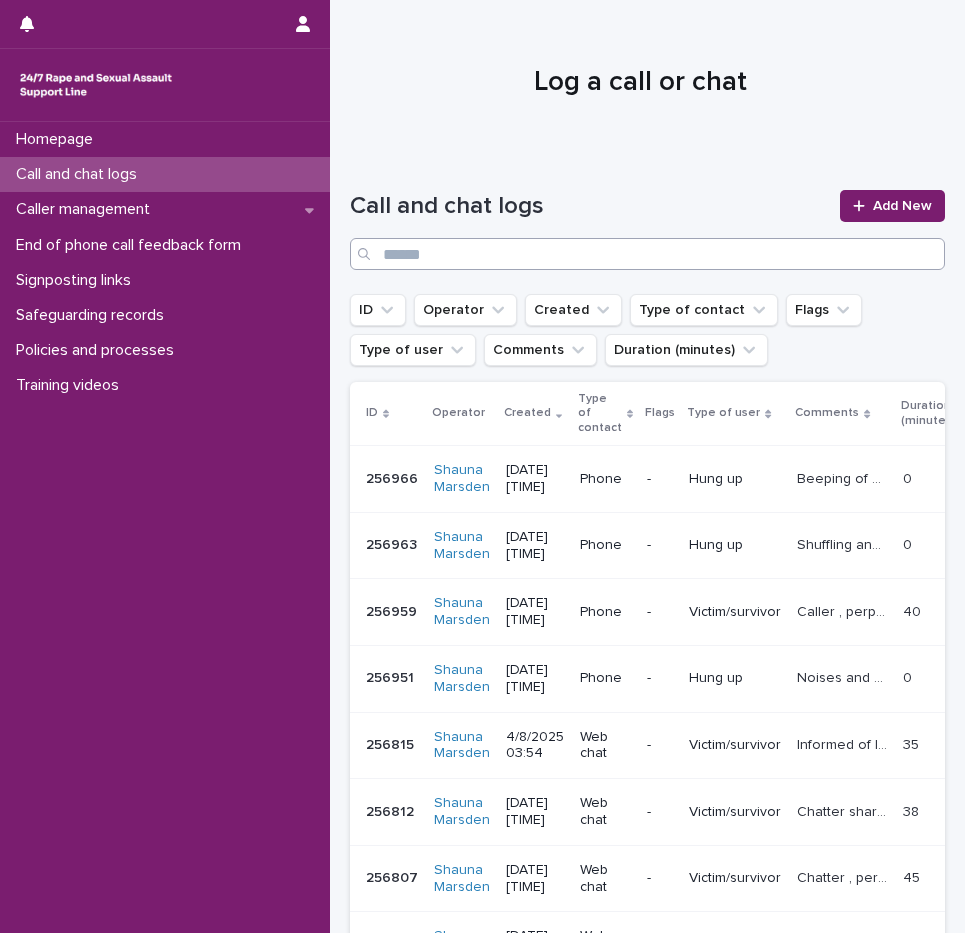 scroll, scrollTop: 0, scrollLeft: 0, axis: both 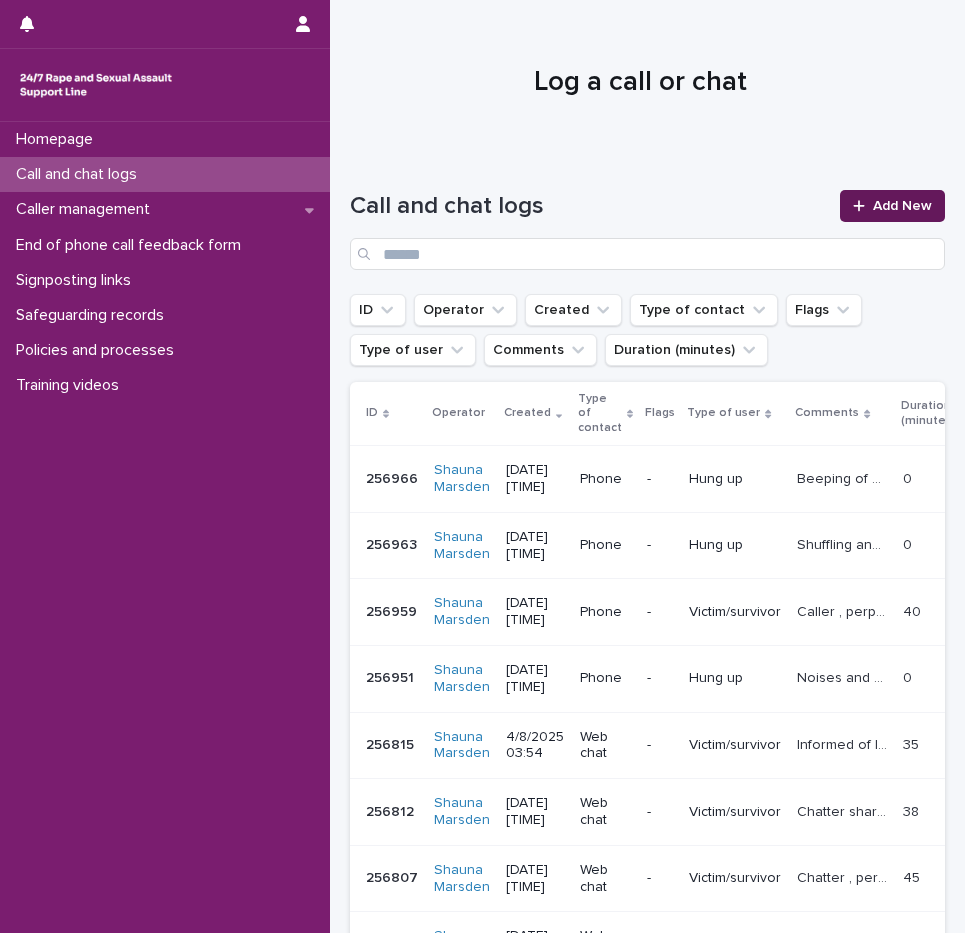 click on "Add New" at bounding box center (902, 206) 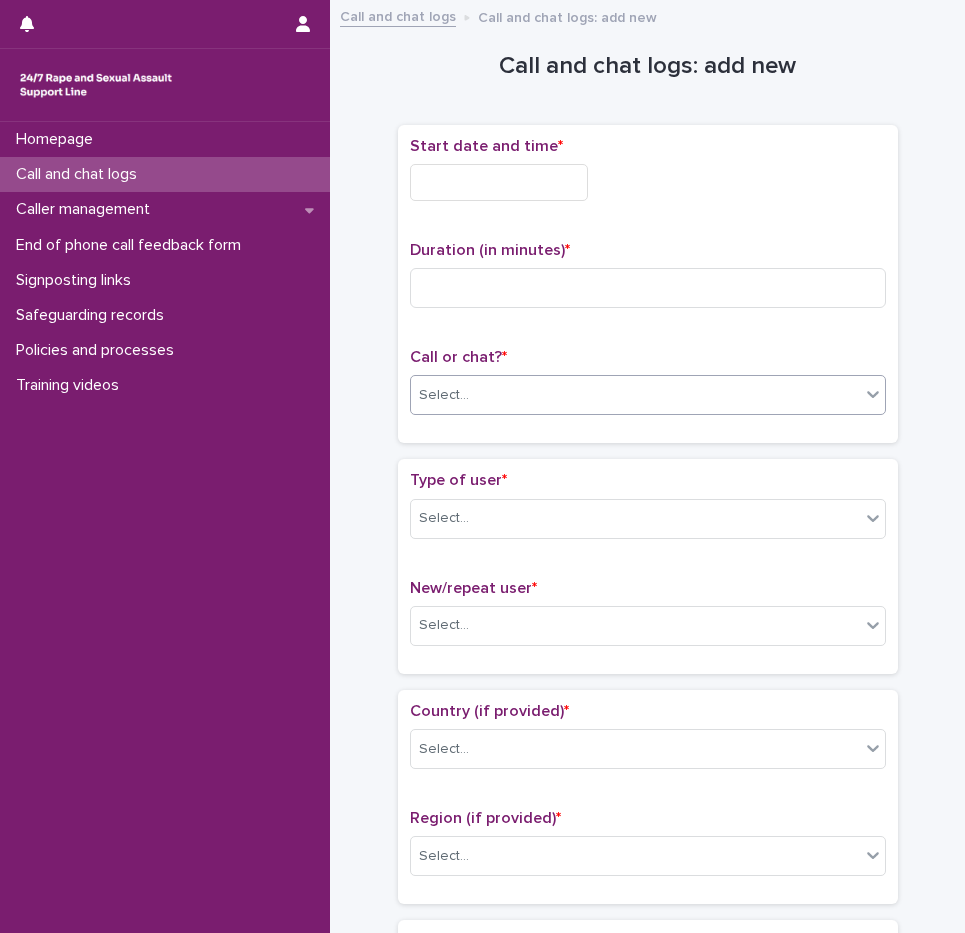 click on "Select..." at bounding box center [635, 395] 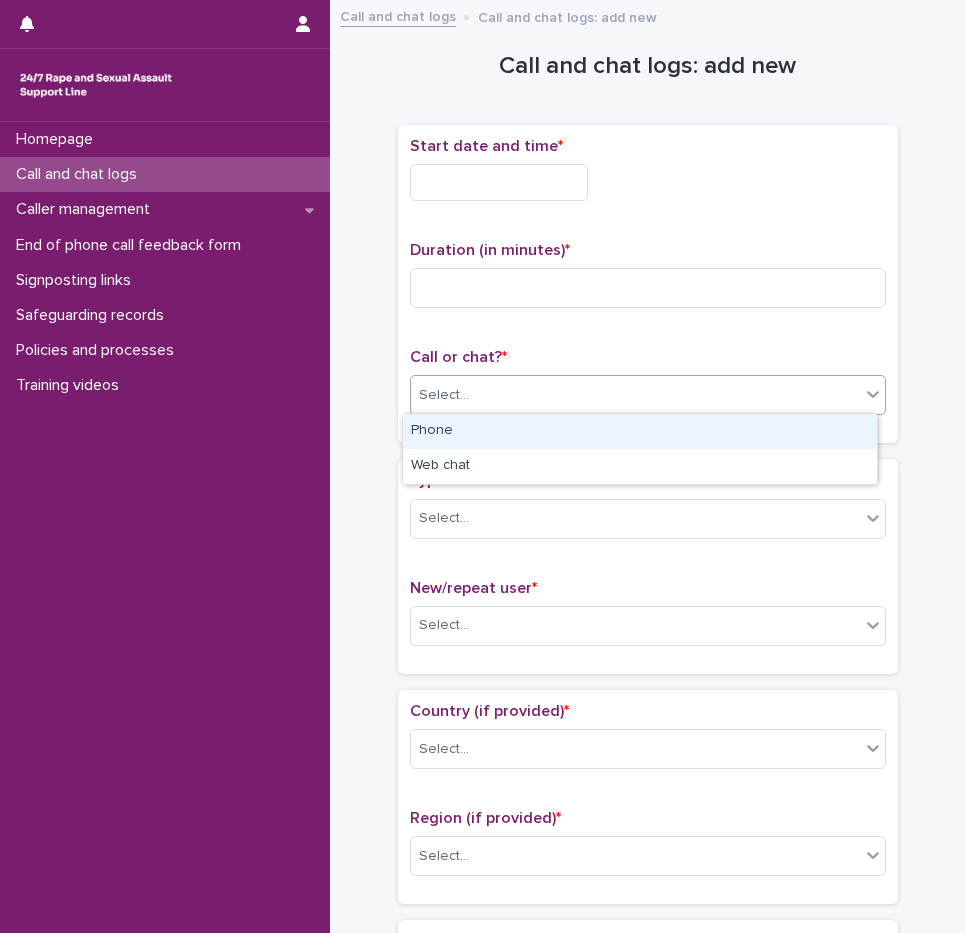 click on "Phone" at bounding box center [640, 431] 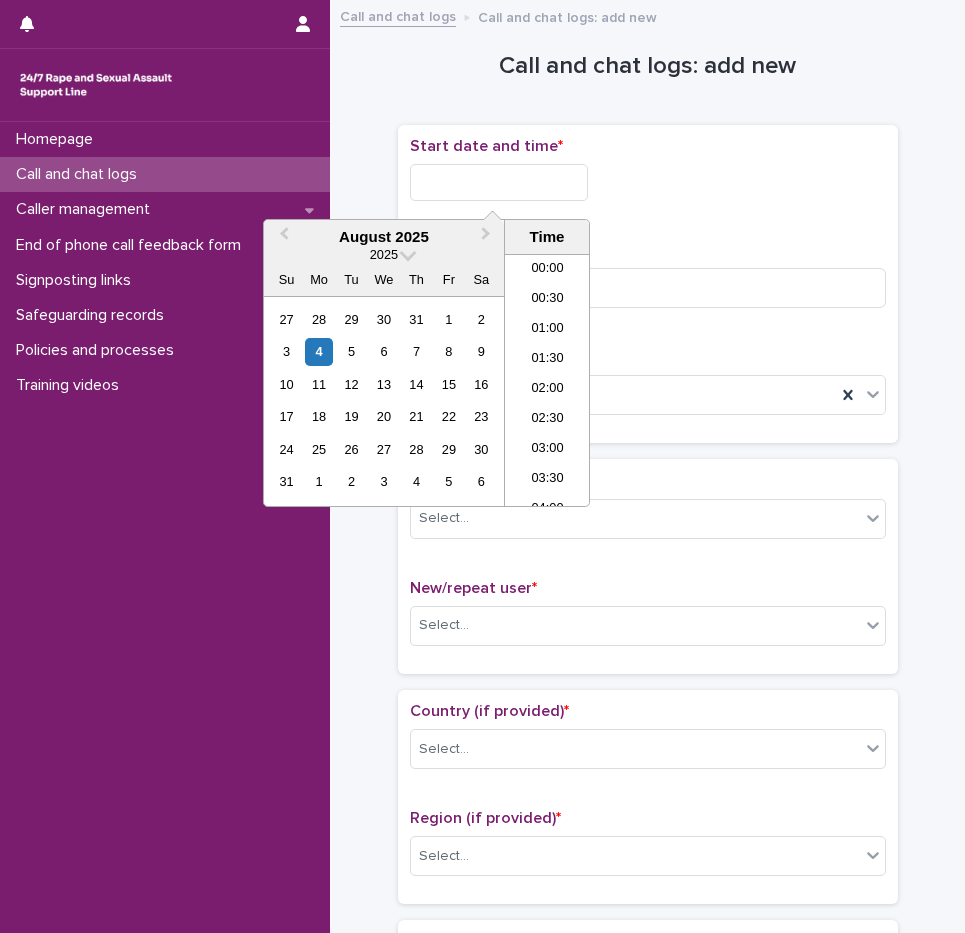 click at bounding box center [499, 182] 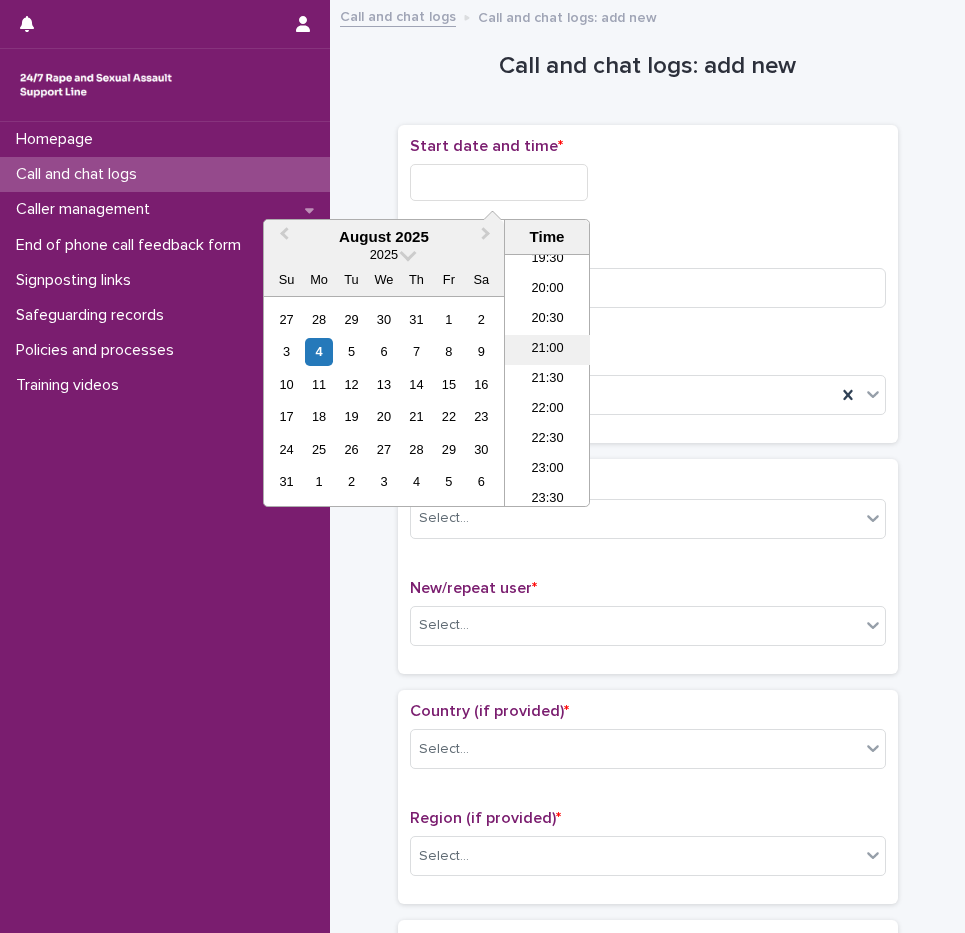 click on "21:00" at bounding box center [547, 350] 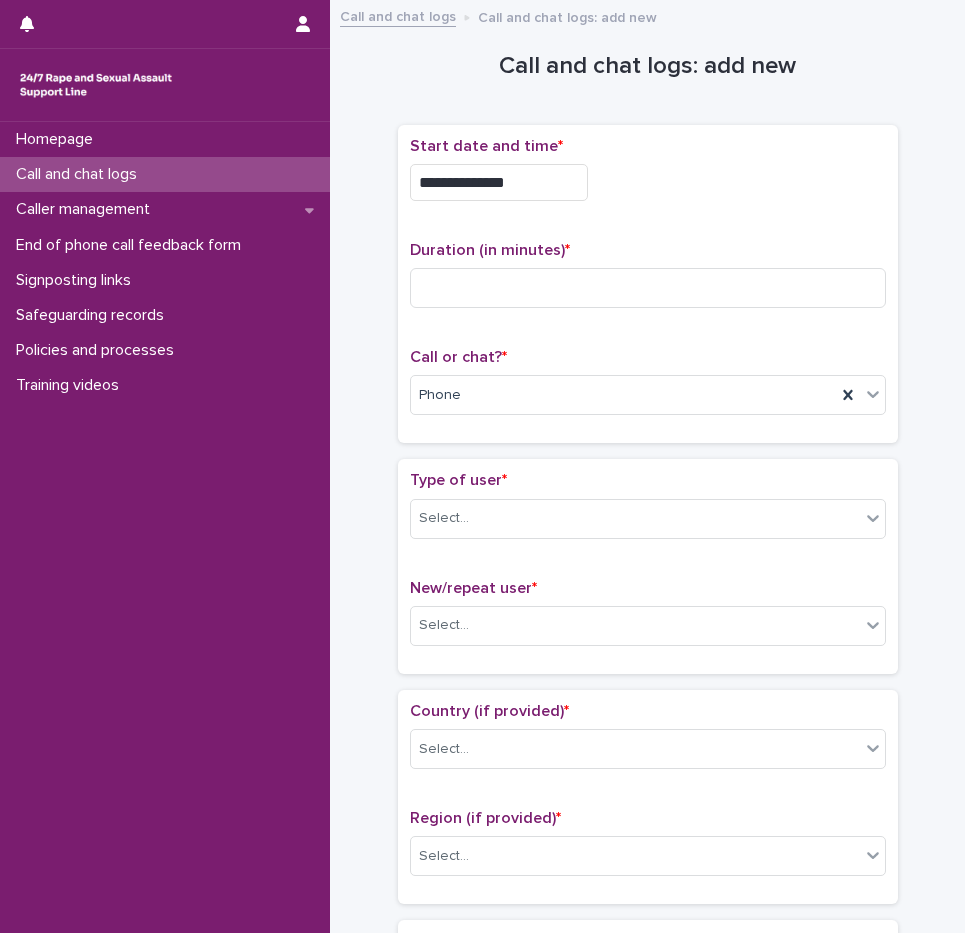 click on "**********" at bounding box center [499, 182] 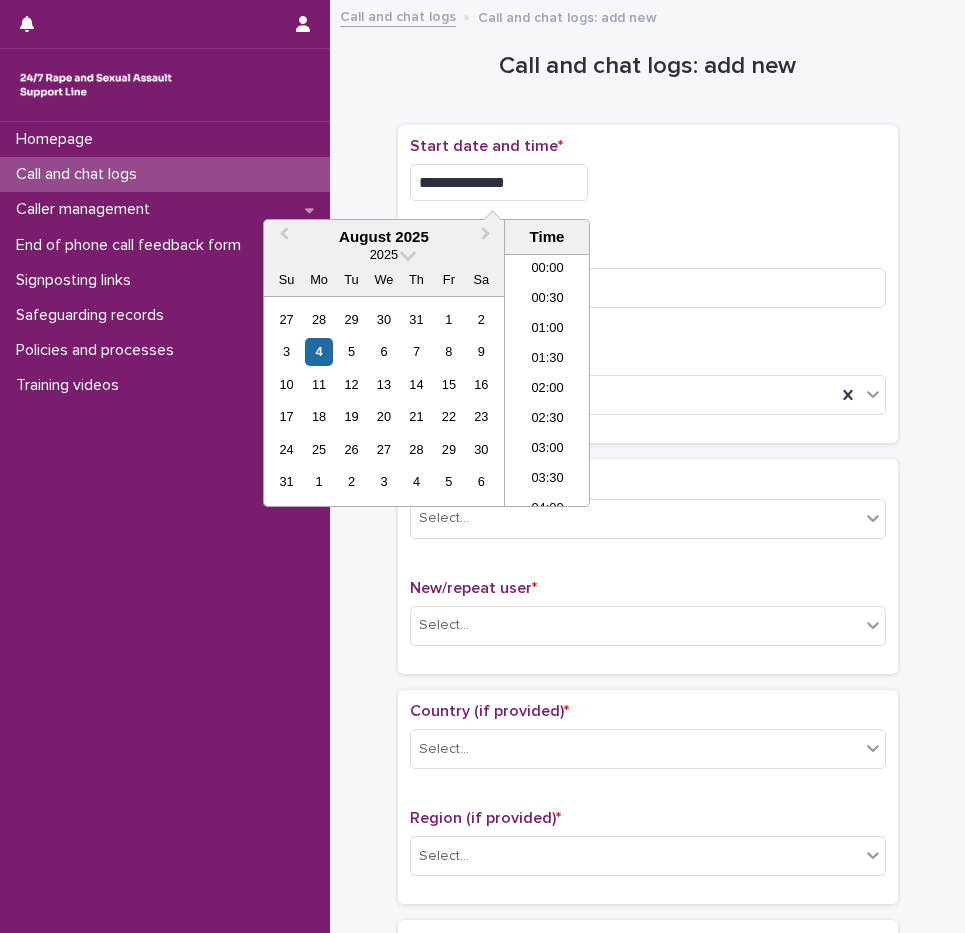 scroll, scrollTop: 1150, scrollLeft: 0, axis: vertical 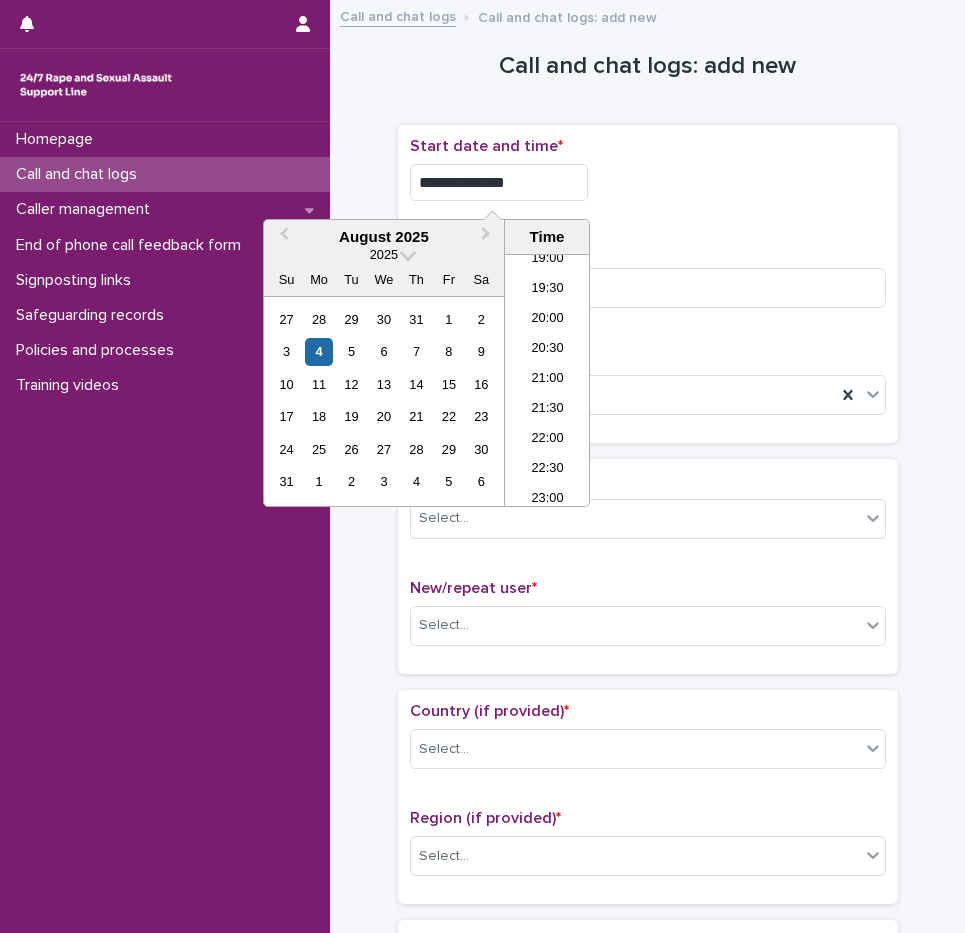 type on "**********" 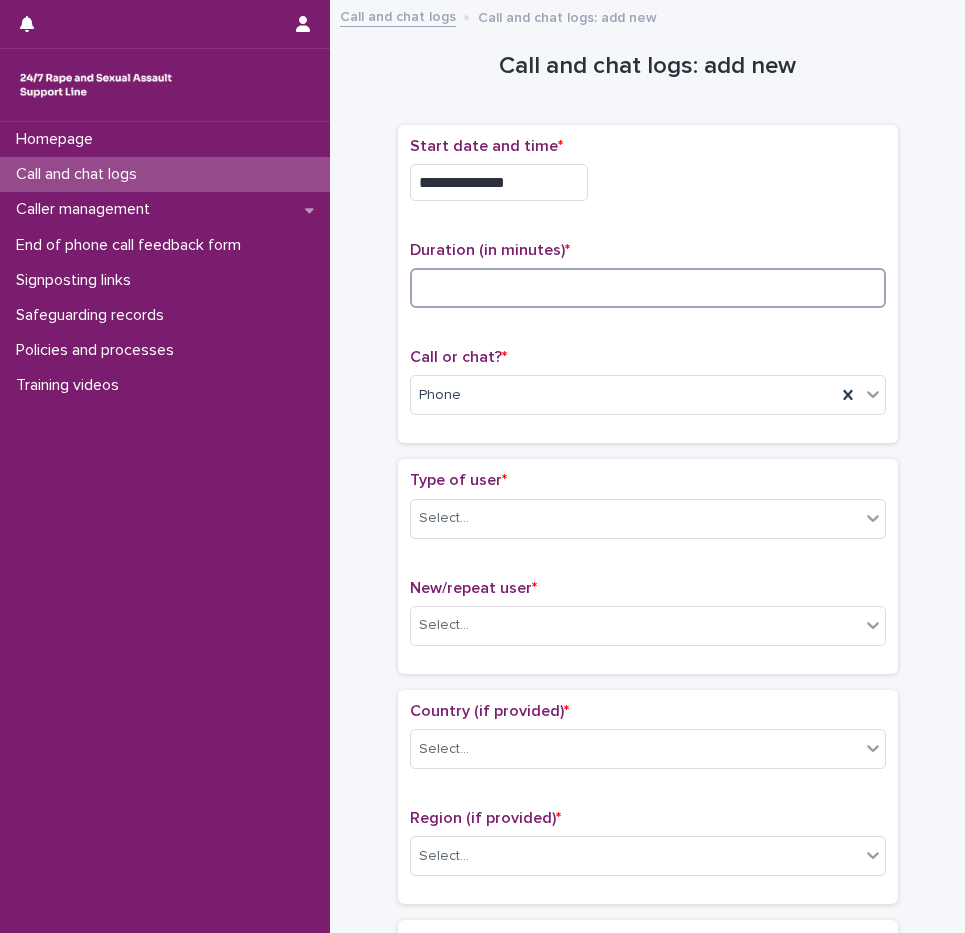 click at bounding box center (648, 288) 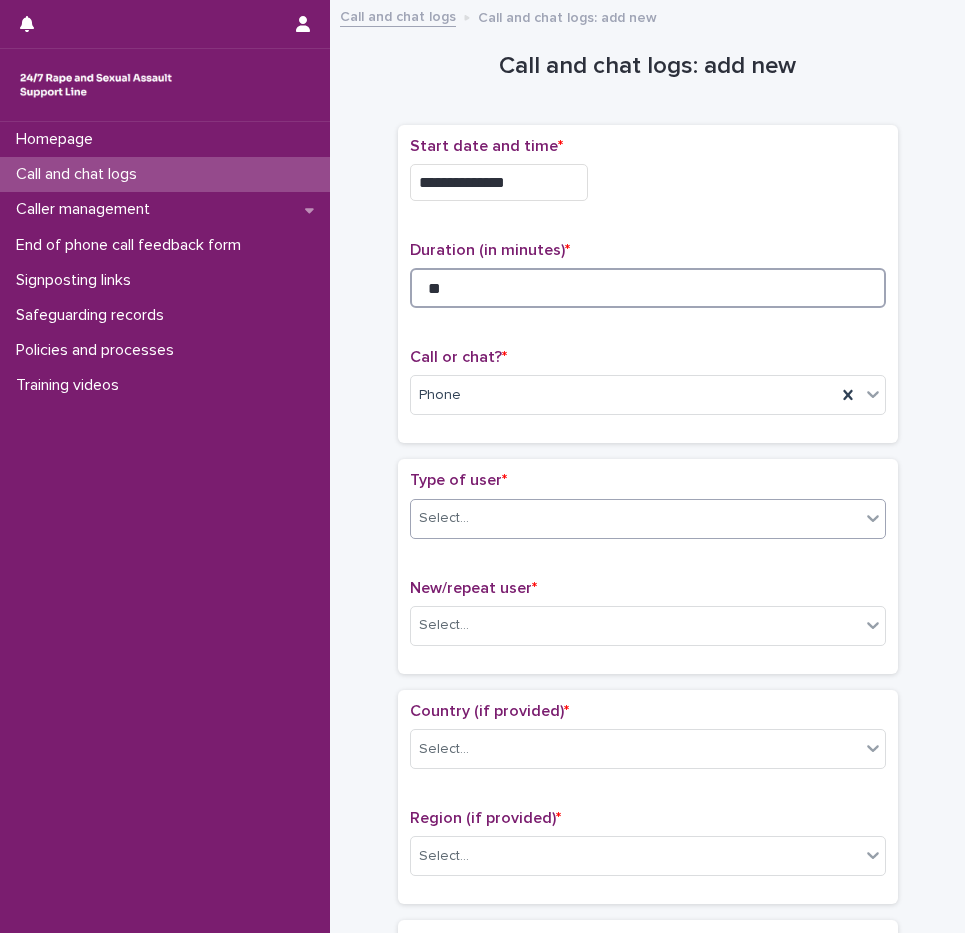 type on "**" 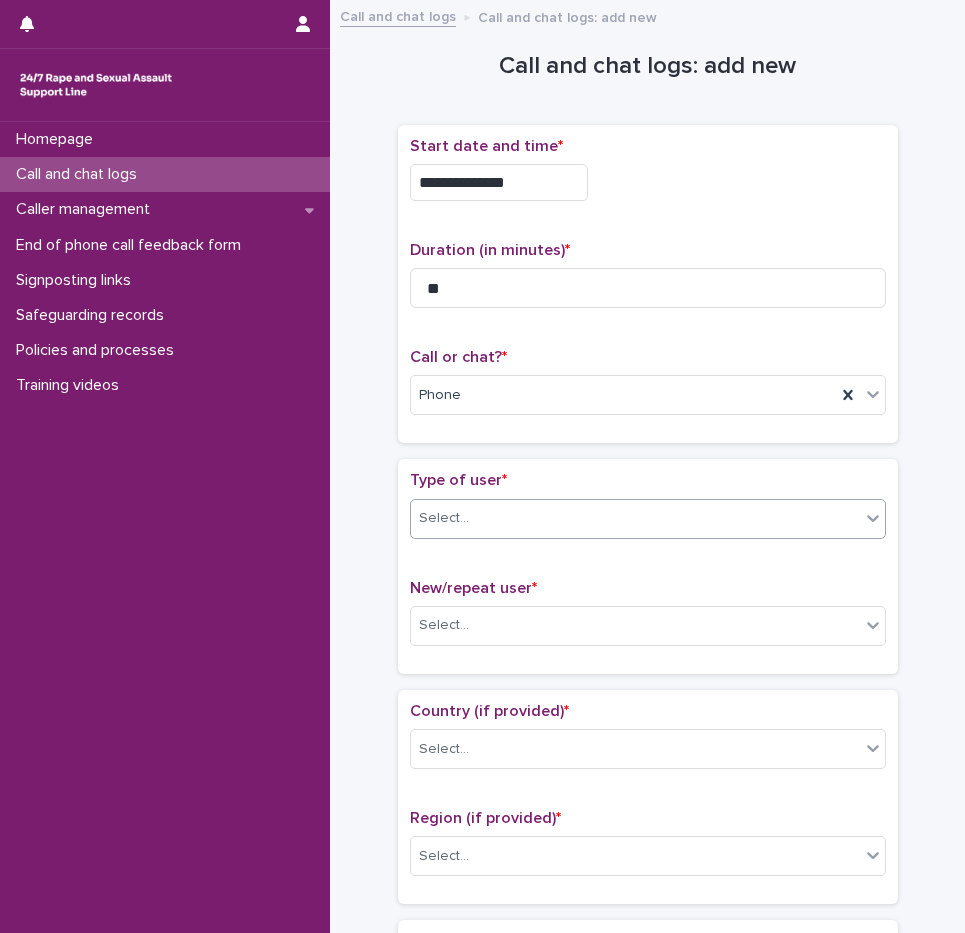click on "Select..." at bounding box center [444, 518] 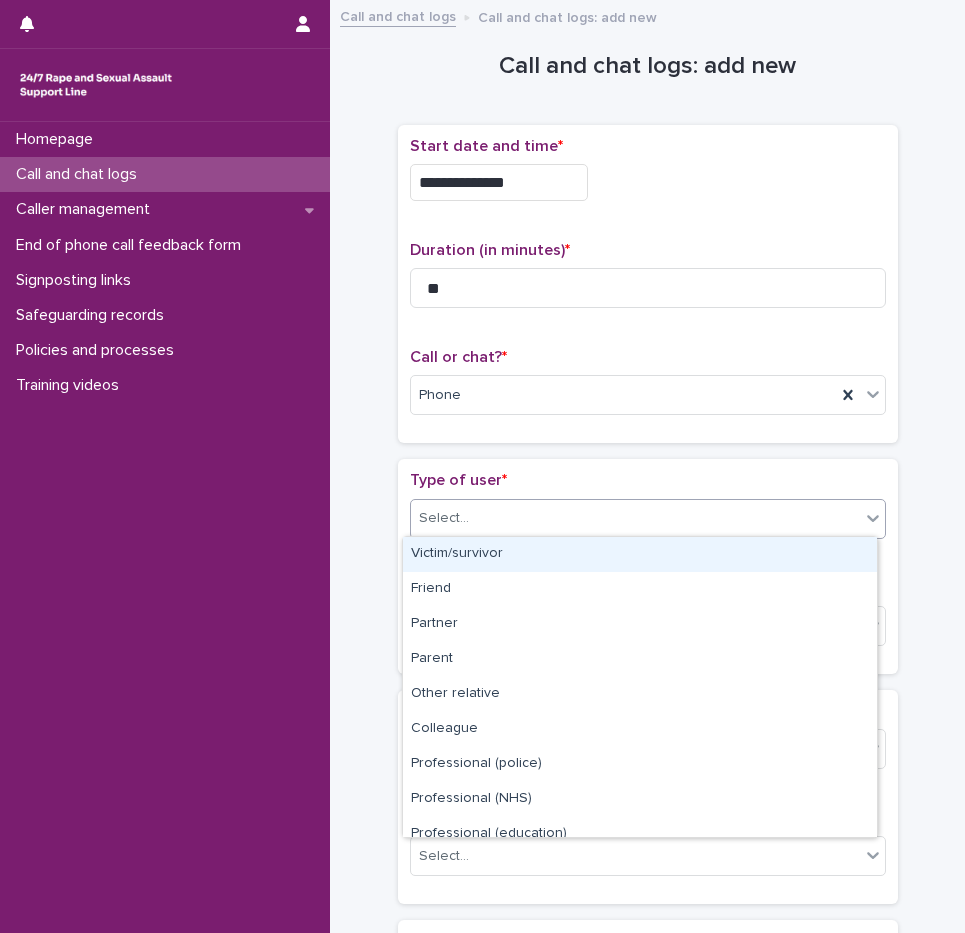 click on "Victim/survivor" at bounding box center (640, 554) 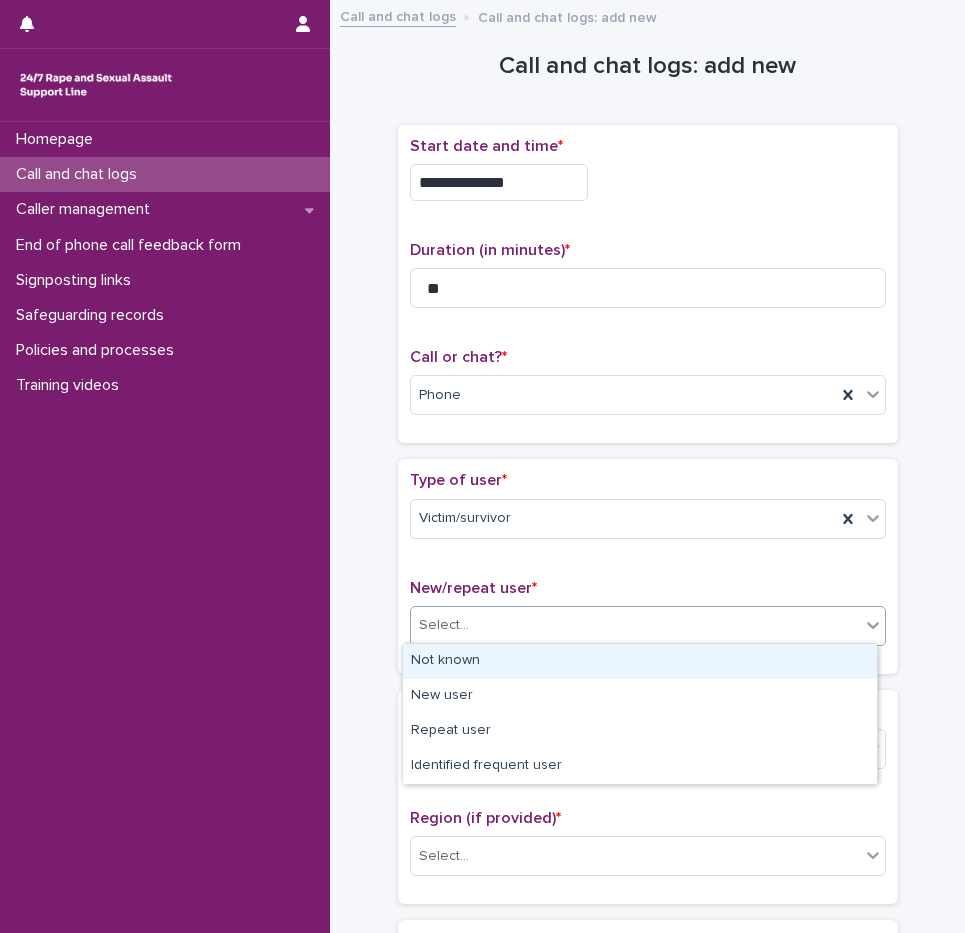 click on "Select..." at bounding box center (635, 625) 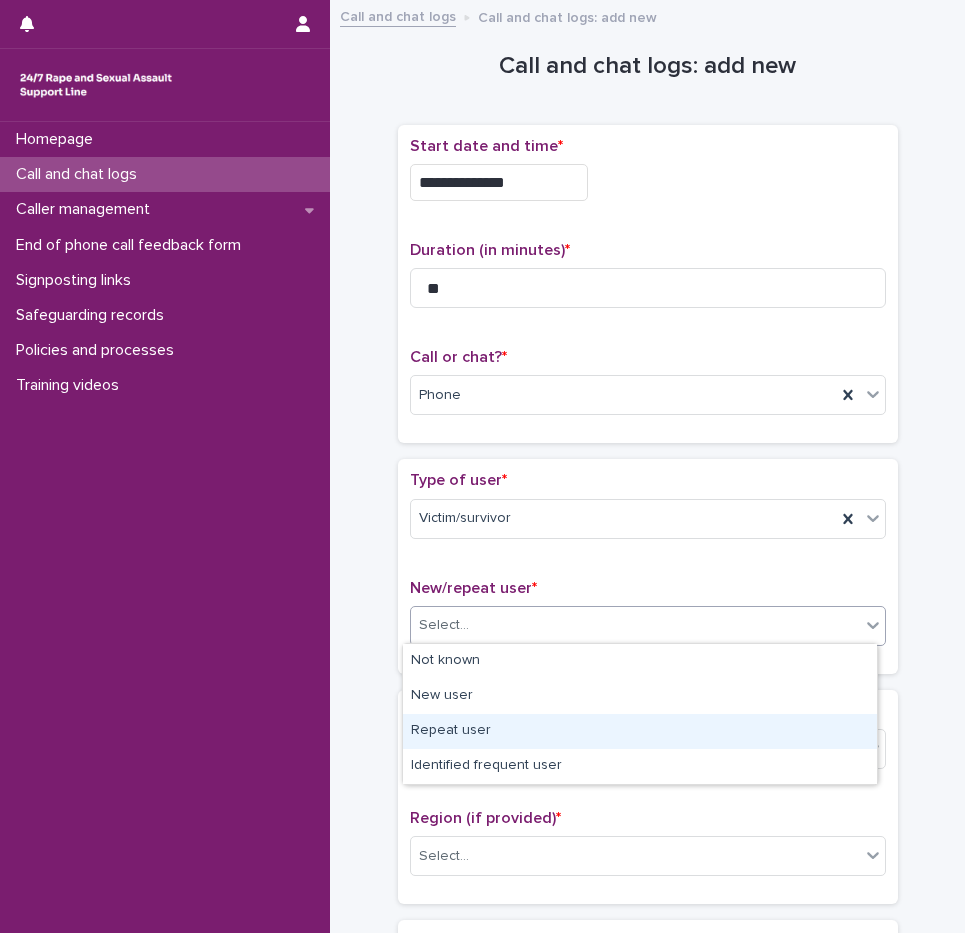 click on "Repeat user" at bounding box center [640, 731] 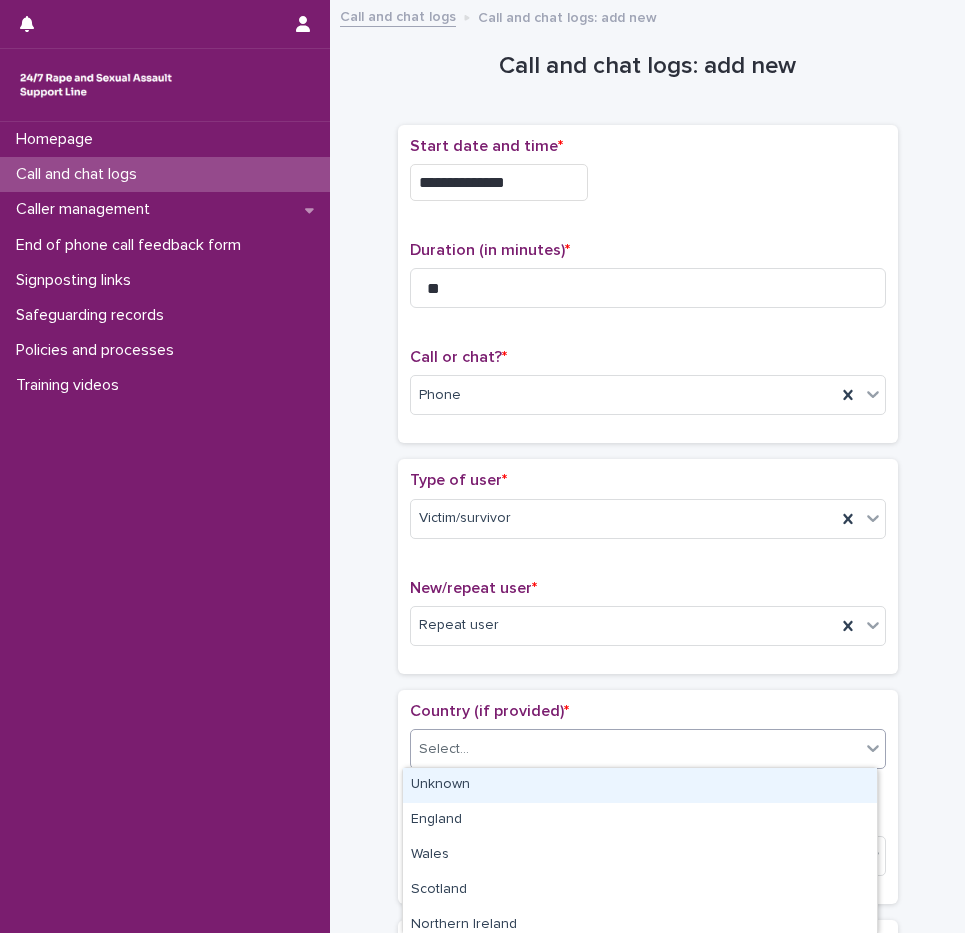 click on "Select..." at bounding box center (635, 749) 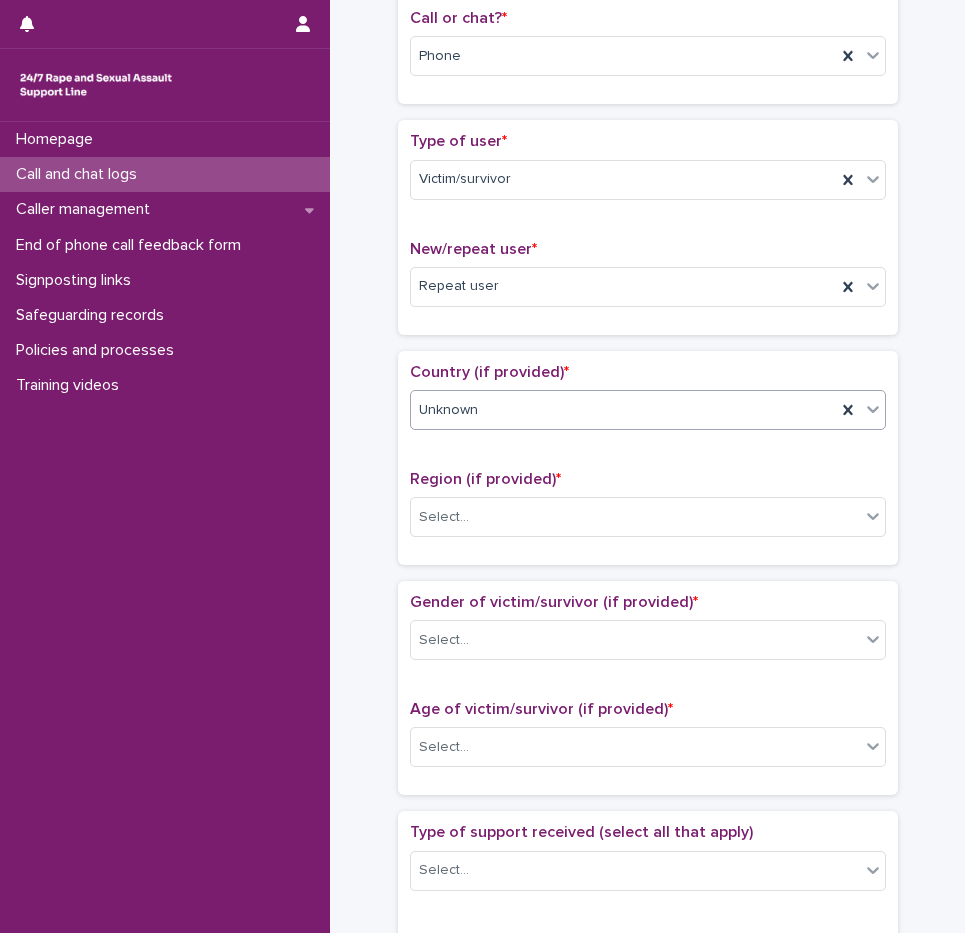 scroll, scrollTop: 500, scrollLeft: 0, axis: vertical 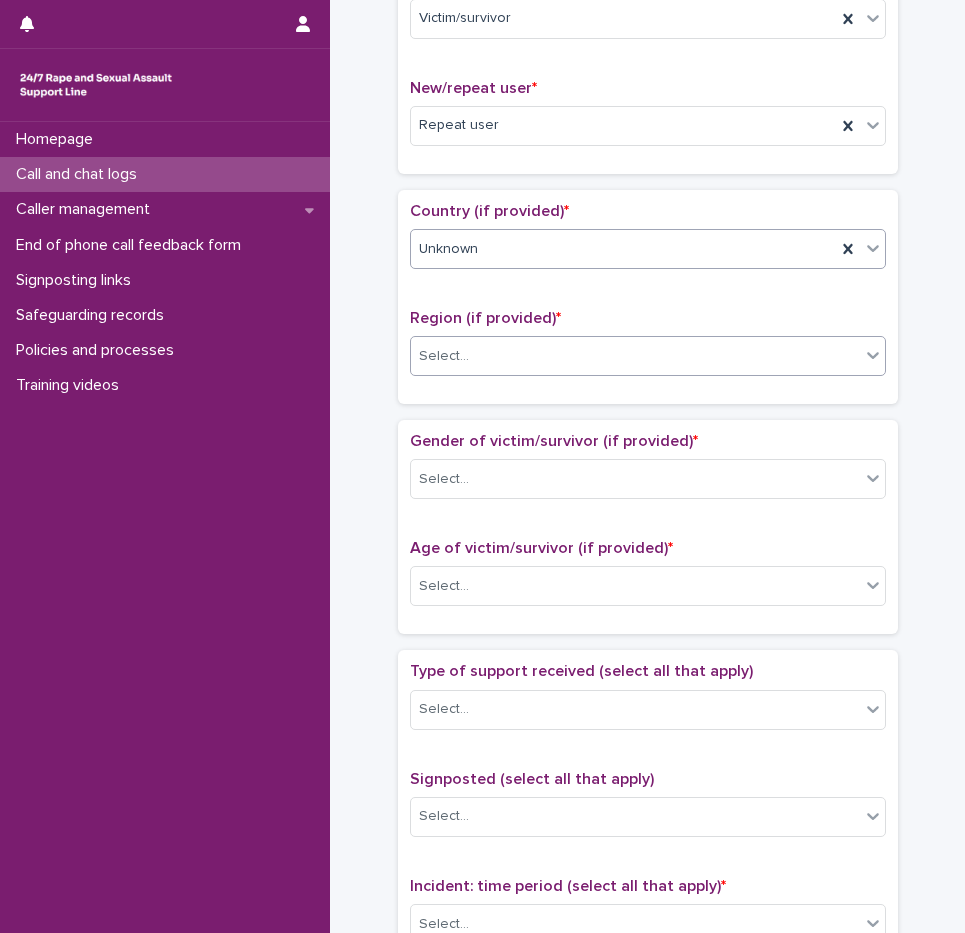 click on "Select..." at bounding box center (635, 356) 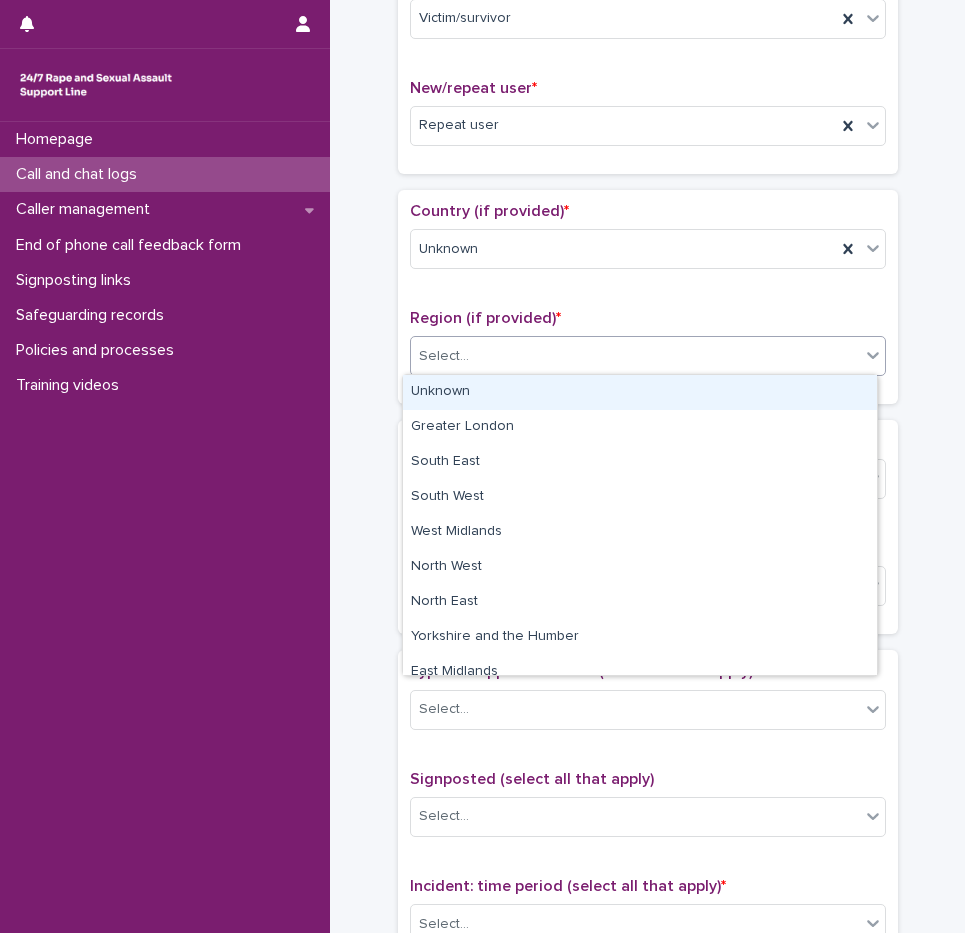 click on "Unknown" at bounding box center (640, 392) 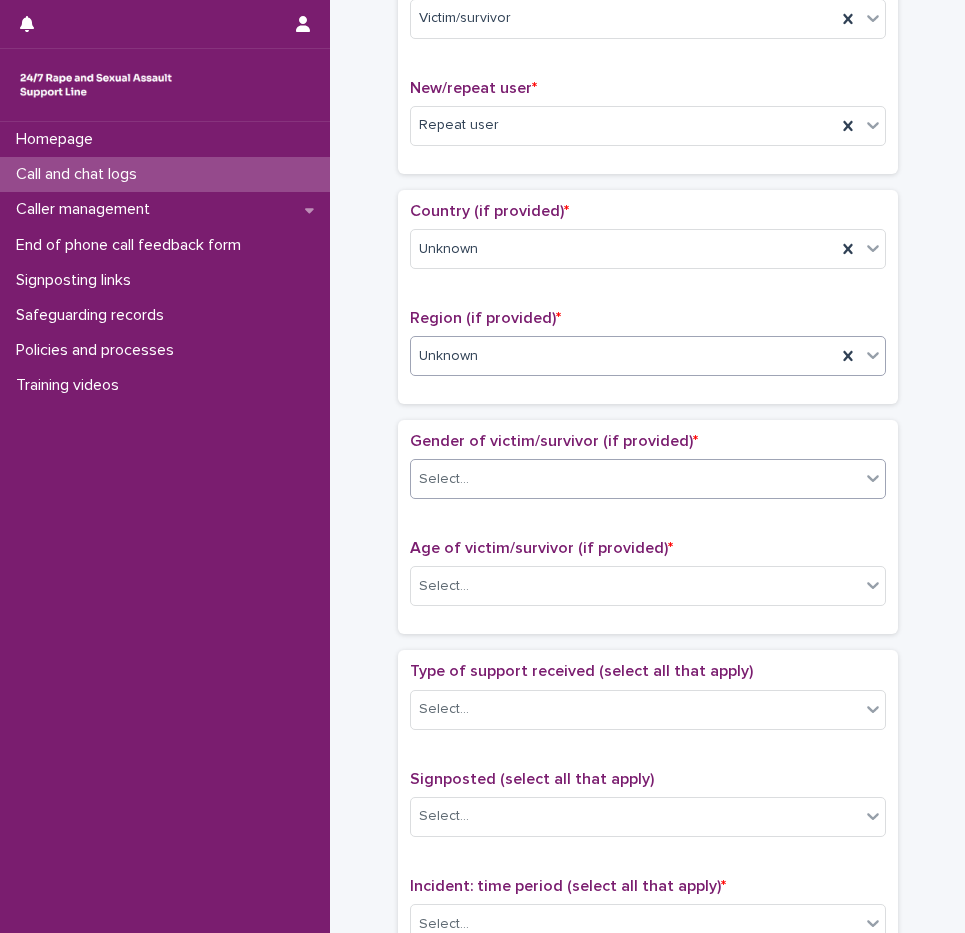 click at bounding box center (472, 479) 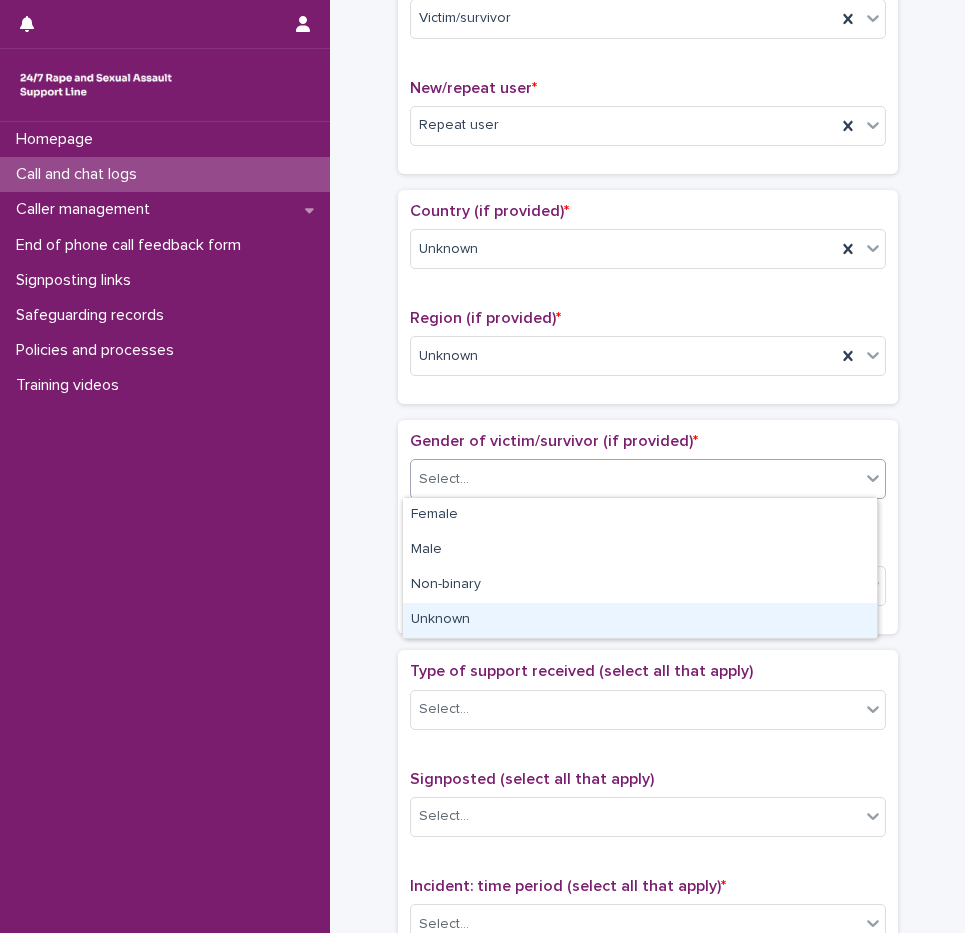 click on "Unknown" at bounding box center [640, 620] 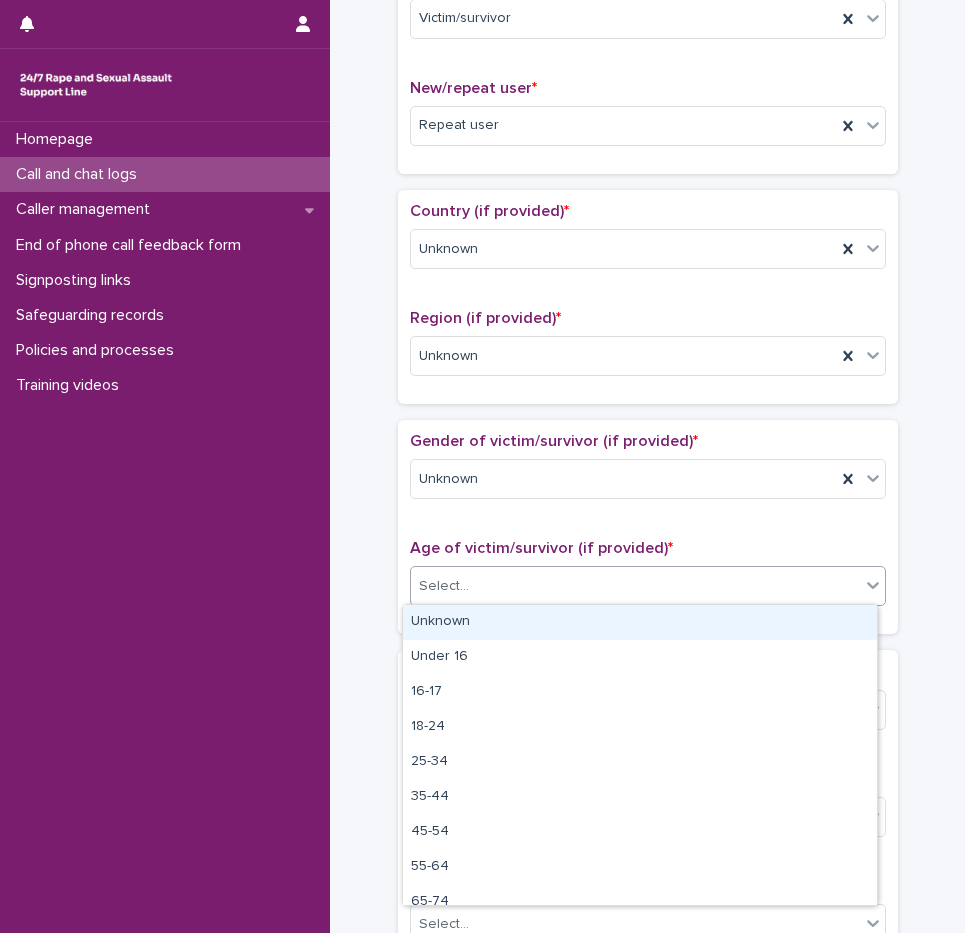 click on "Select..." at bounding box center (444, 586) 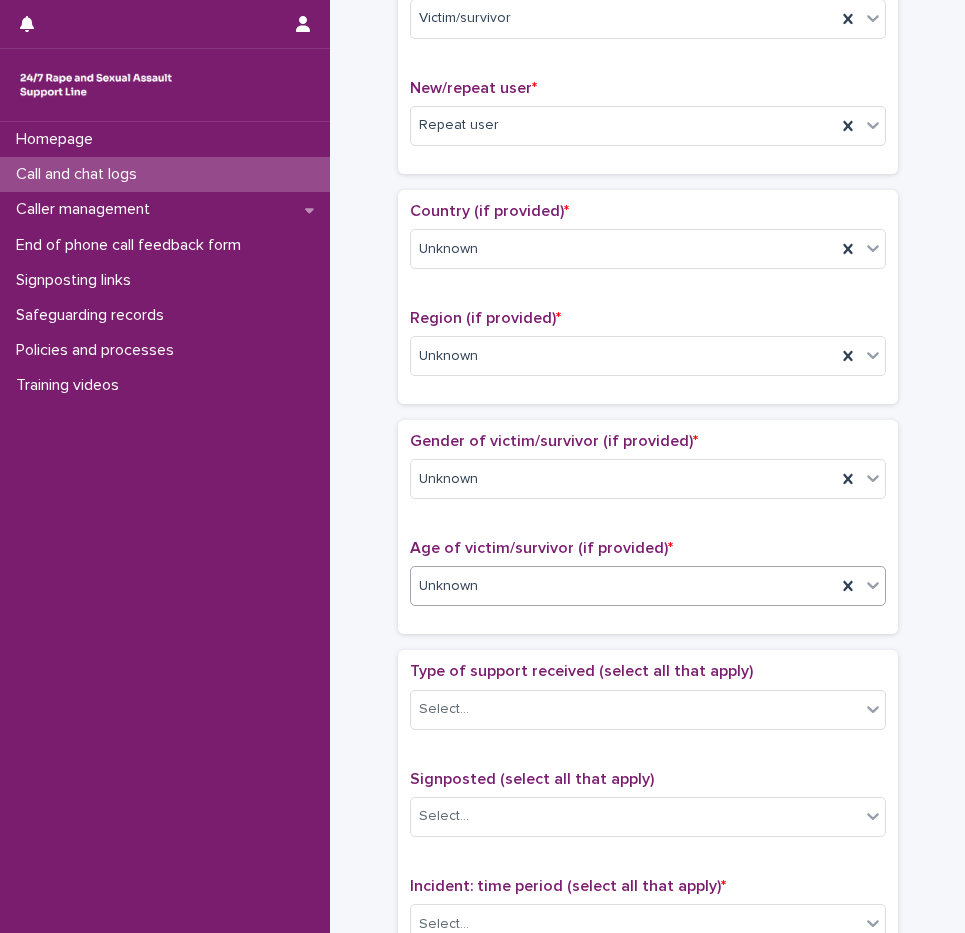 scroll, scrollTop: 900, scrollLeft: 0, axis: vertical 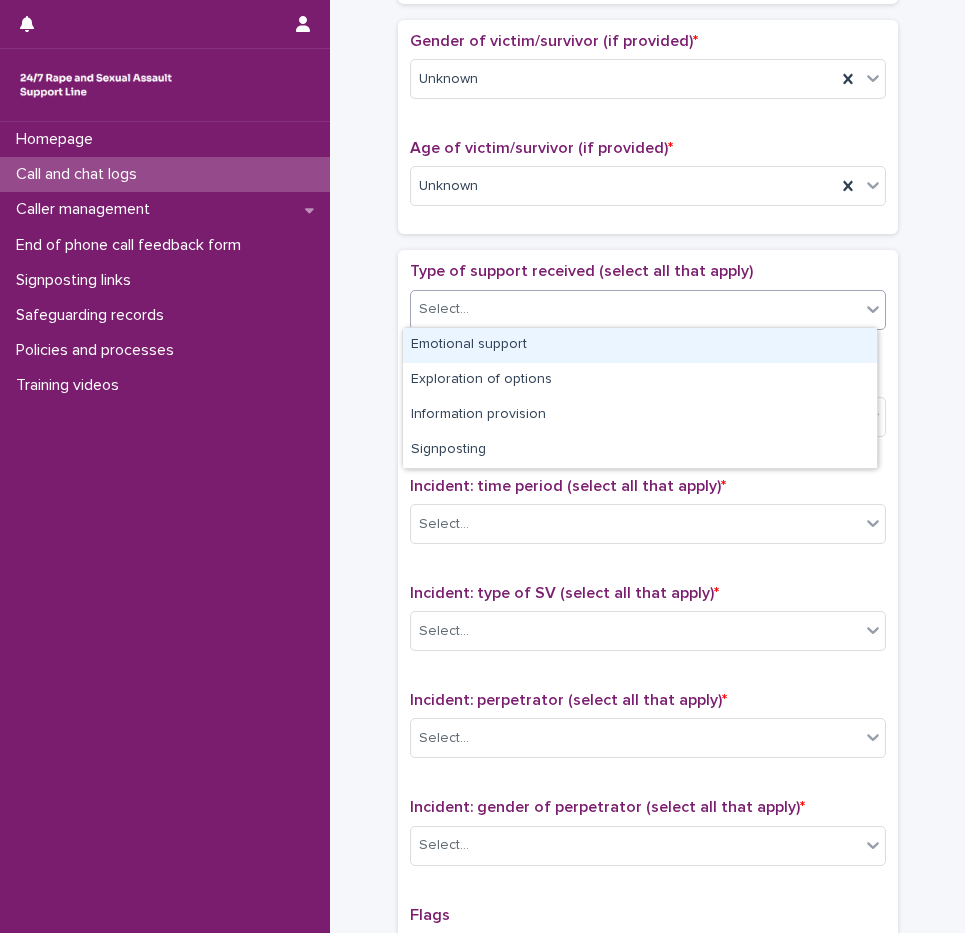 click on "Select..." at bounding box center [635, 309] 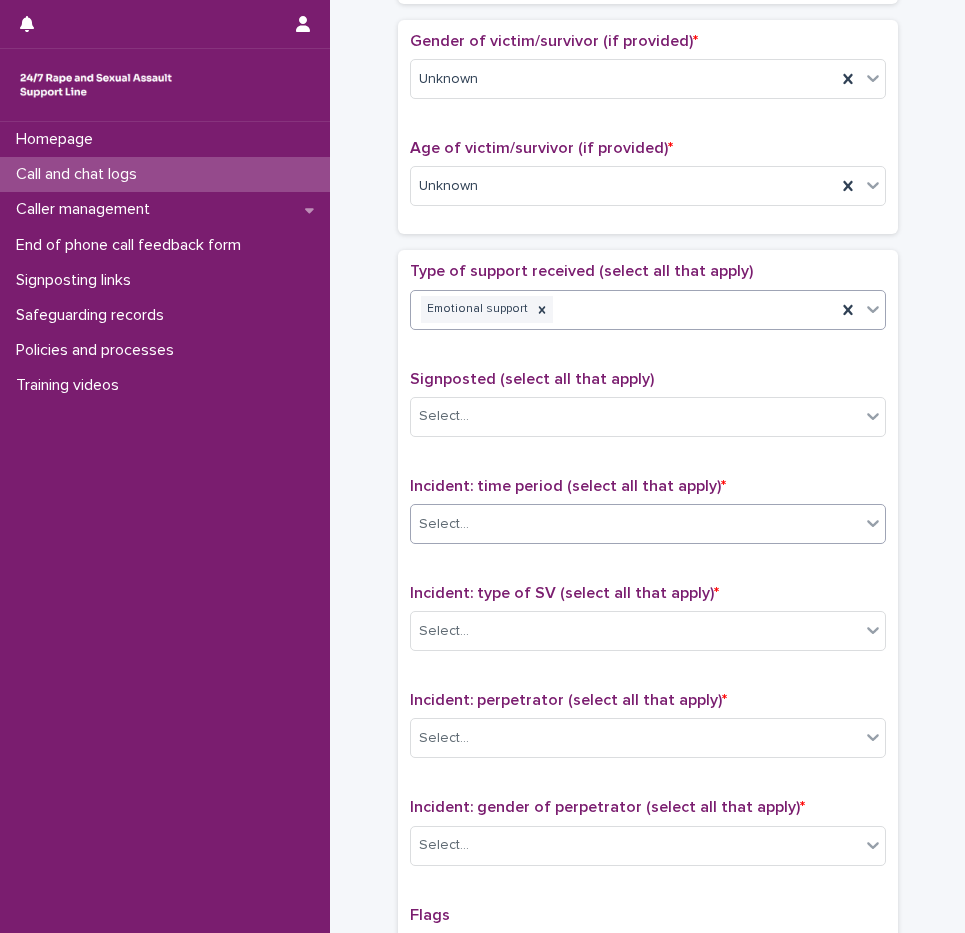click on "Select..." at bounding box center [635, 524] 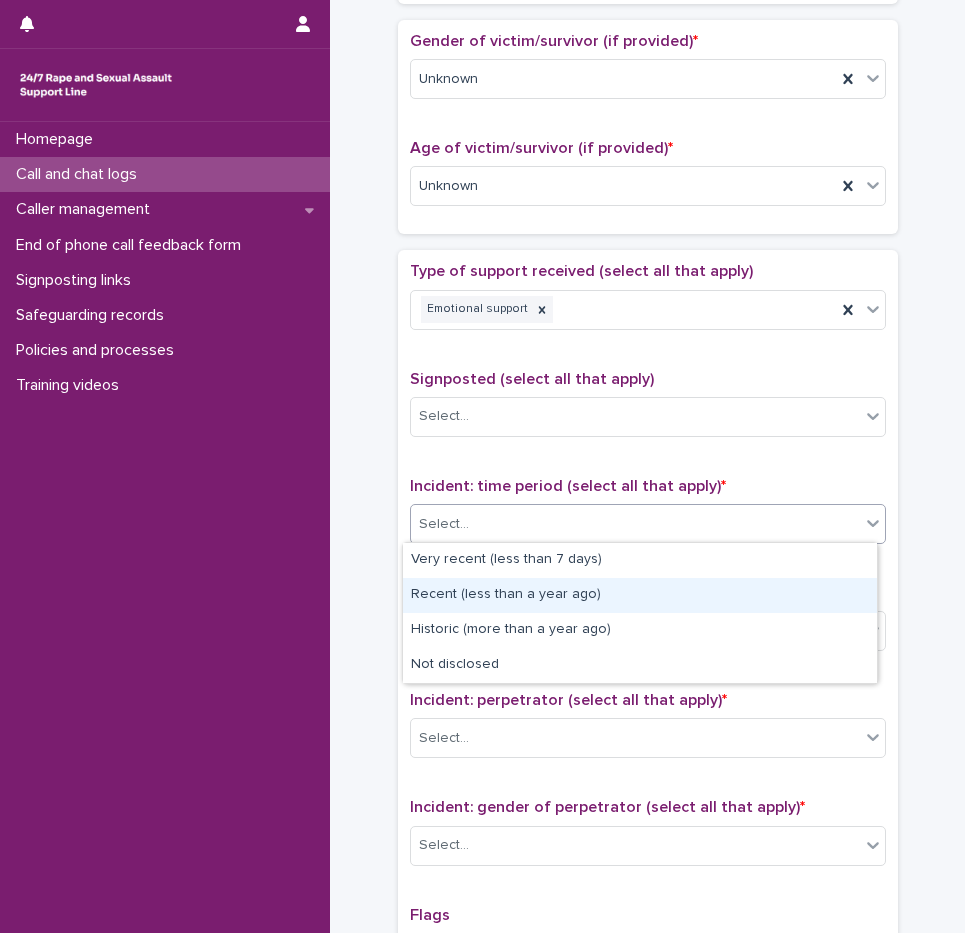 click on "Recent (less than a year ago)" at bounding box center (640, 595) 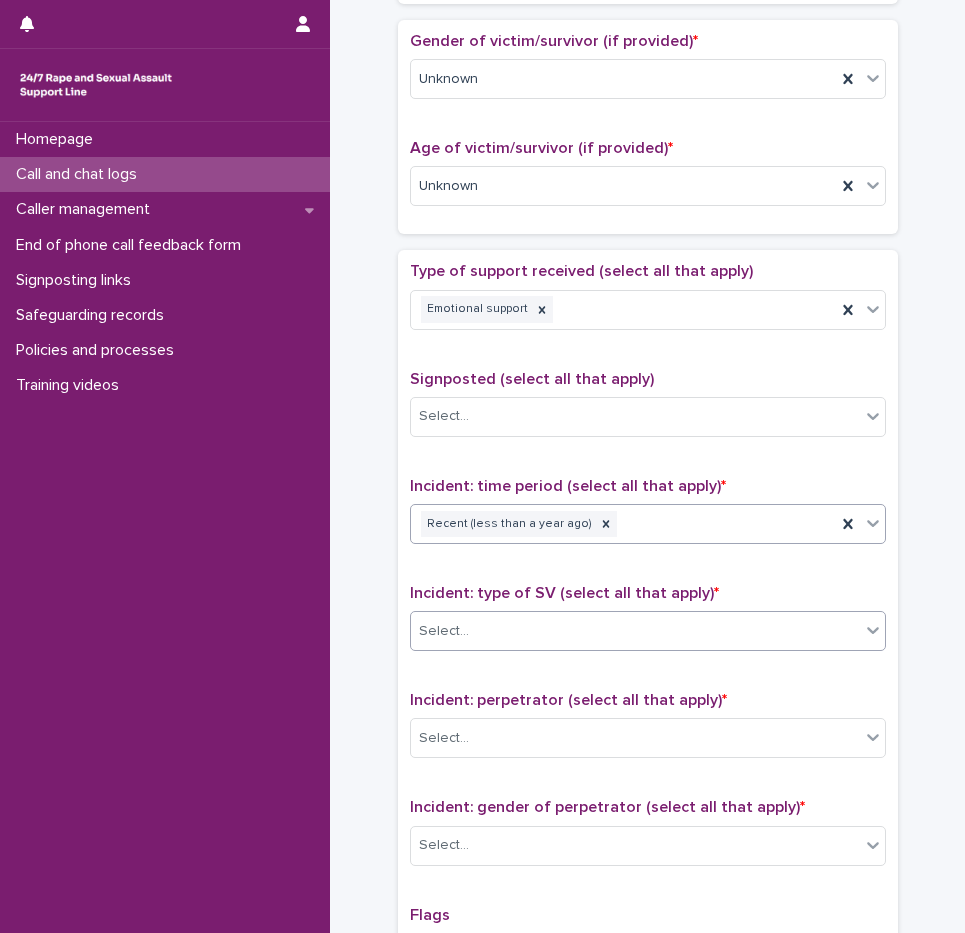 click on "Select..." at bounding box center (635, 631) 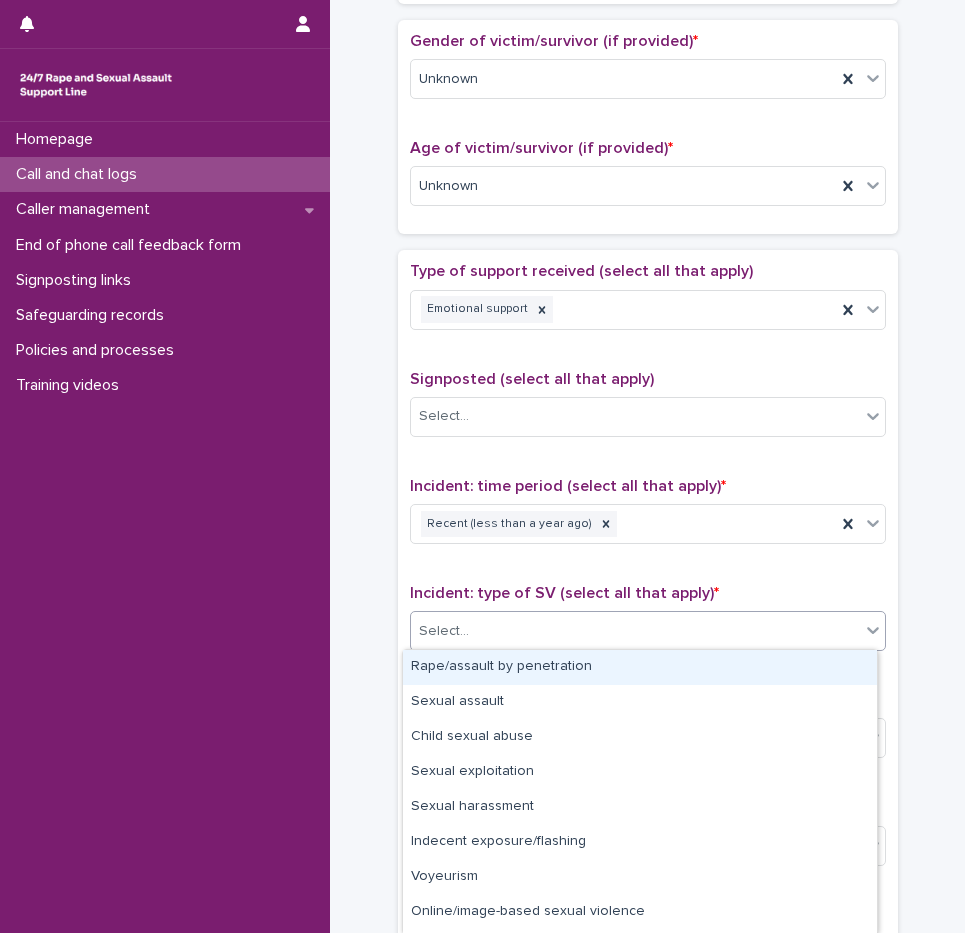 click on "Rape/assault by penetration" at bounding box center (640, 667) 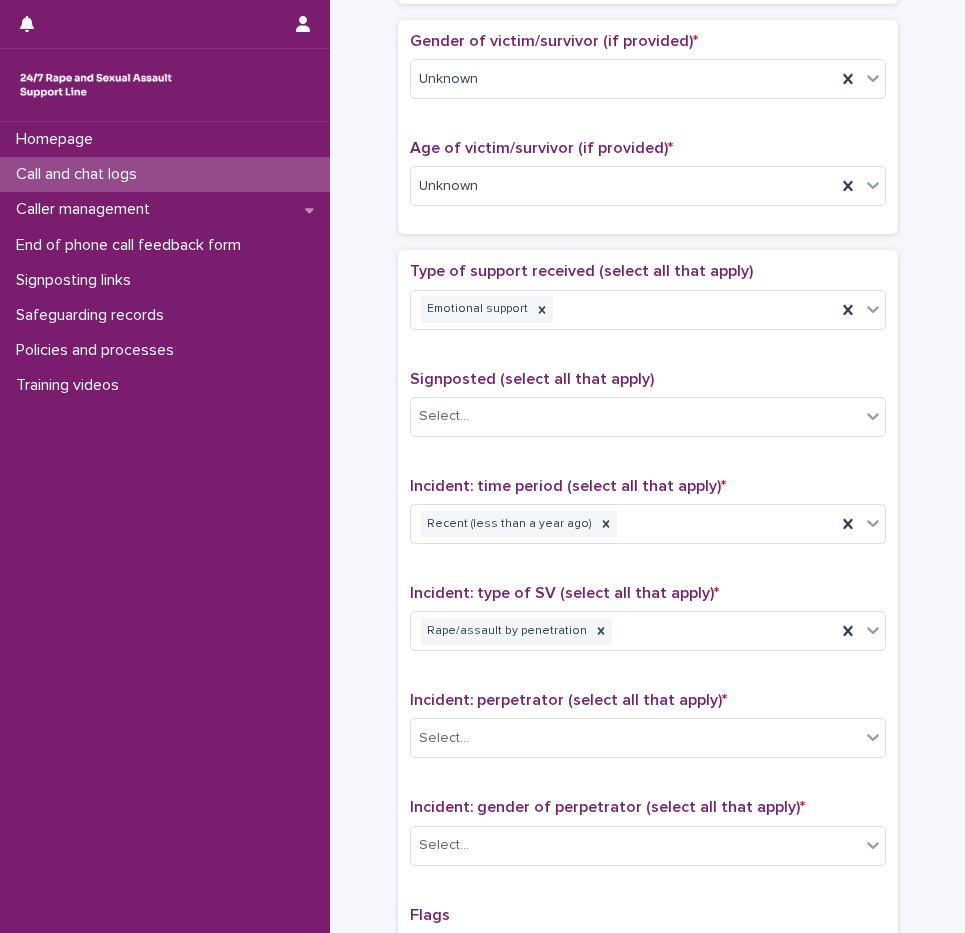 click on "Incident: time period (select all that apply) * Recent (less than a year ago)" at bounding box center [648, 518] 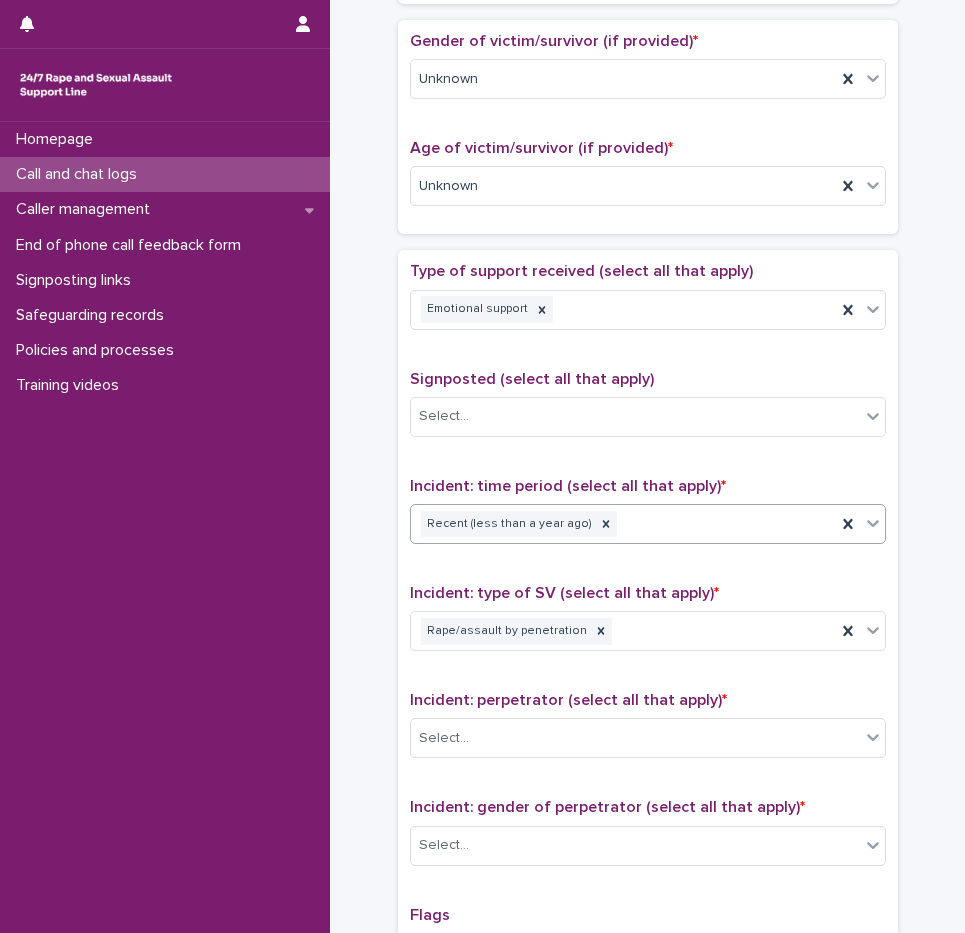 click on "Recent (less than a year ago)" at bounding box center (623, 524) 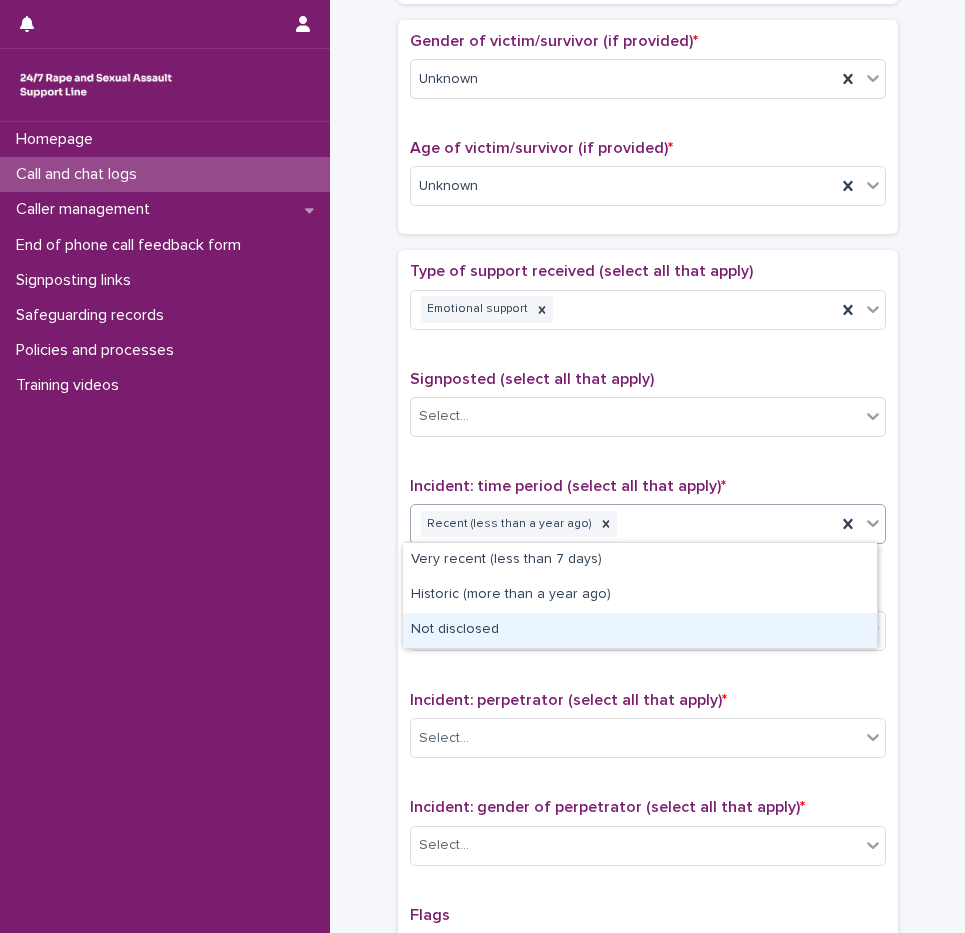 click on "Not disclosed" at bounding box center (640, 630) 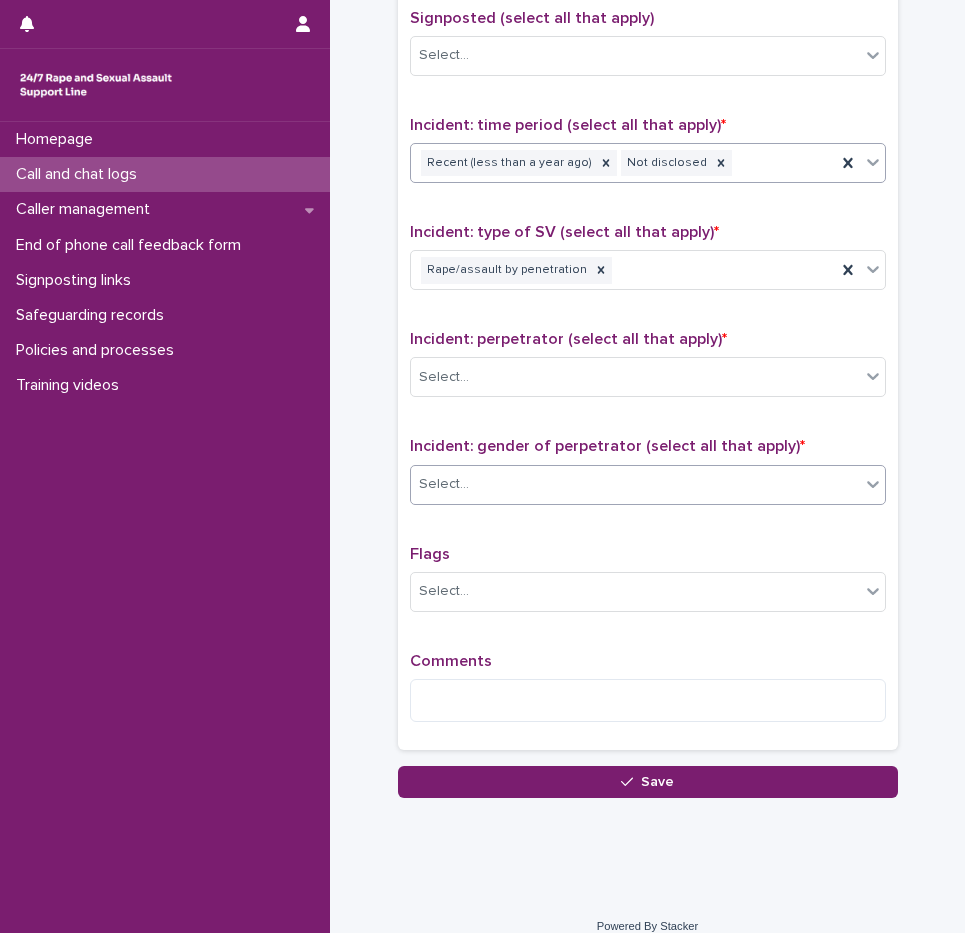 scroll, scrollTop: 1280, scrollLeft: 0, axis: vertical 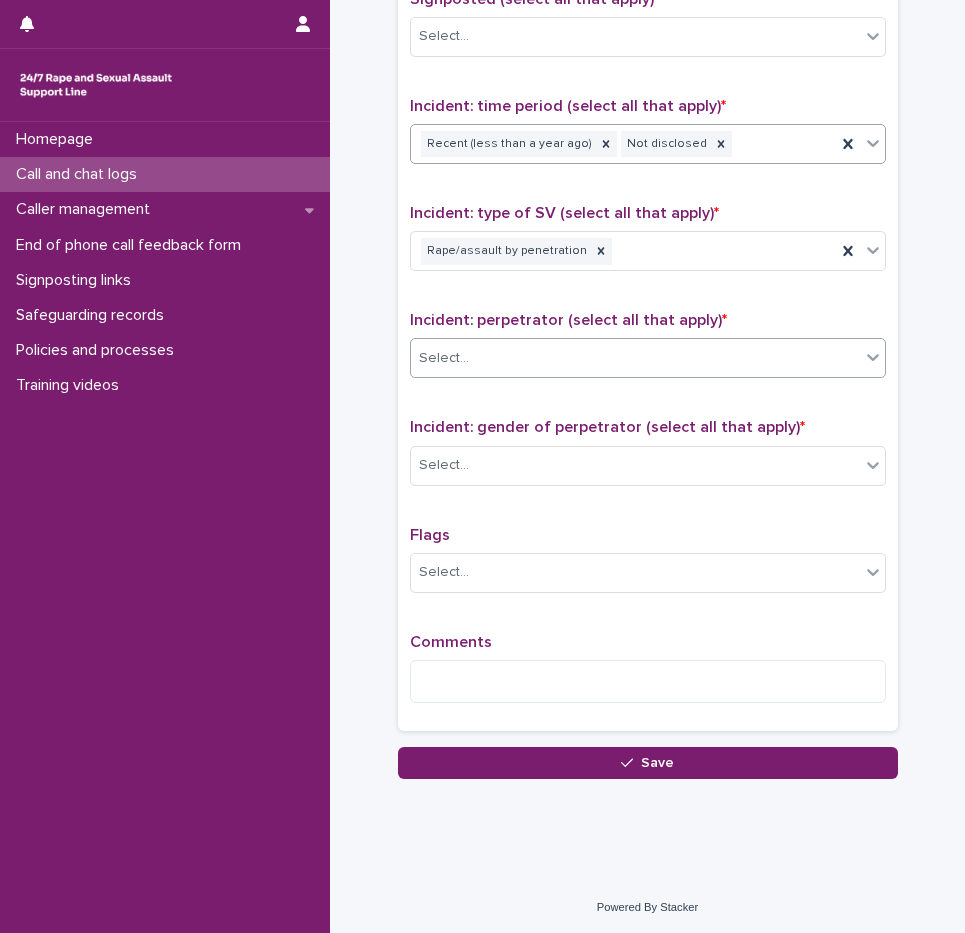 click on "Select..." at bounding box center [635, 358] 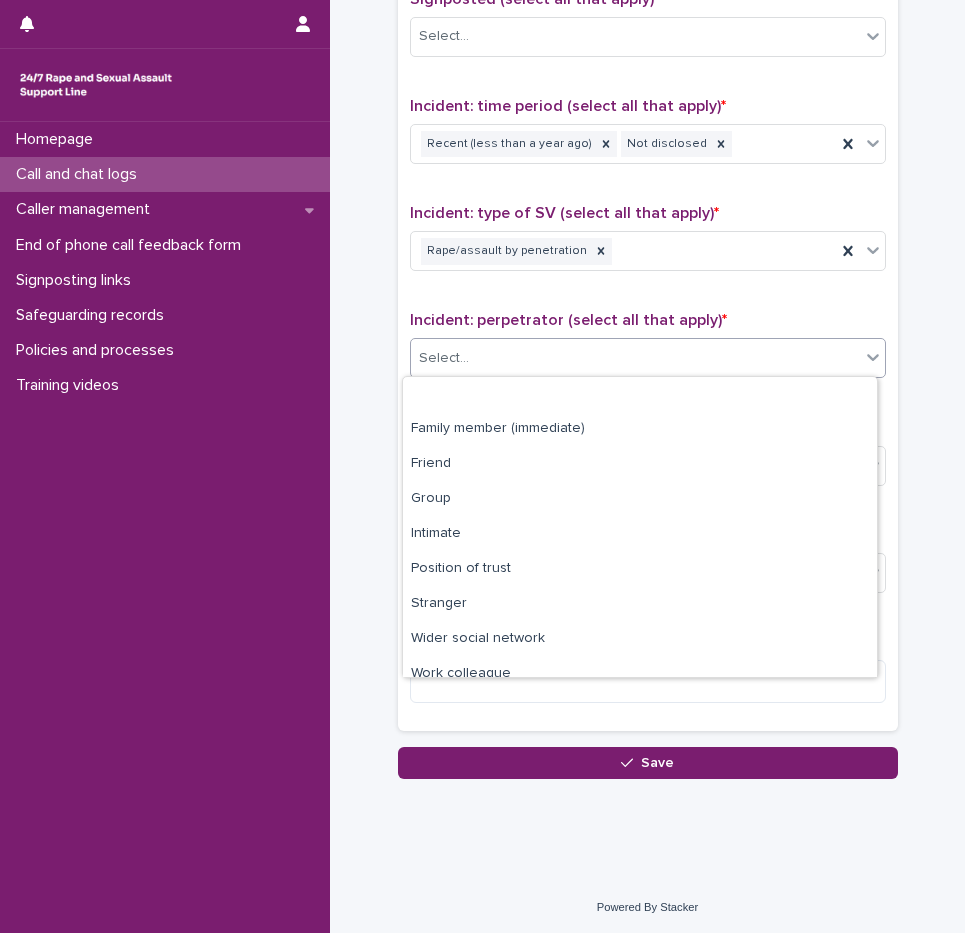 scroll, scrollTop: 85, scrollLeft: 0, axis: vertical 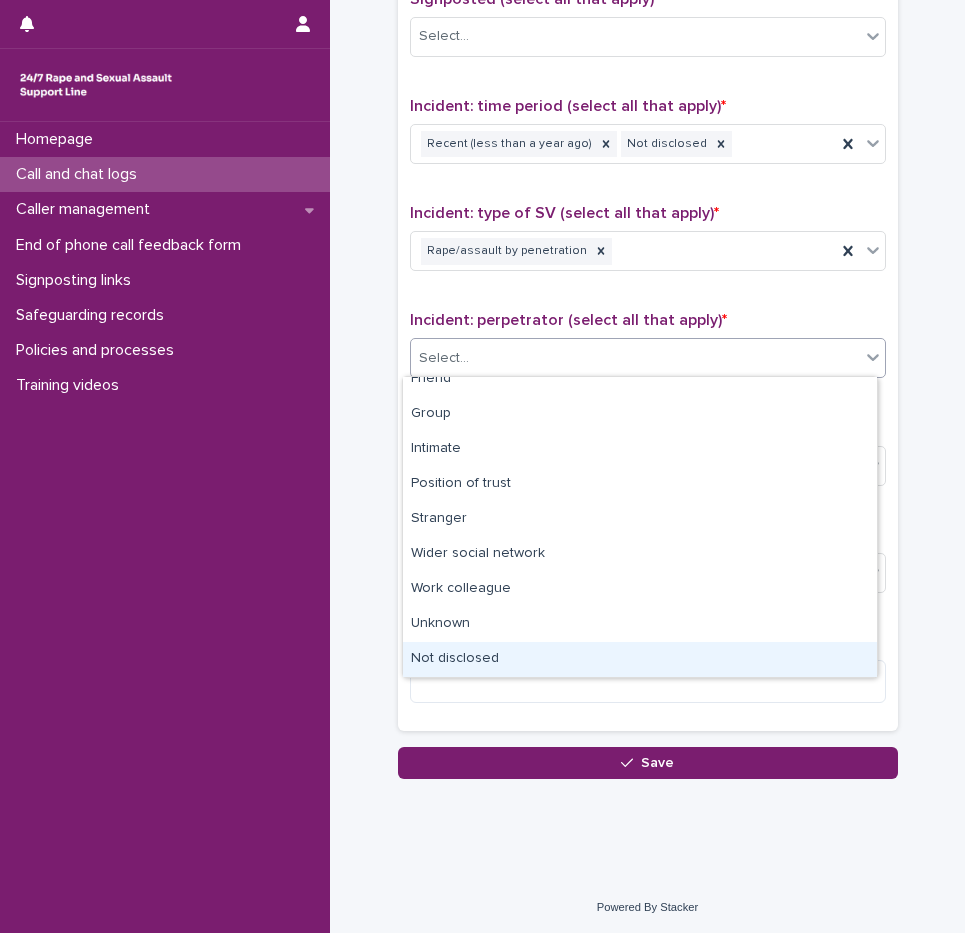 click on "Not disclosed" at bounding box center [640, 659] 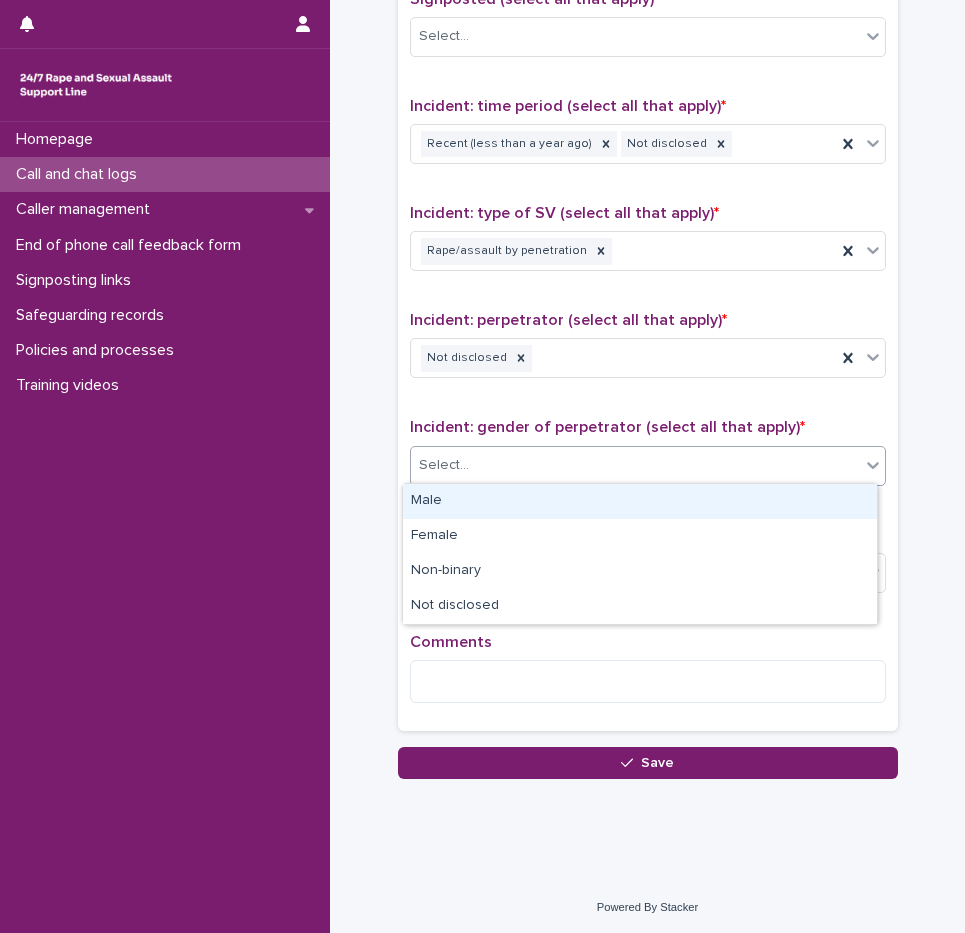 click on "Select..." at bounding box center [635, 465] 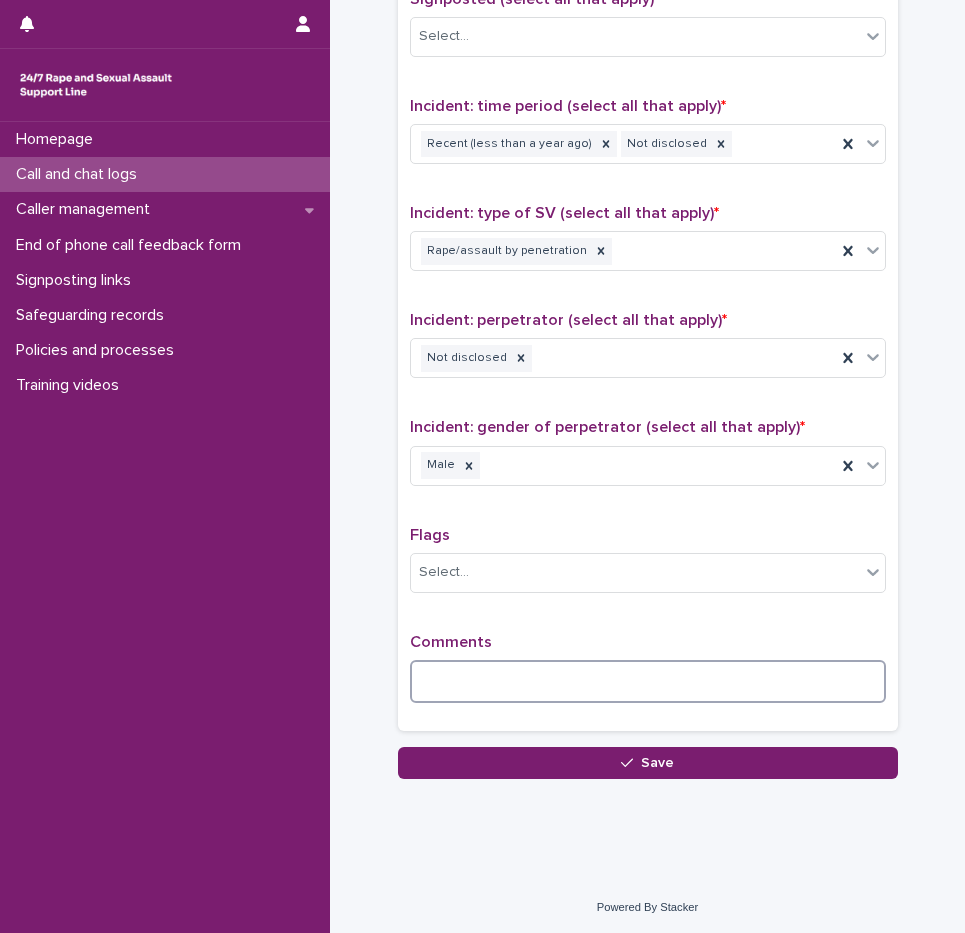 click at bounding box center (648, 681) 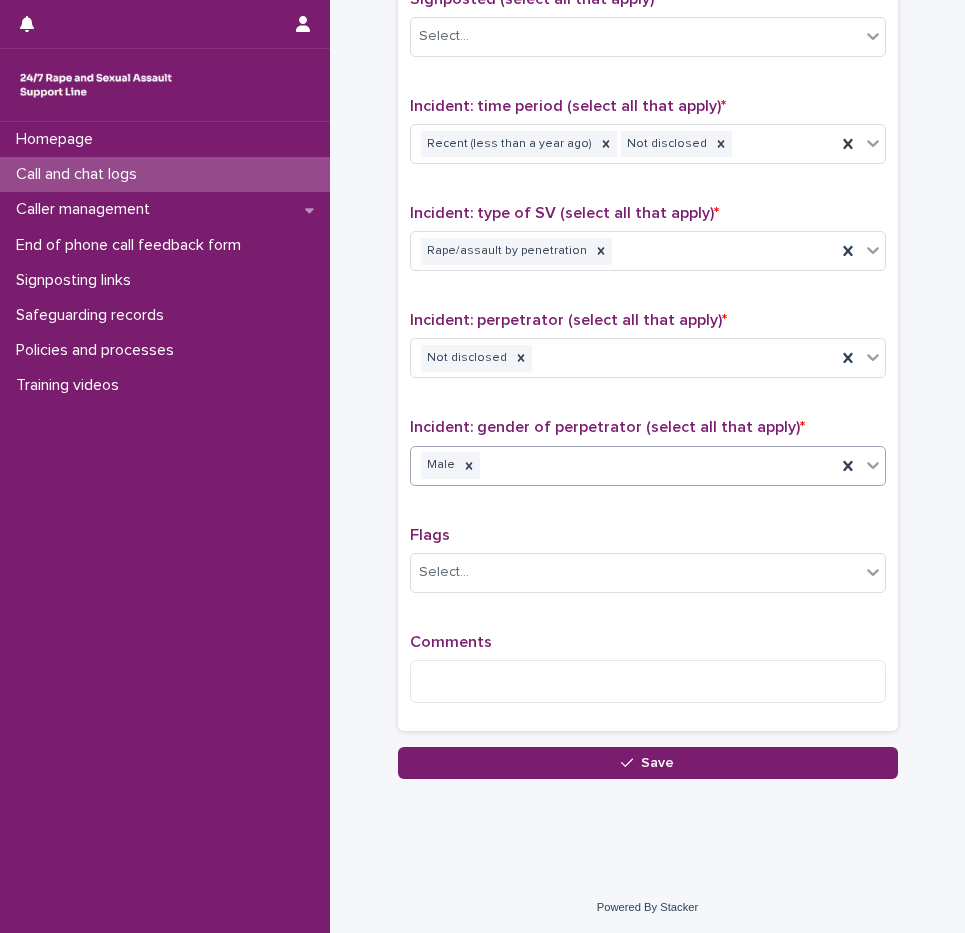 click on "Male" at bounding box center [623, 465] 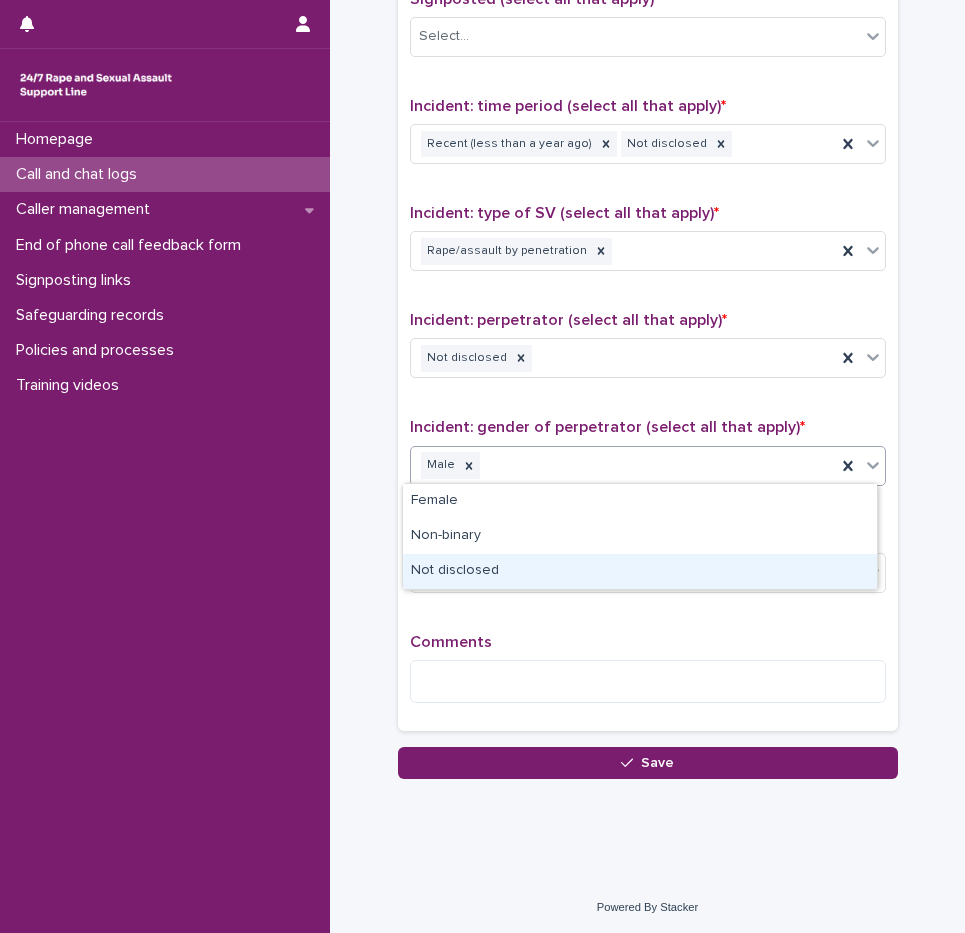 click on "Not disclosed" at bounding box center [640, 571] 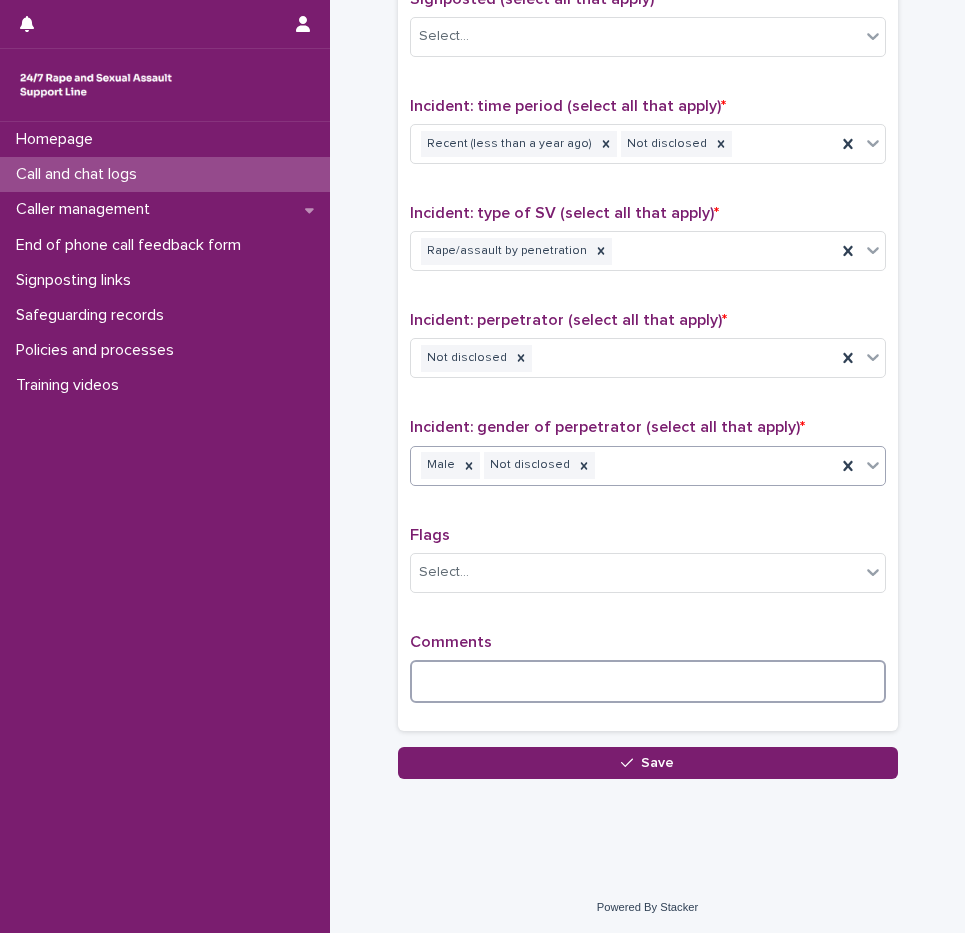 click at bounding box center [648, 681] 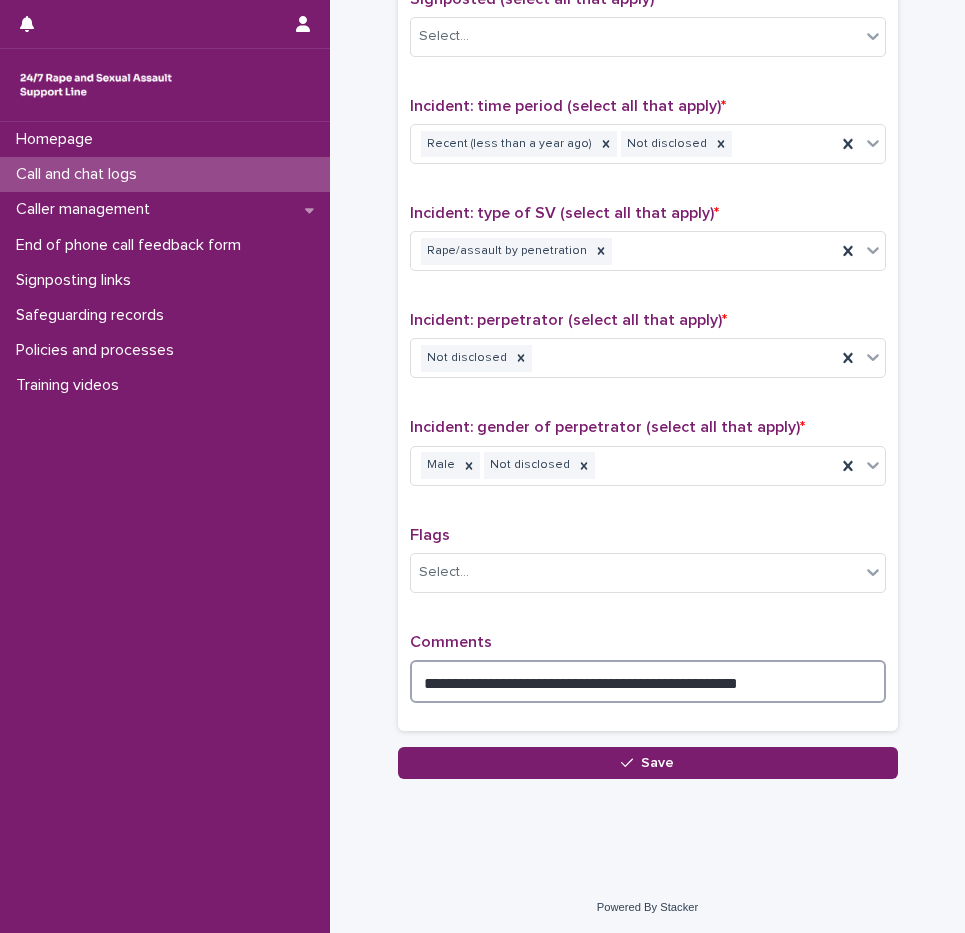 click on "**********" at bounding box center [648, 681] 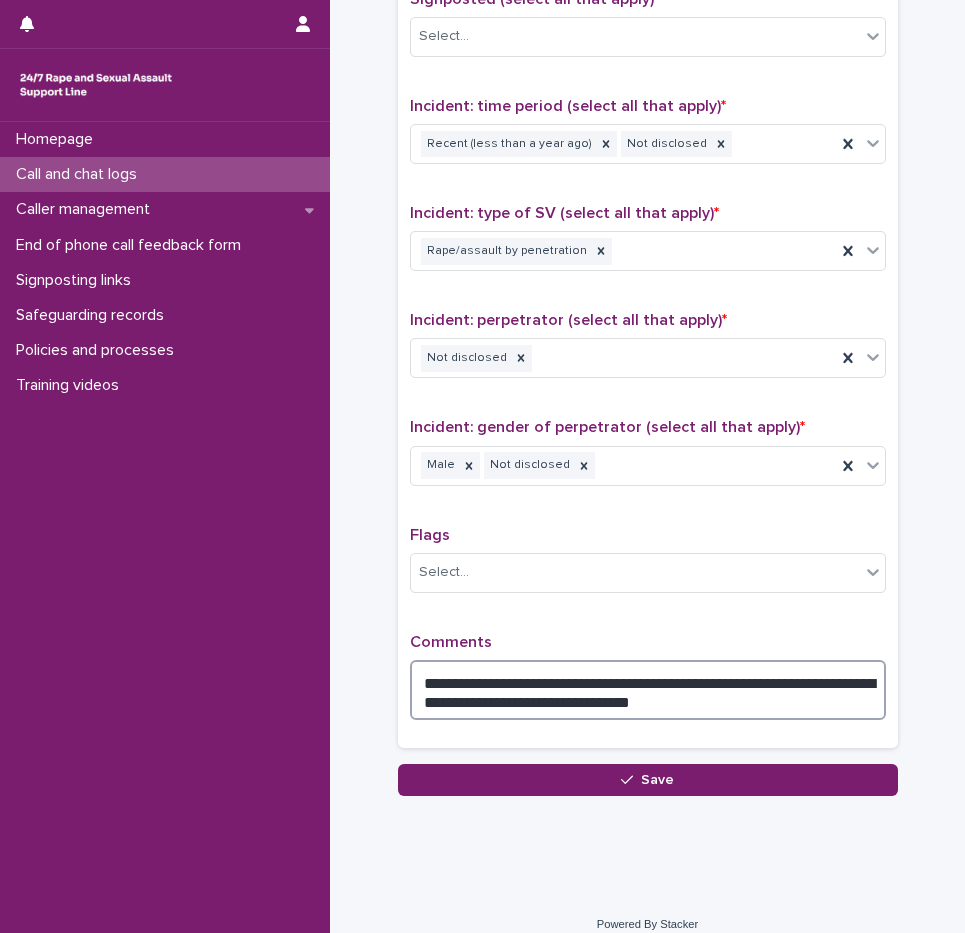 click on "**********" at bounding box center (648, 690) 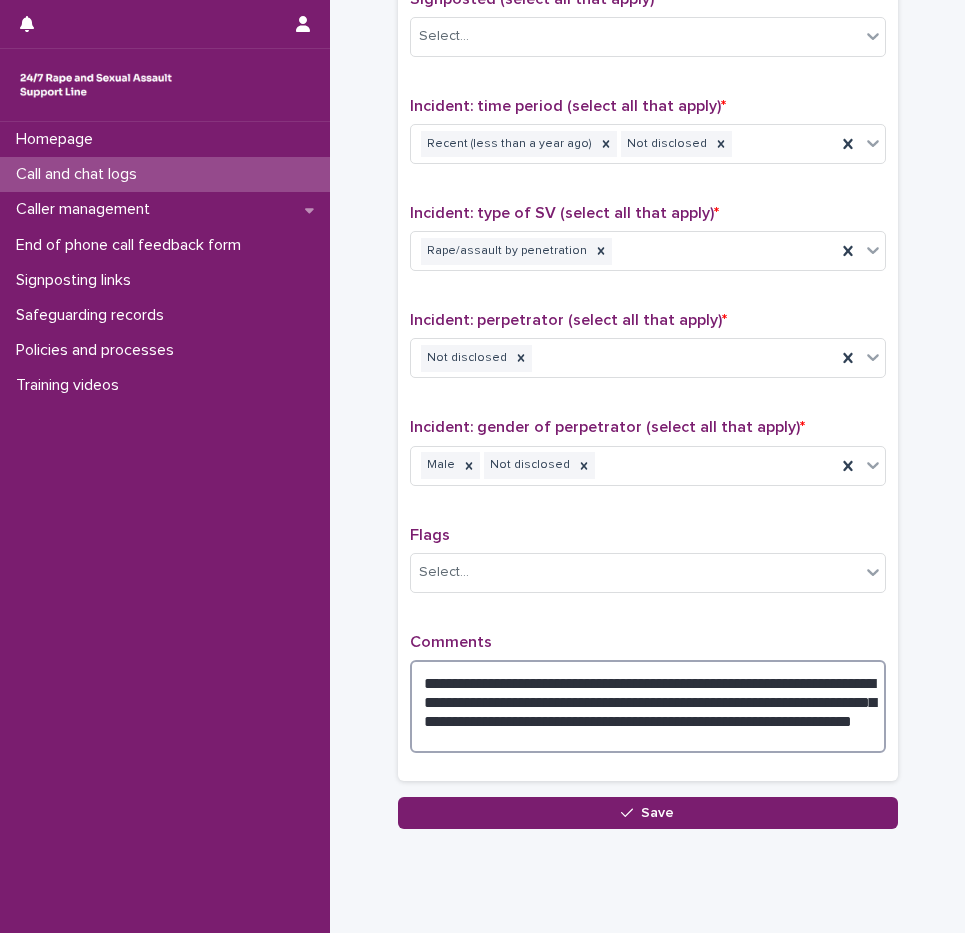 click on "**********" at bounding box center (648, 706) 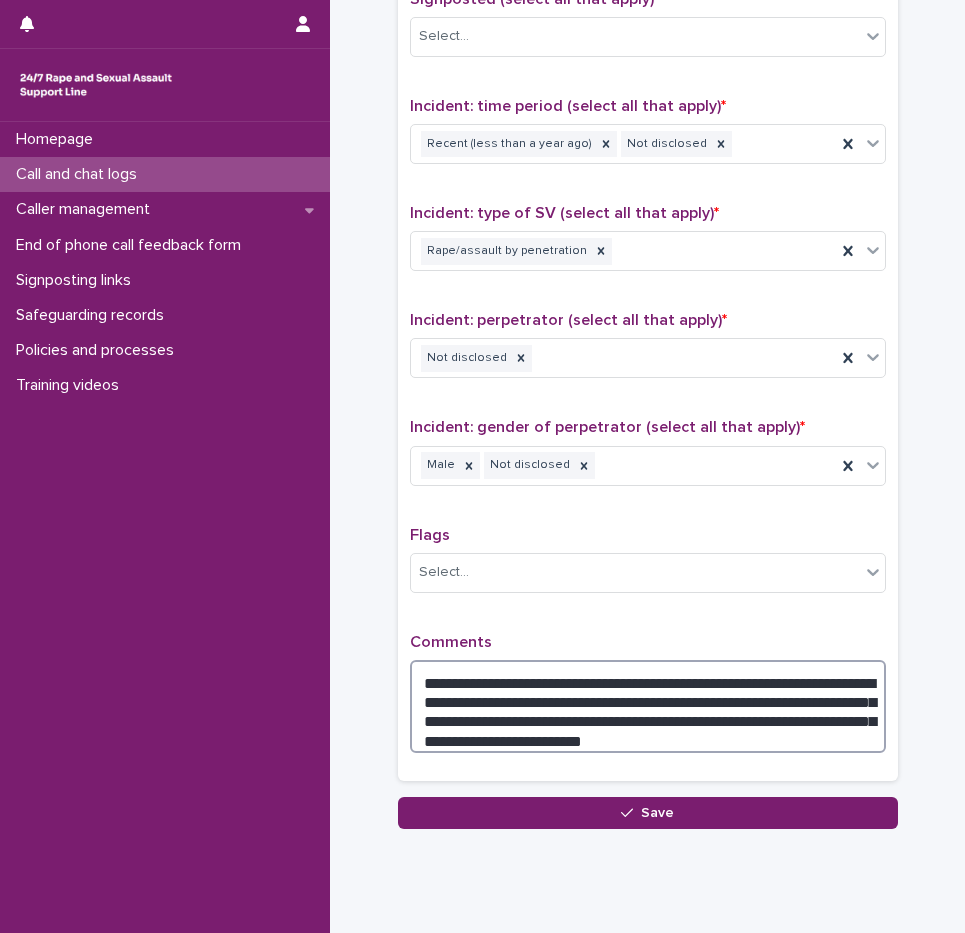 type on "**********" 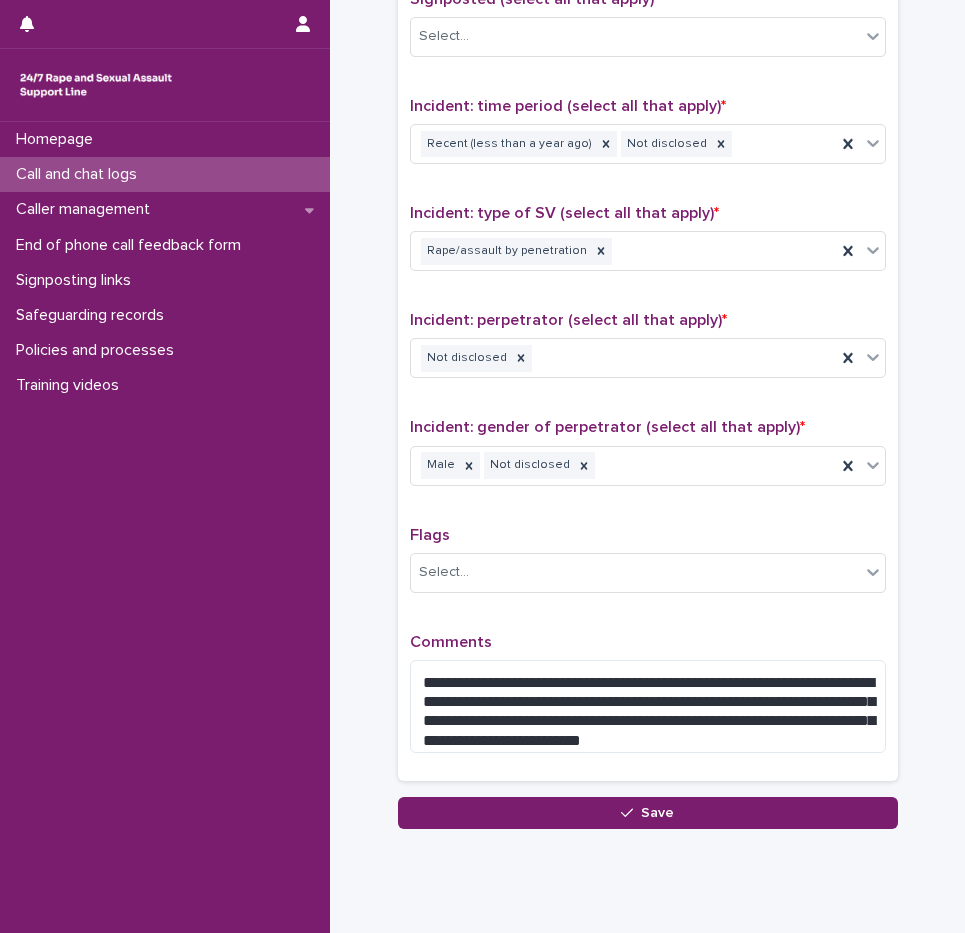 click on "**********" at bounding box center (648, 325) 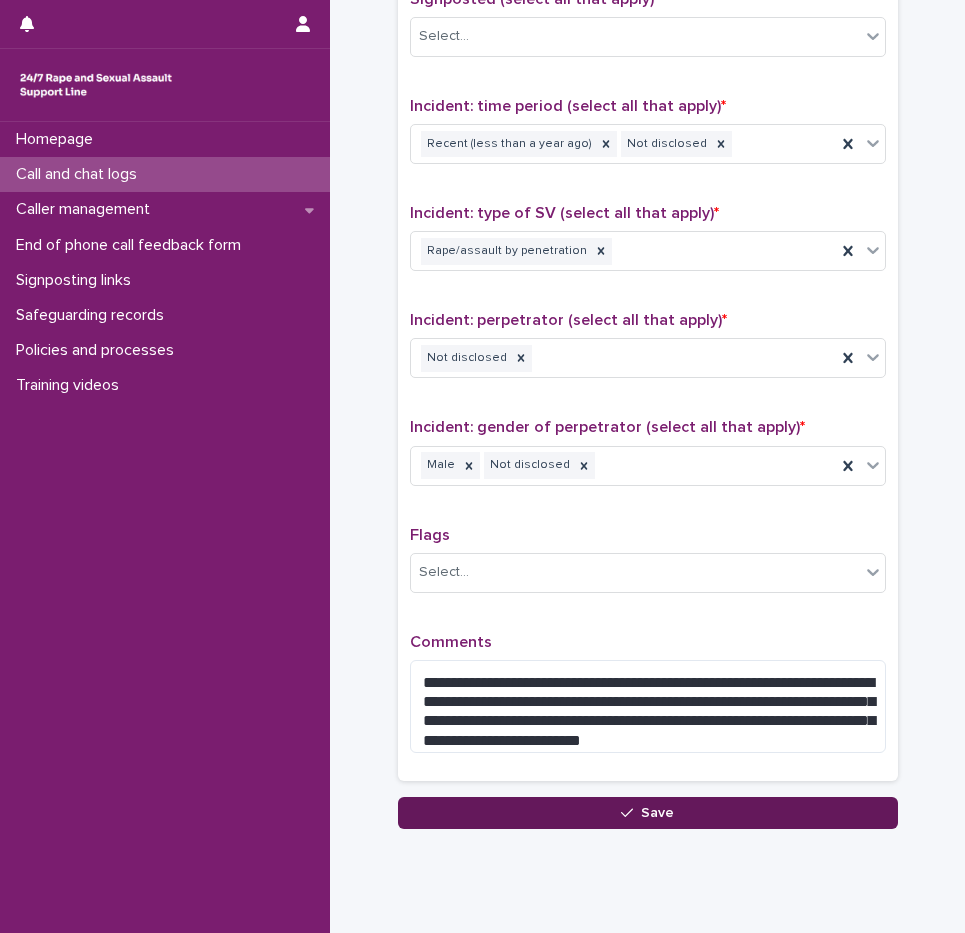 click on "Save" at bounding box center (657, 813) 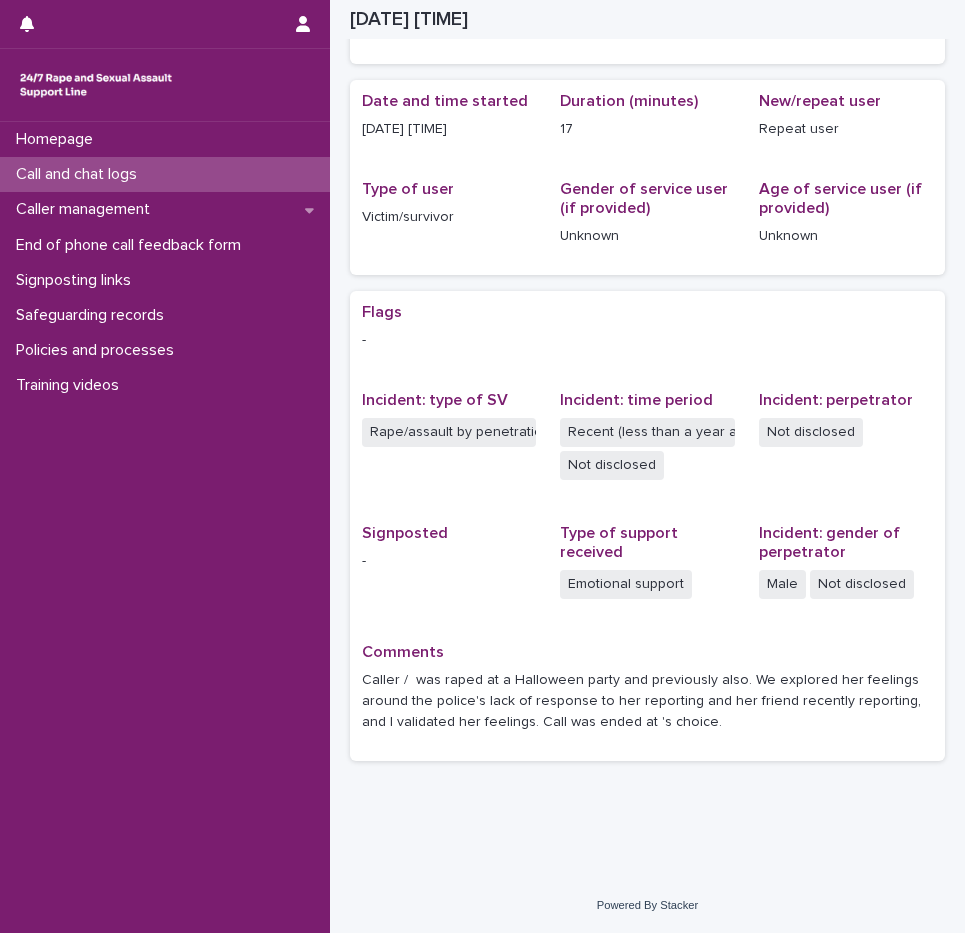 scroll, scrollTop: 163, scrollLeft: 0, axis: vertical 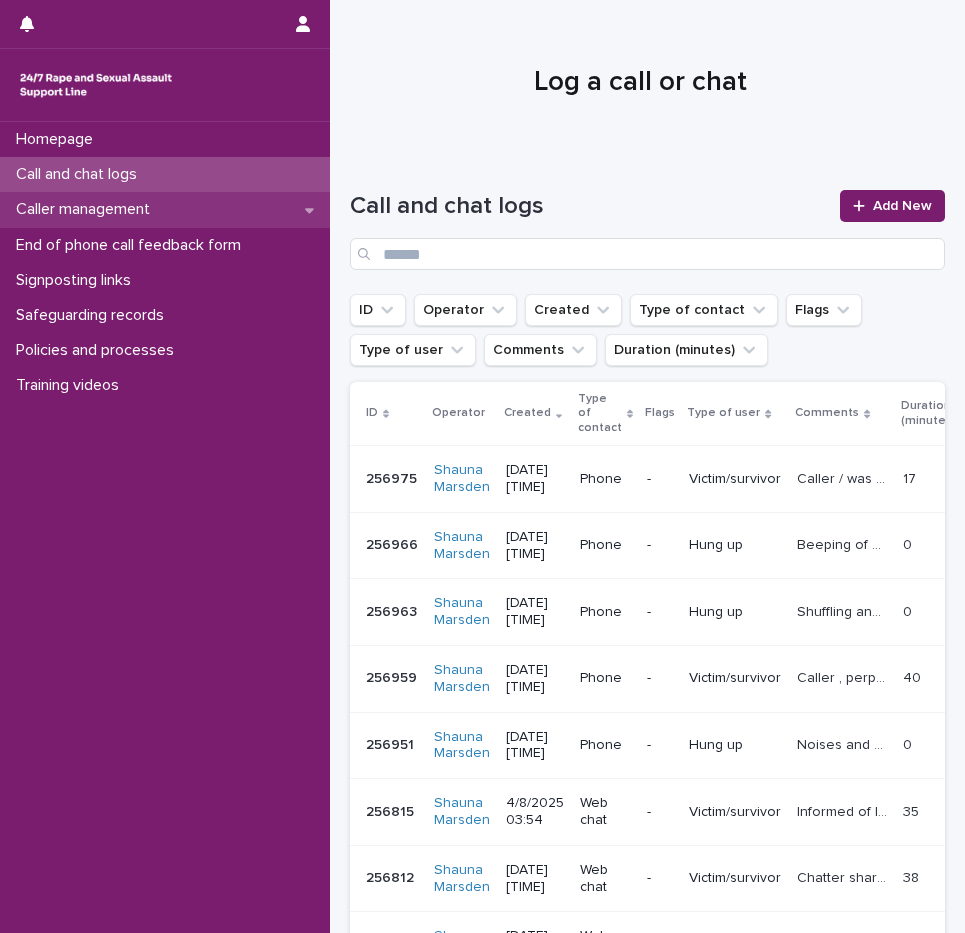 click on "Caller management" at bounding box center [165, 209] 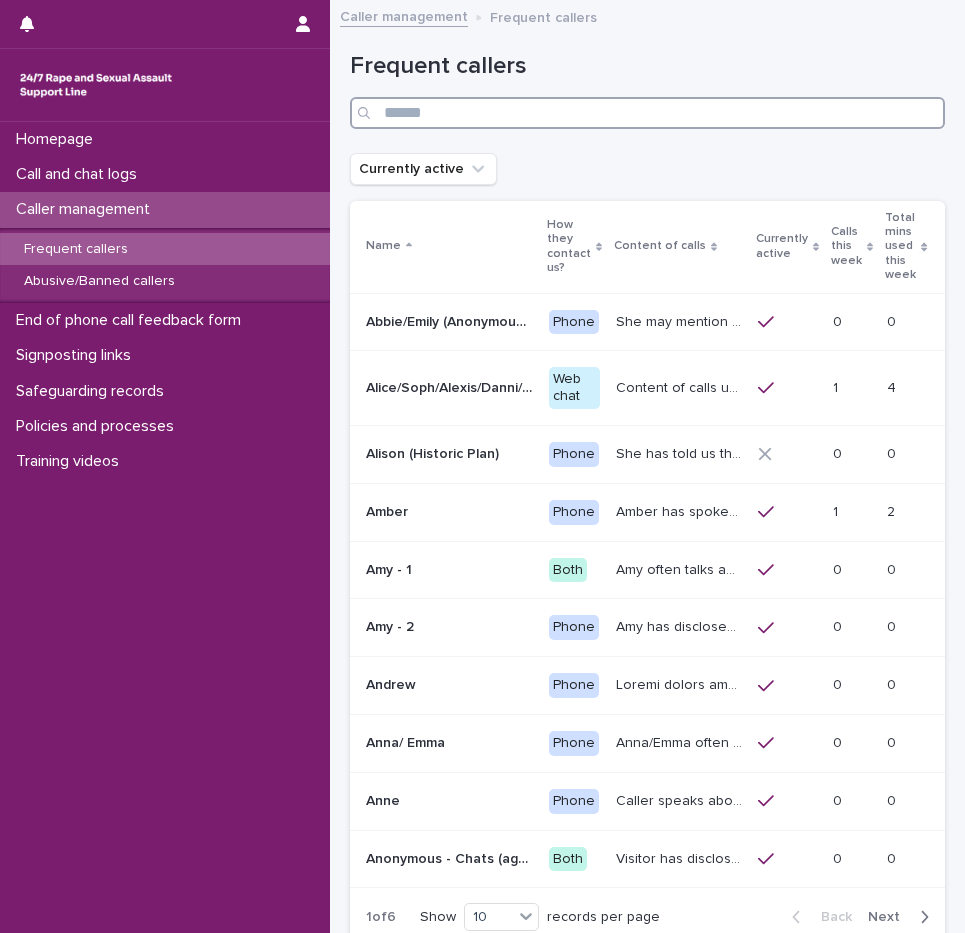 click at bounding box center (647, 113) 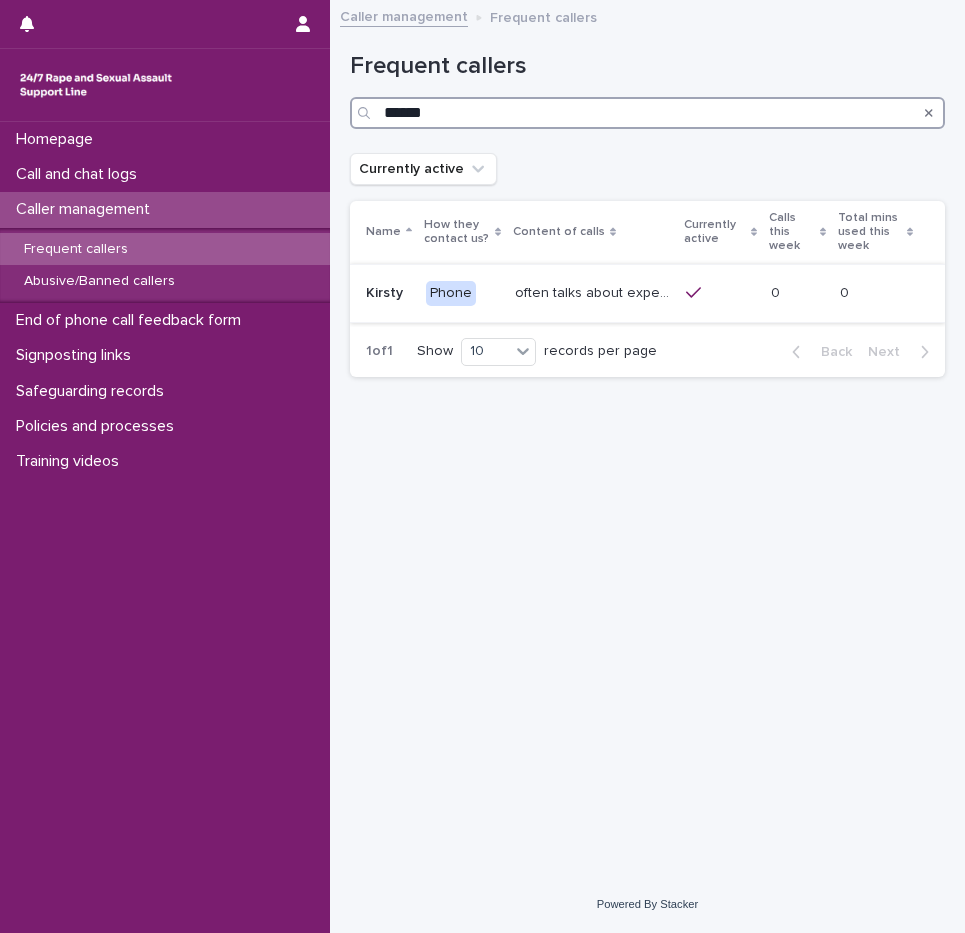 type on "******" 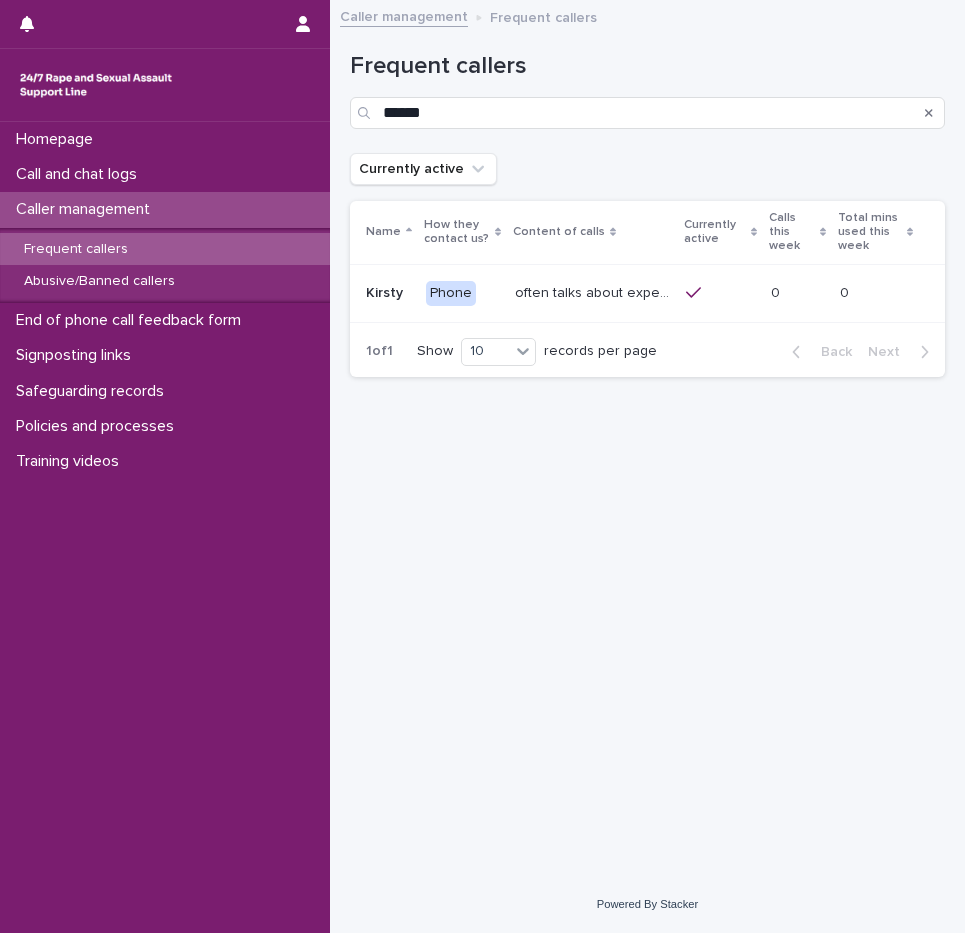 click on "[FIRST] often talks about experiencing sexual violence by a family friend six years ago, and again by a friend while on holiday last year.
She talks about how difficult these traumatic experiences have affected her,  that she has struggled with suicidal thoughts and attempts.
She has mentioned being dismissed and unsupported by medical professionals and emergency service.
She has complex PTSD (CPTSD)" at bounding box center [594, 291] 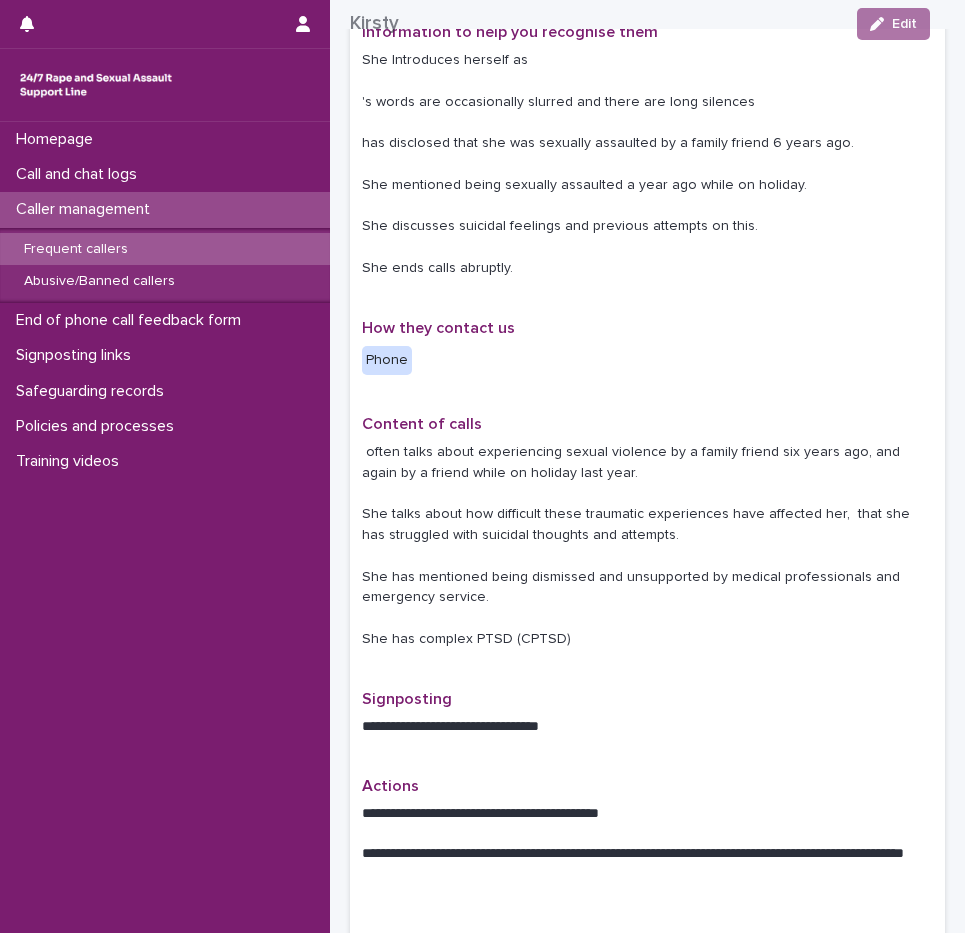 scroll, scrollTop: 300, scrollLeft: 0, axis: vertical 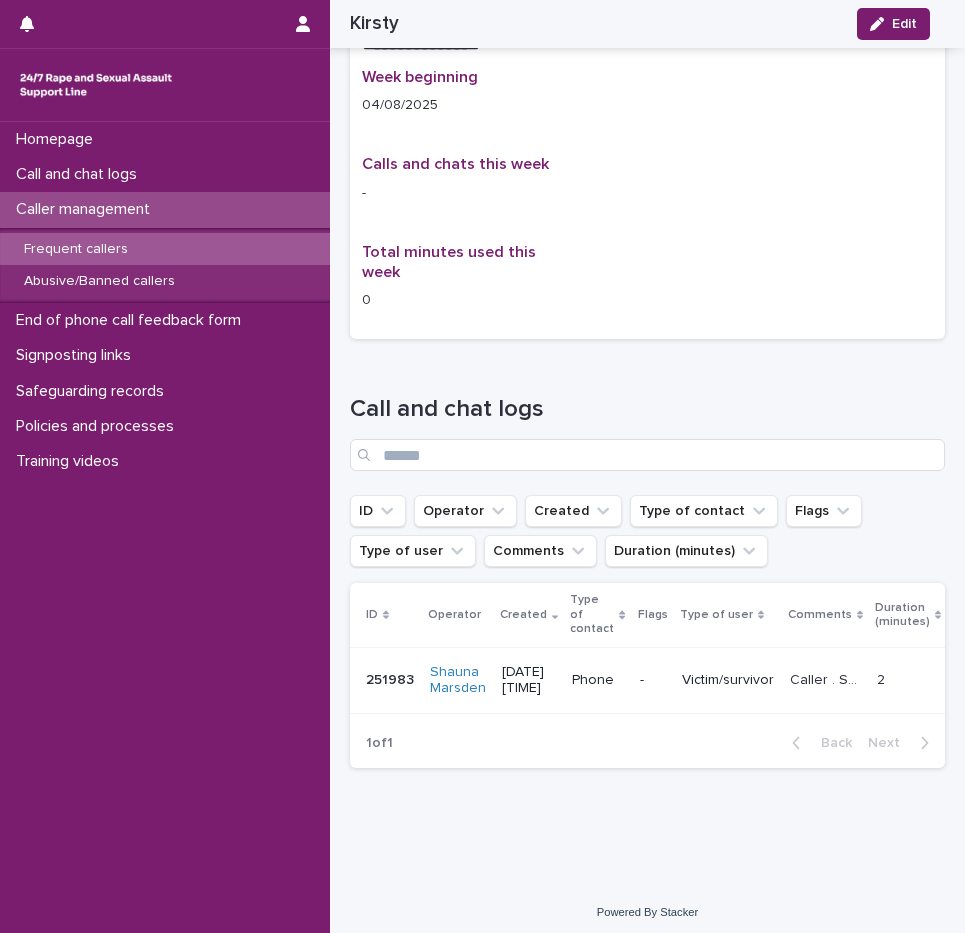 click on "Caller [FIRST]. Said that things are still "a mess" and she had a "lot going on". SLW validated this and invited her to share more. [FIRST] hung up abruptly." at bounding box center (827, 678) 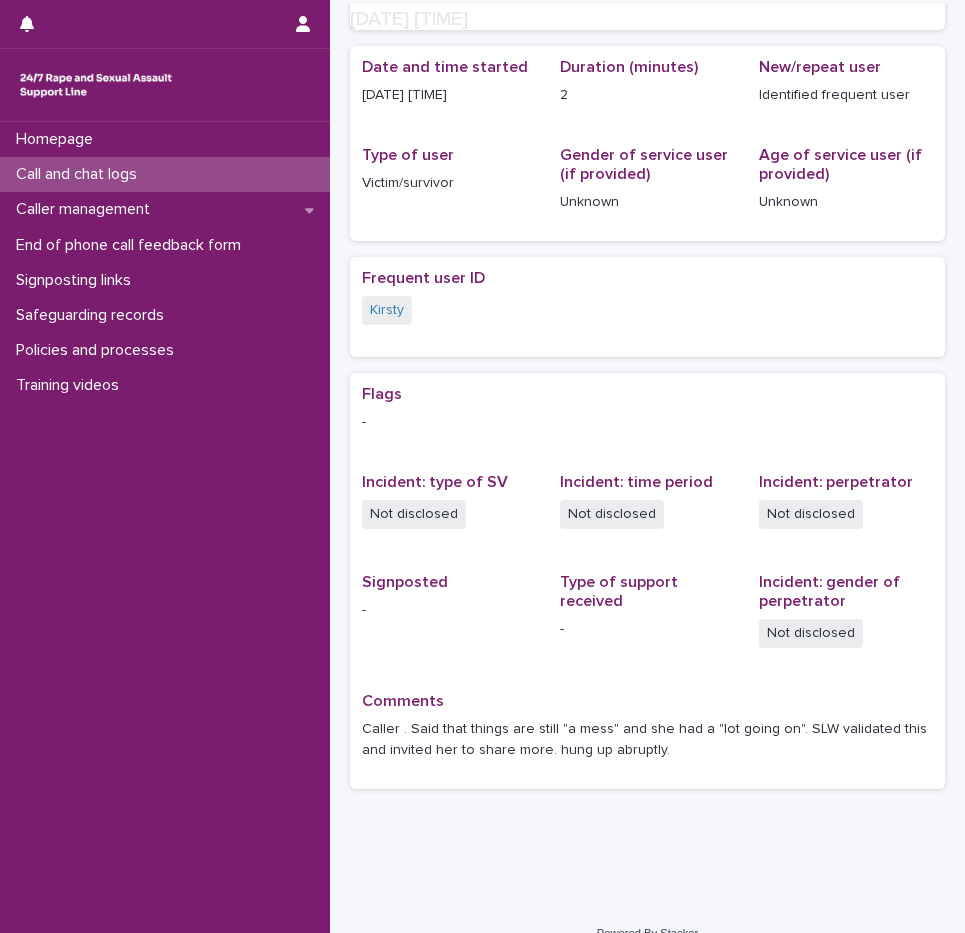 scroll, scrollTop: 226, scrollLeft: 0, axis: vertical 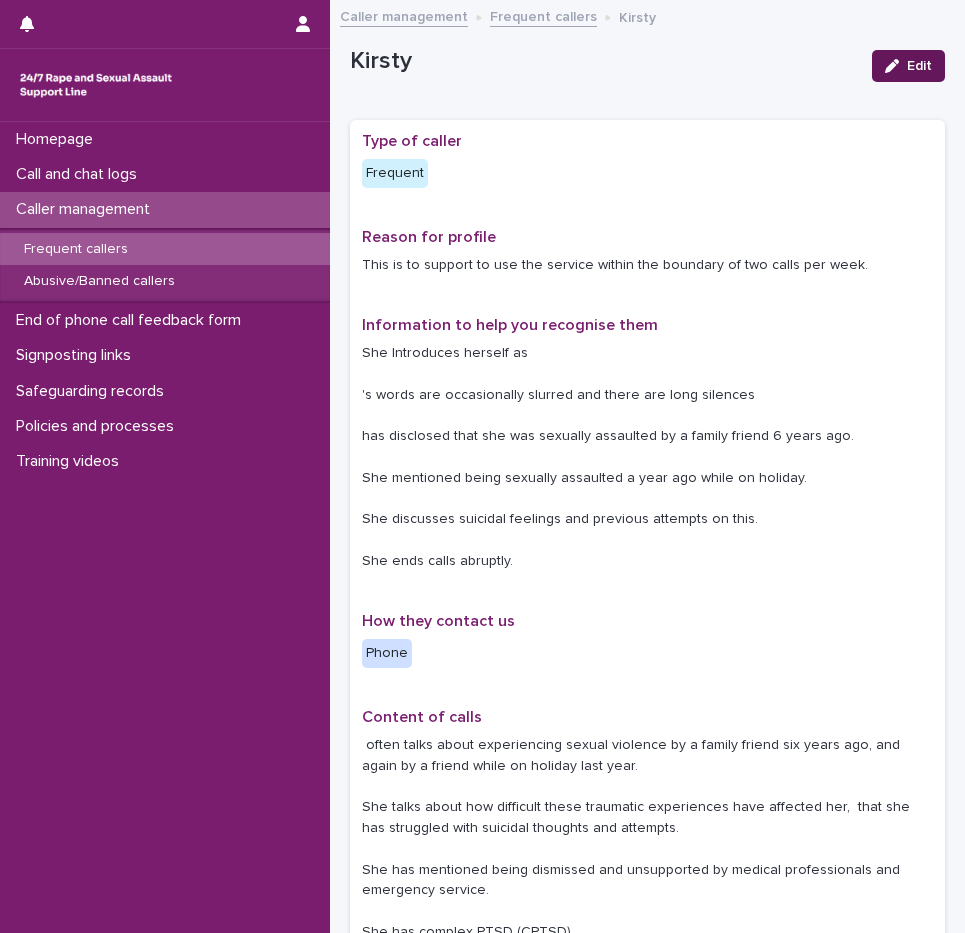click 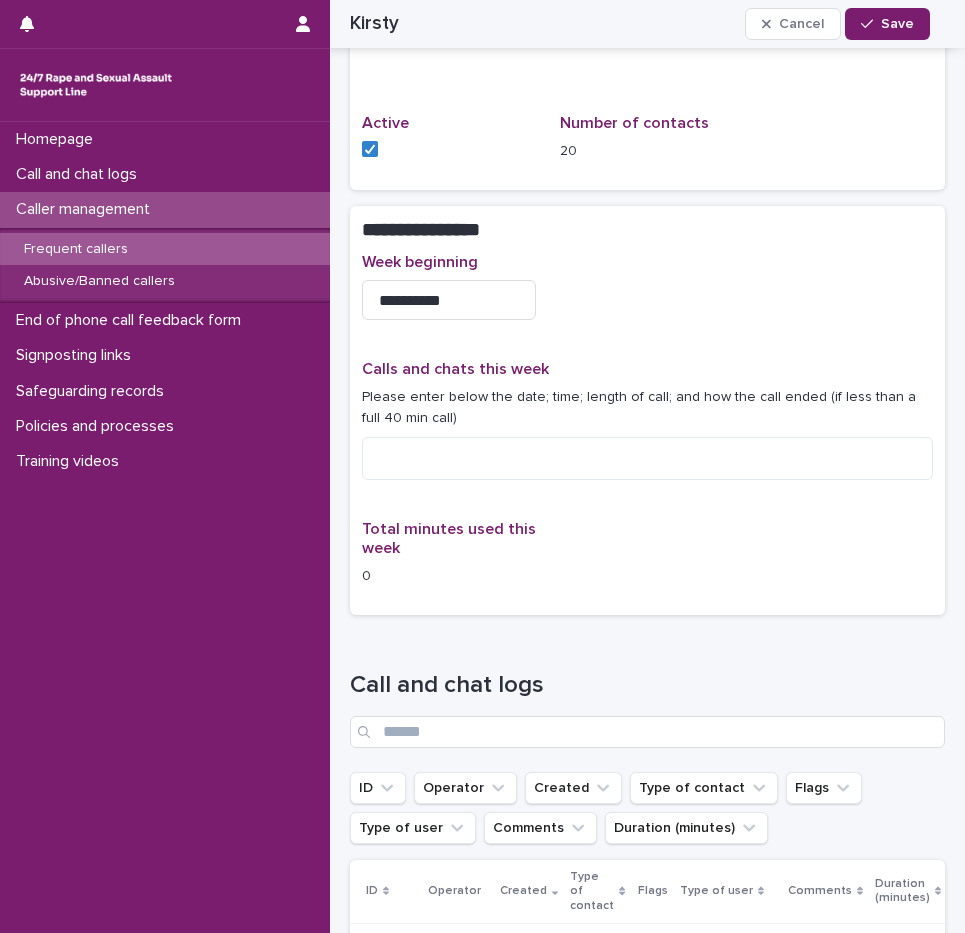 scroll, scrollTop: 1173, scrollLeft: 0, axis: vertical 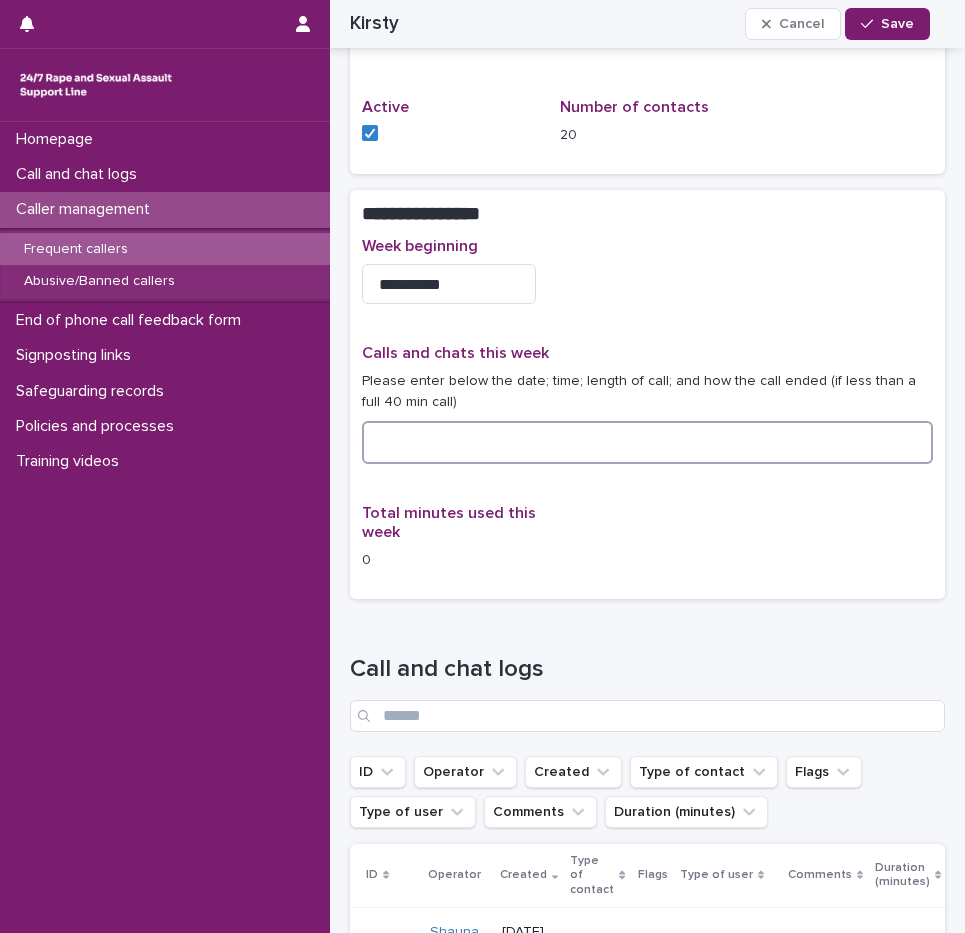 click at bounding box center (647, 442) 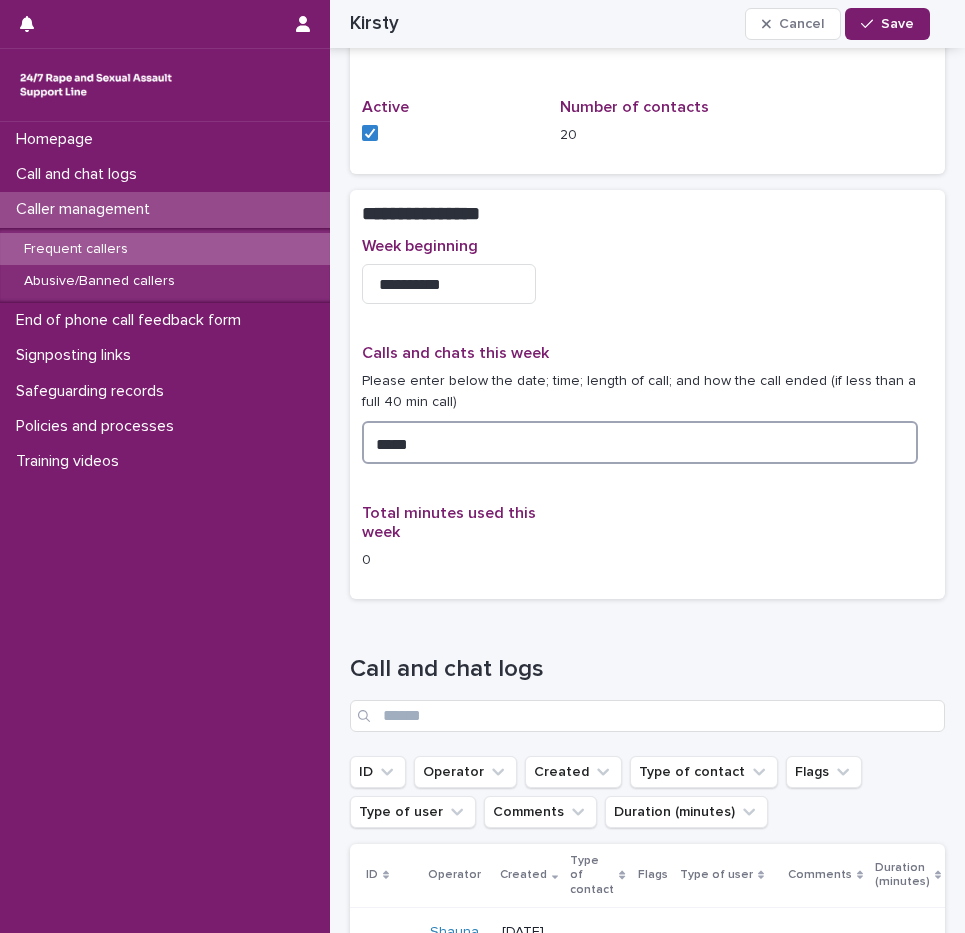 click on "*****" at bounding box center (640, 442) 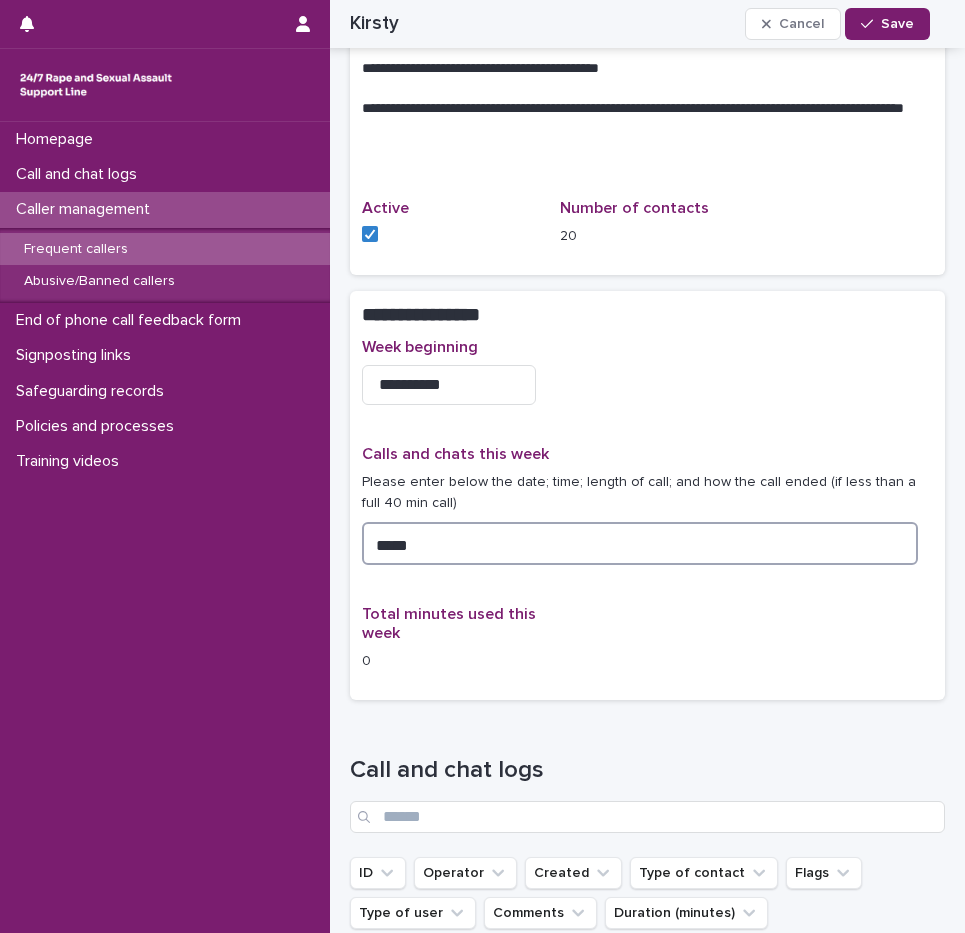 scroll, scrollTop: 1224, scrollLeft: 0, axis: vertical 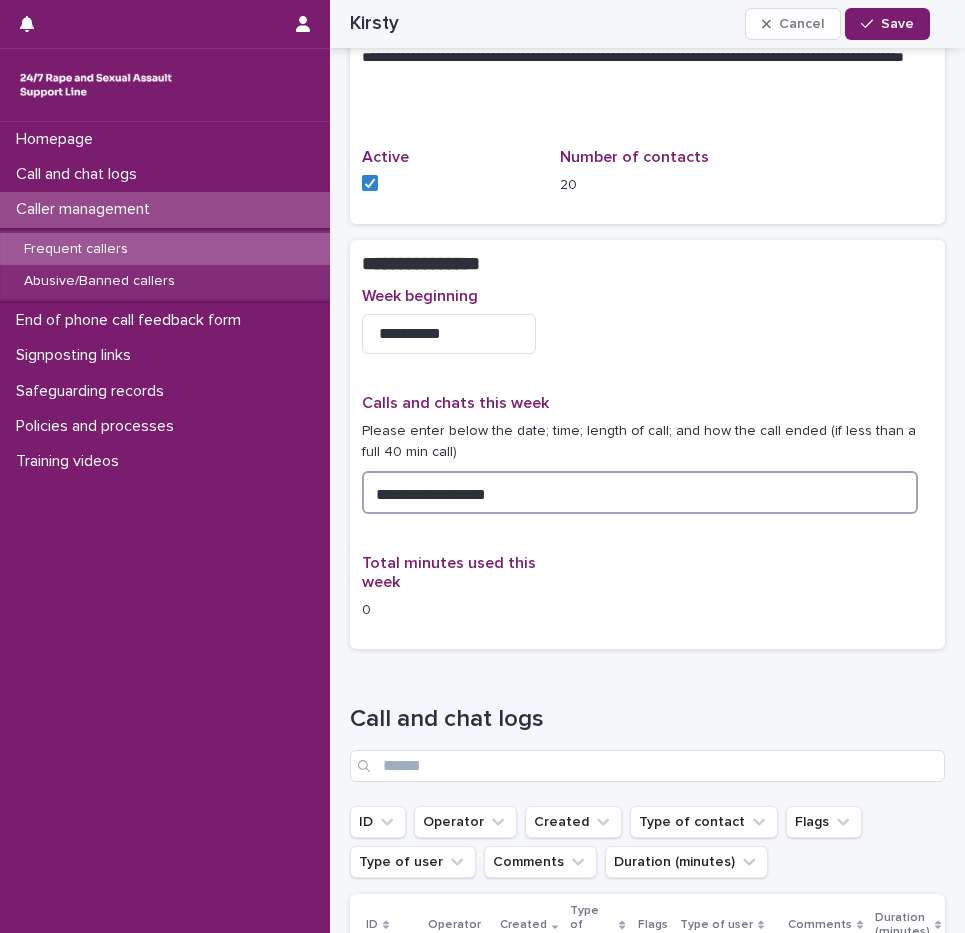 click on "**********" at bounding box center [640, 492] 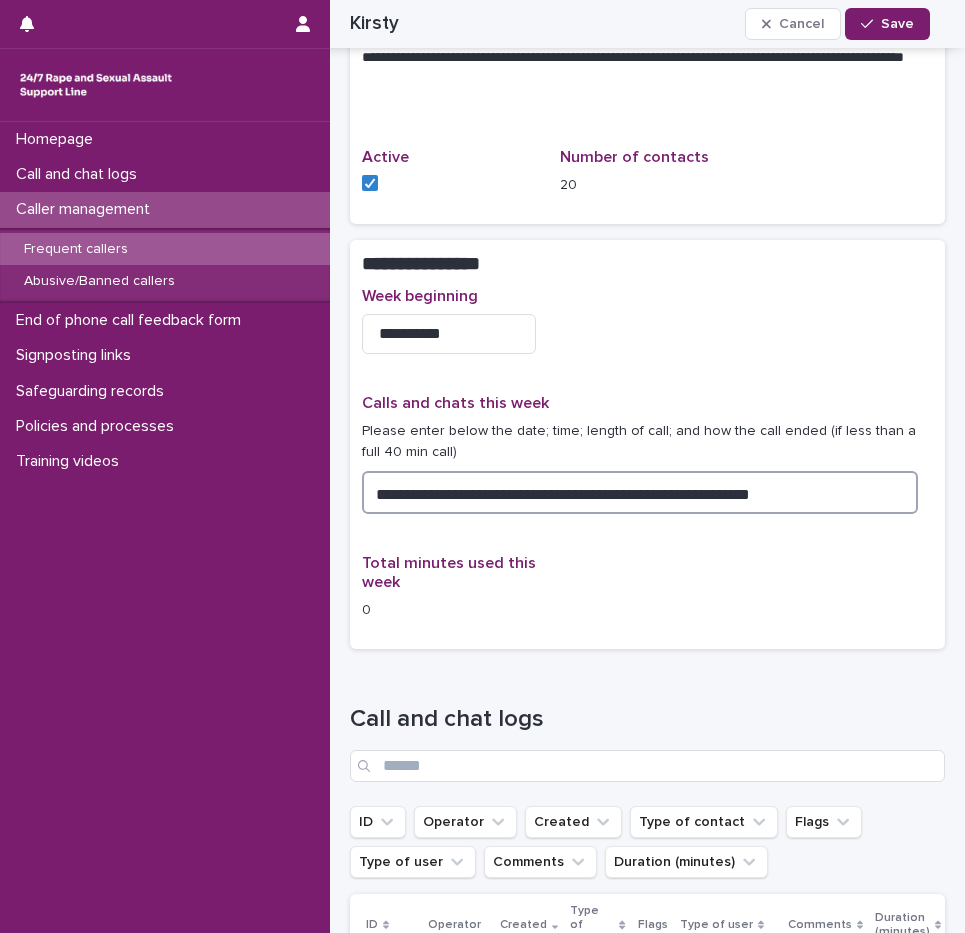 type on "**********" 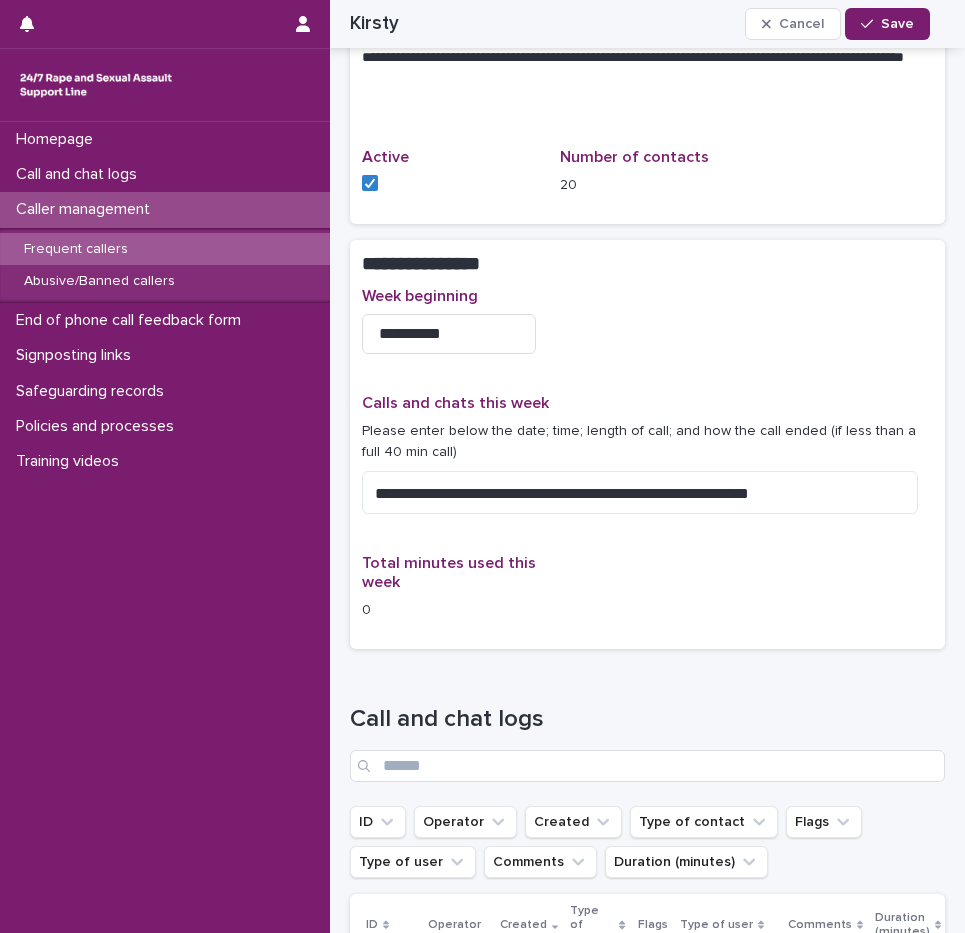 click on "**********" at bounding box center [647, 462] 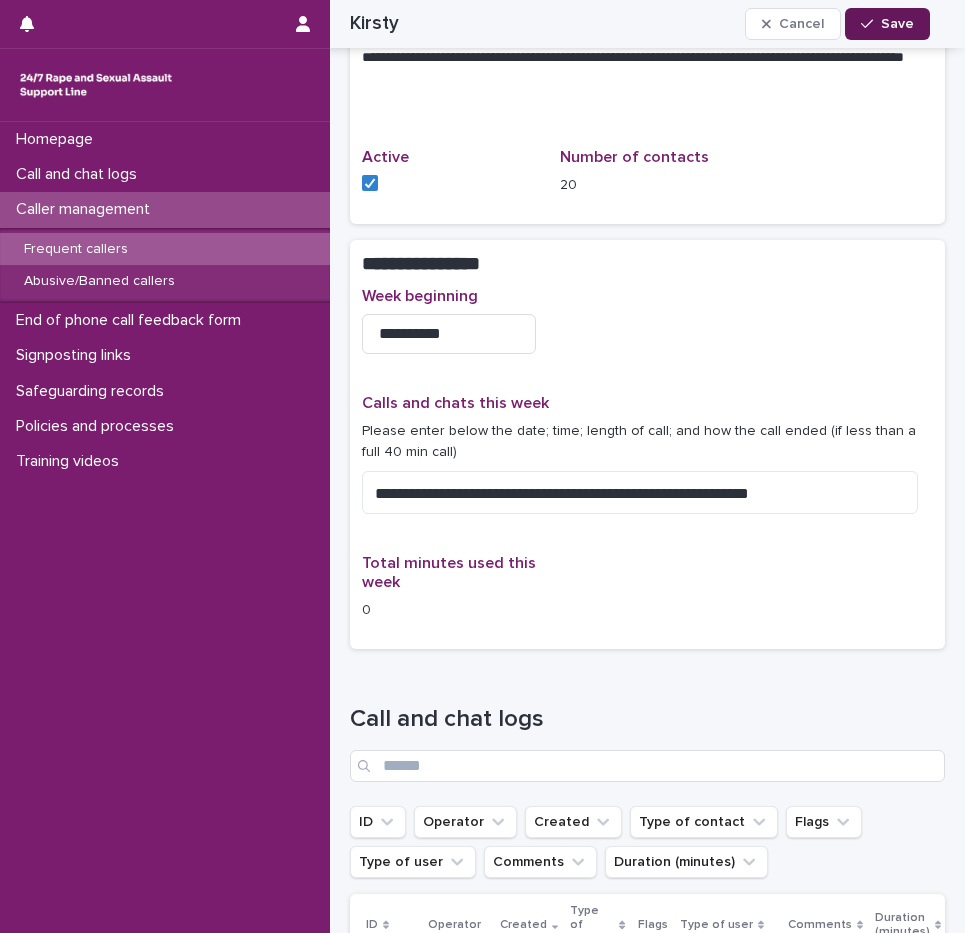 click on "Save" at bounding box center [887, 24] 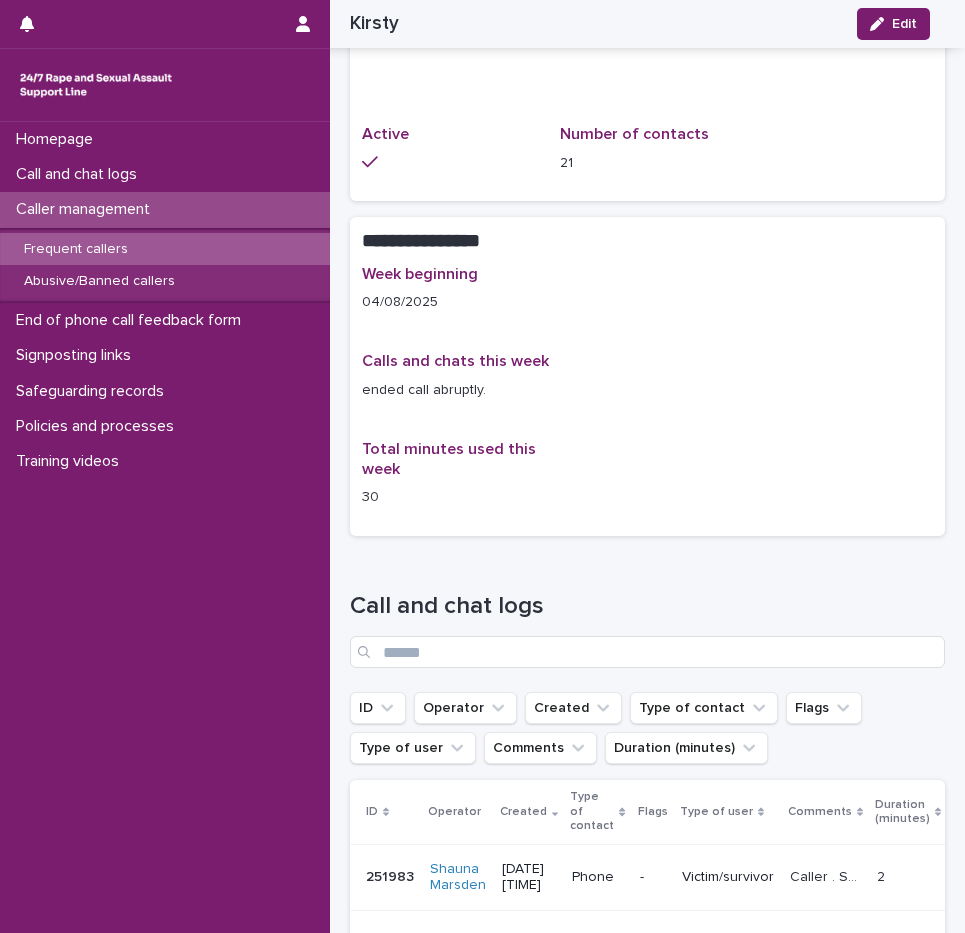 scroll, scrollTop: 1144, scrollLeft: 0, axis: vertical 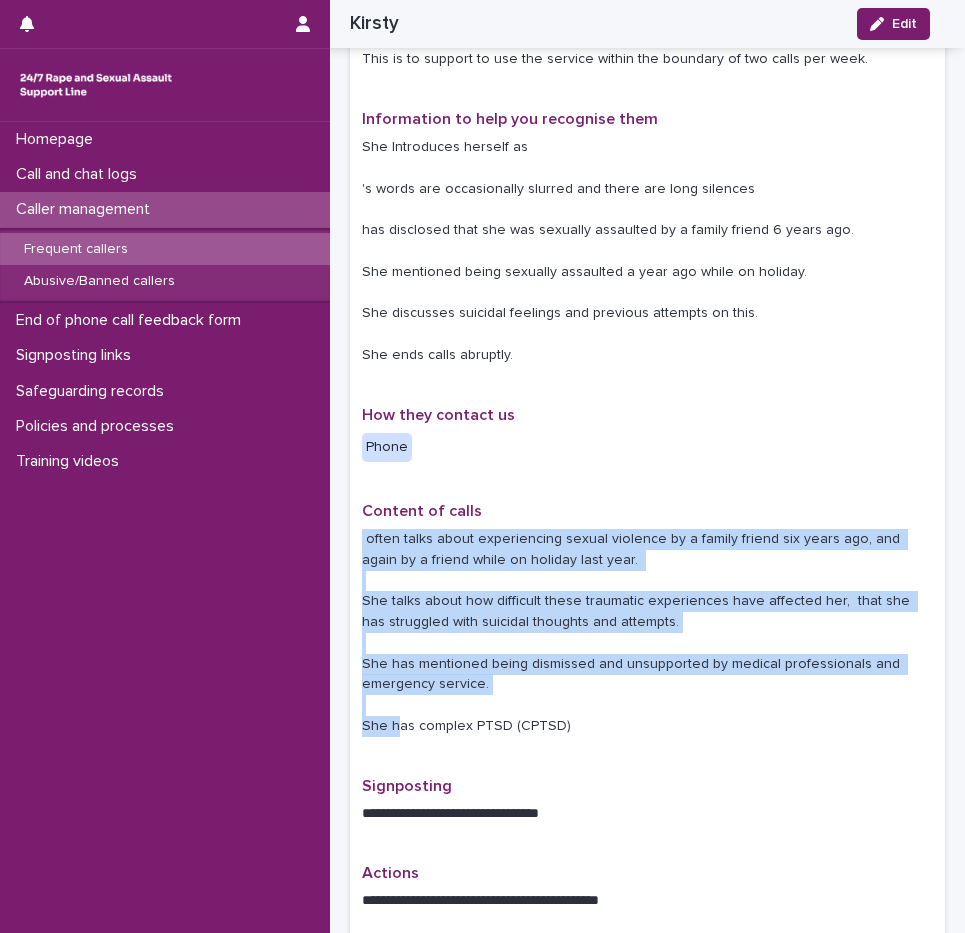 drag, startPoint x: 662, startPoint y: 709, endPoint x: 581, endPoint y: 522, distance: 203.78911 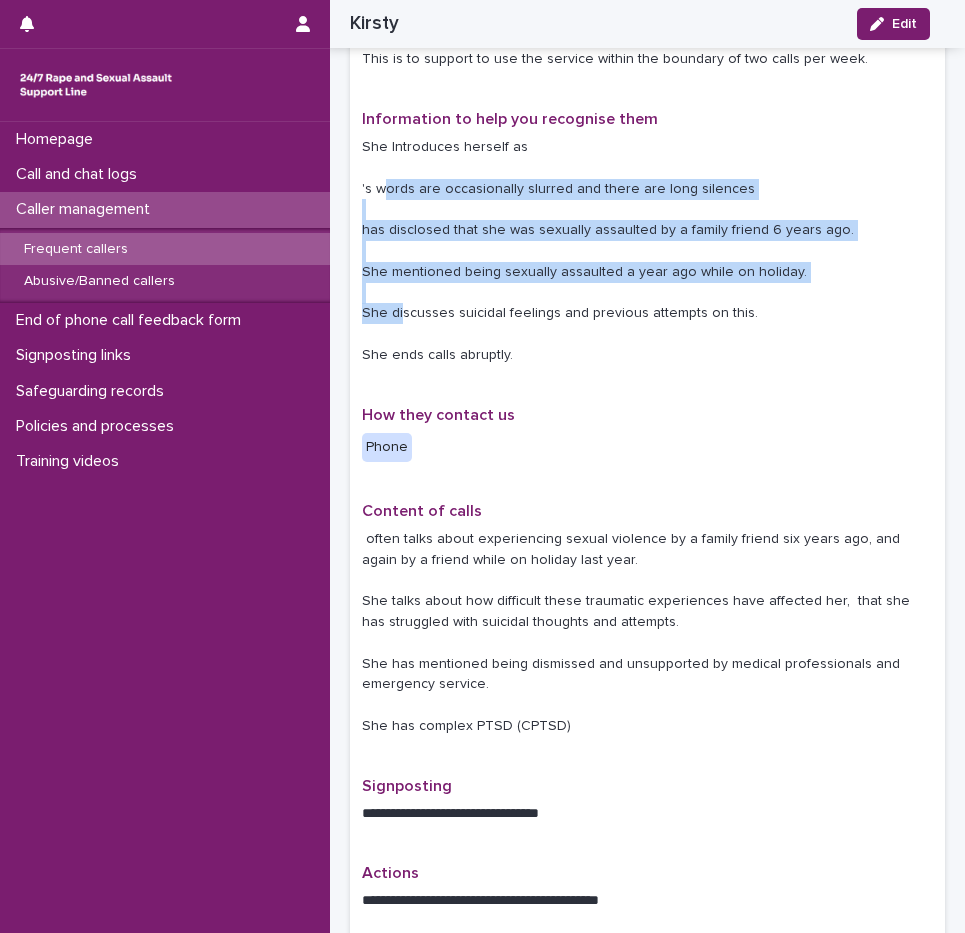 drag, startPoint x: 691, startPoint y: 144, endPoint x: 721, endPoint y: 279, distance: 138.29317 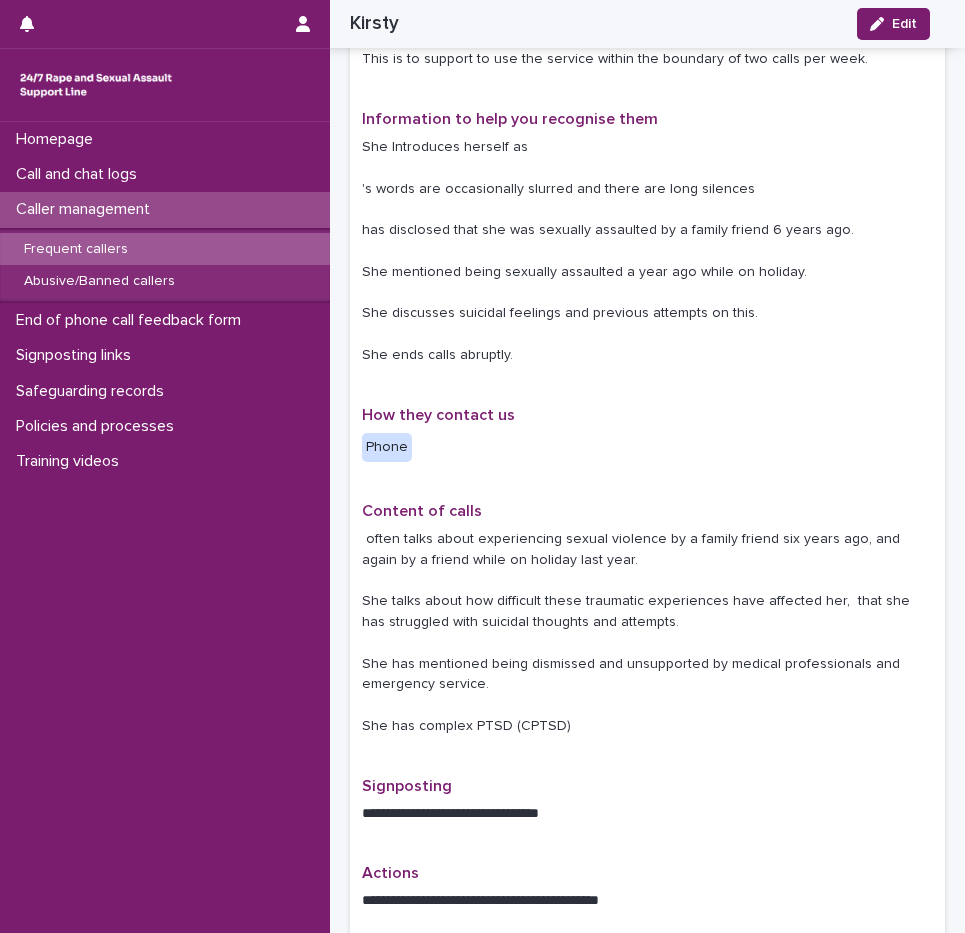 drag, startPoint x: 721, startPoint y: 279, endPoint x: 689, endPoint y: 304, distance: 40.60788 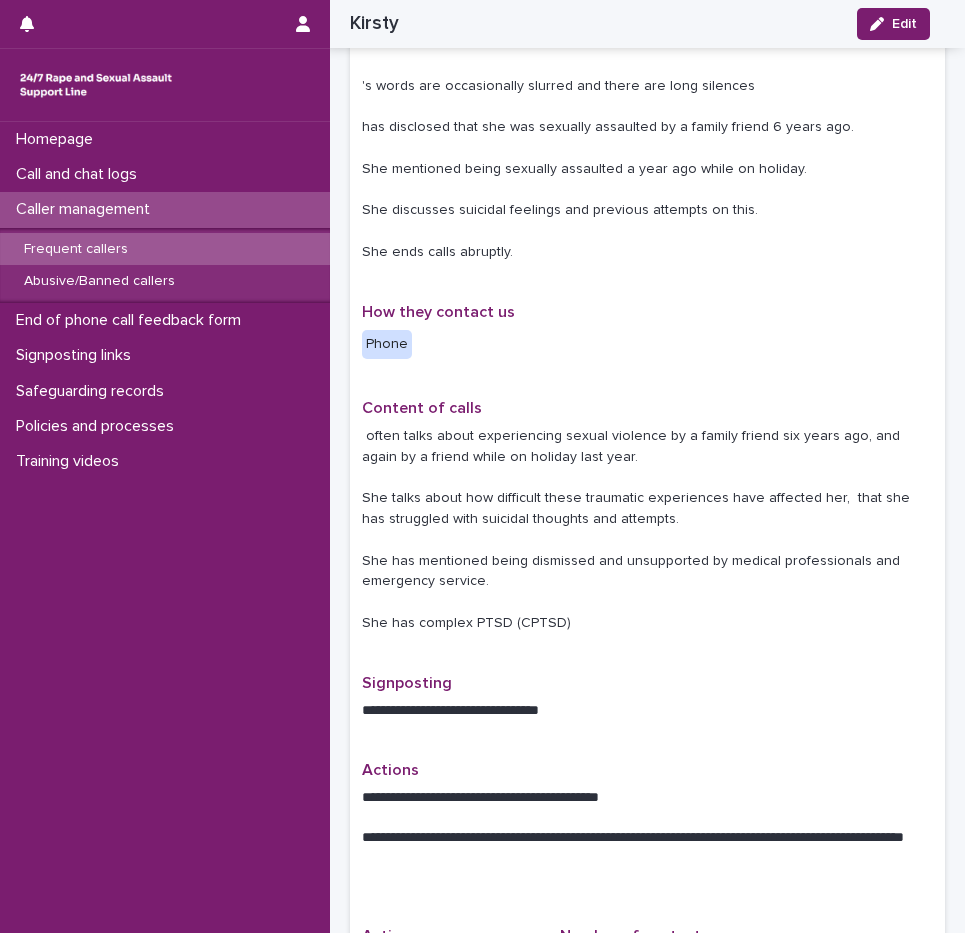 scroll, scrollTop: 325, scrollLeft: 0, axis: vertical 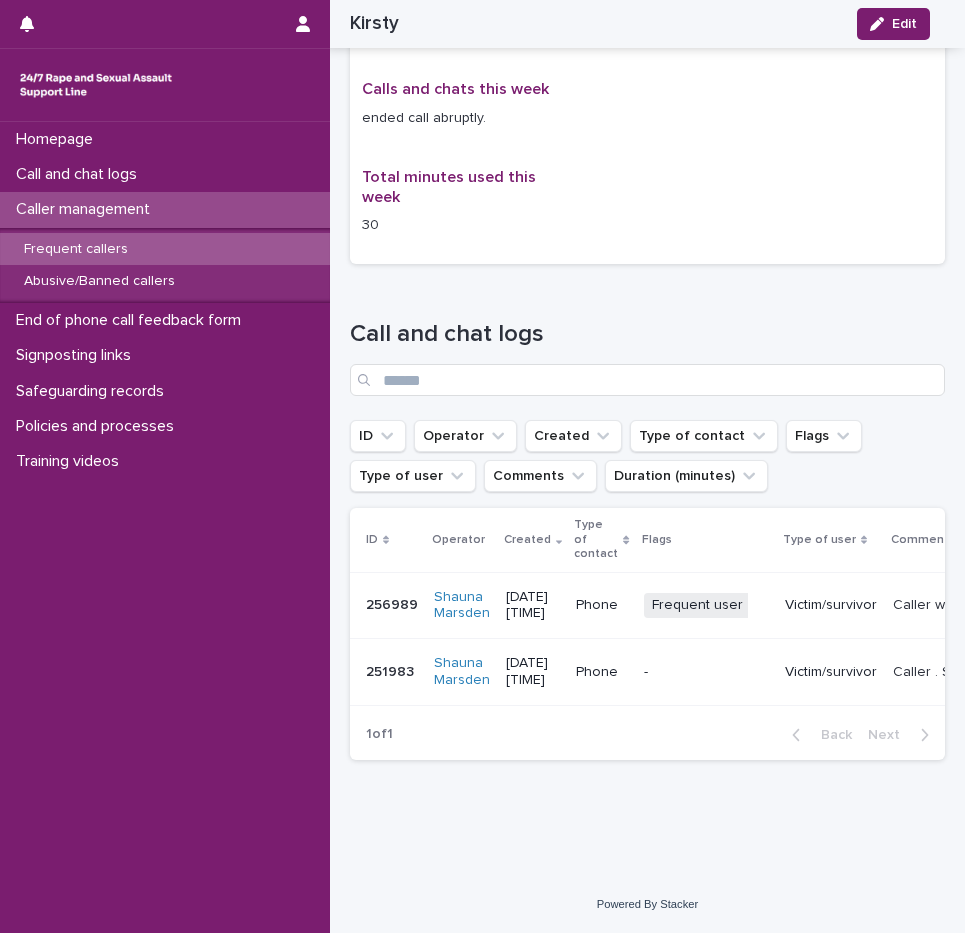 click on "Frequent user" at bounding box center (699, 605) 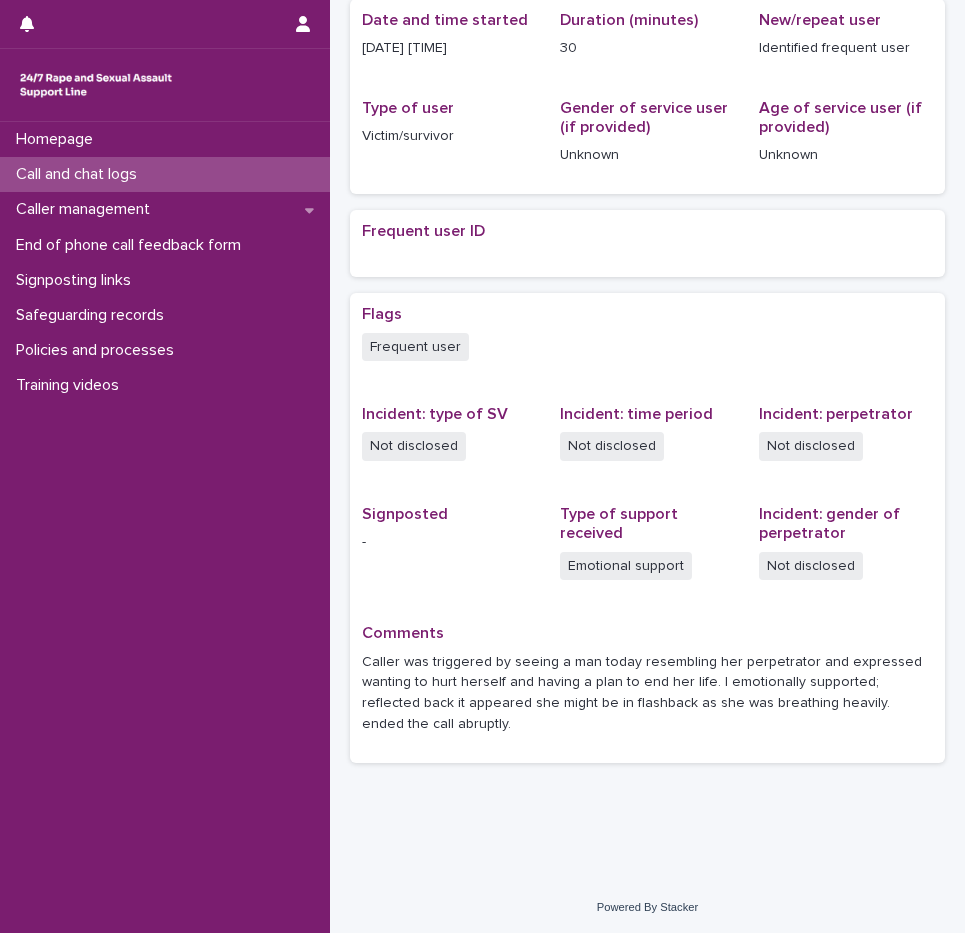 scroll, scrollTop: 263, scrollLeft: 0, axis: vertical 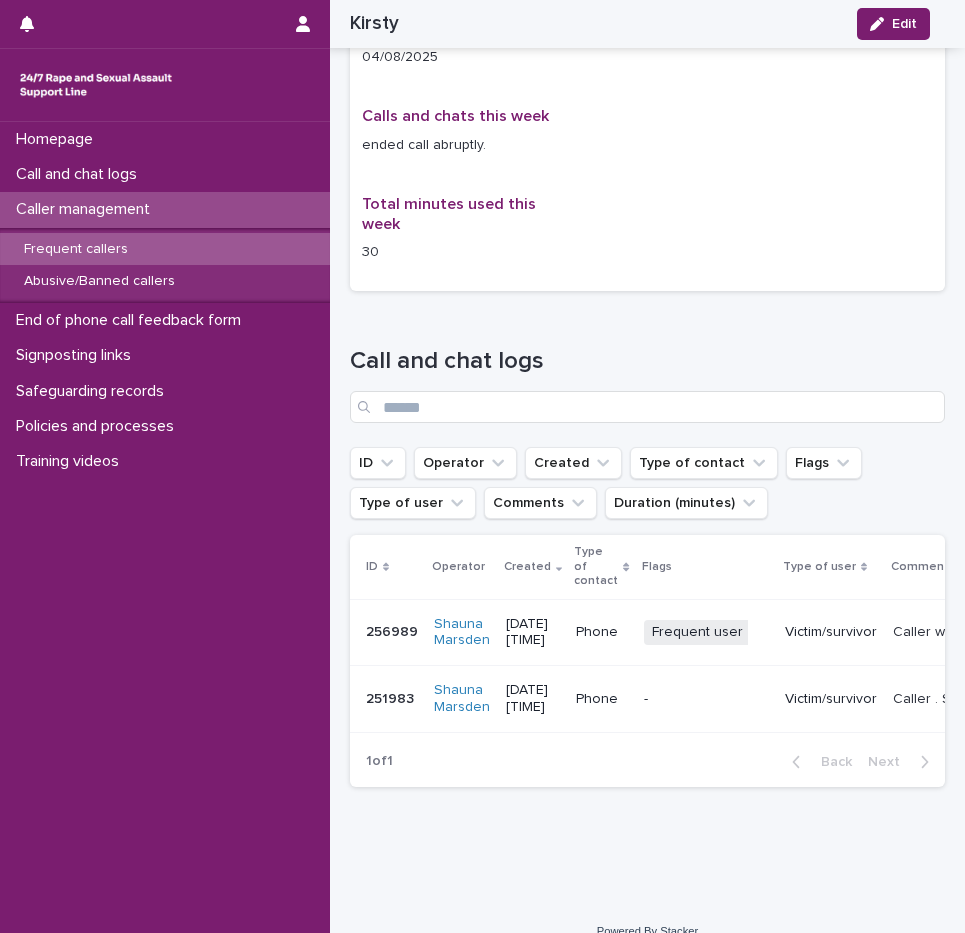 click on "Phone" at bounding box center (601, 699) 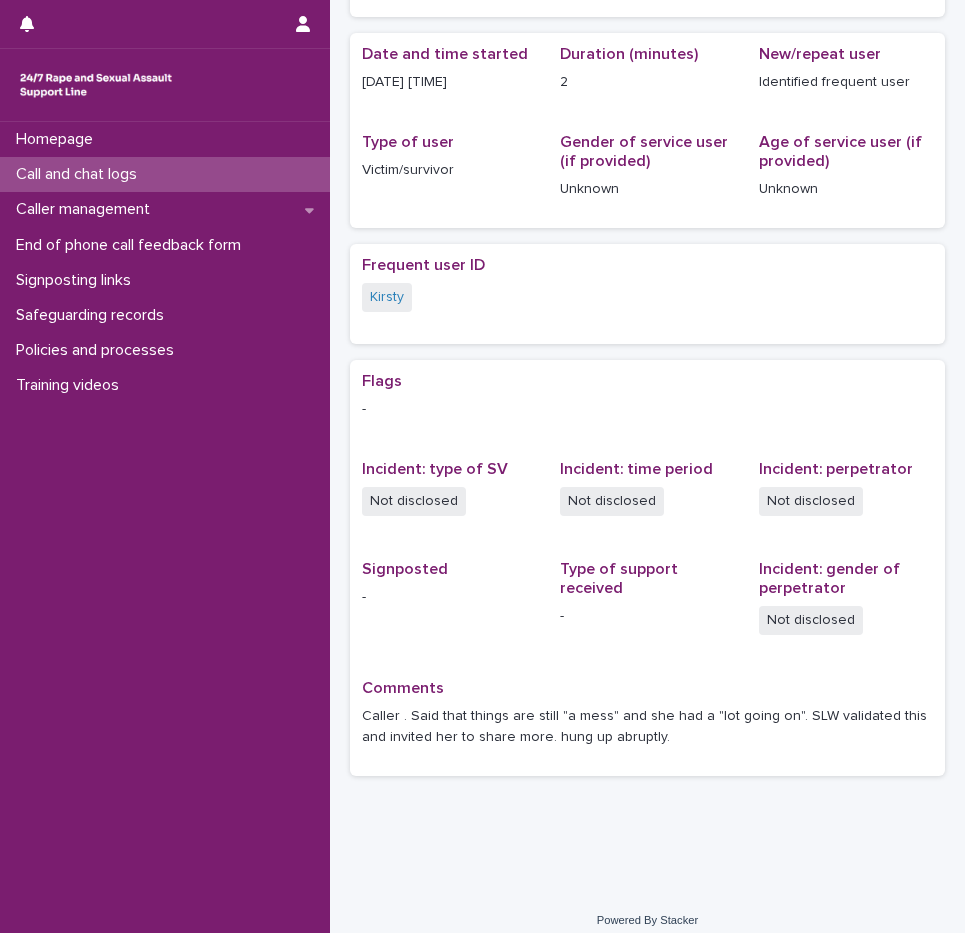 scroll, scrollTop: 226, scrollLeft: 0, axis: vertical 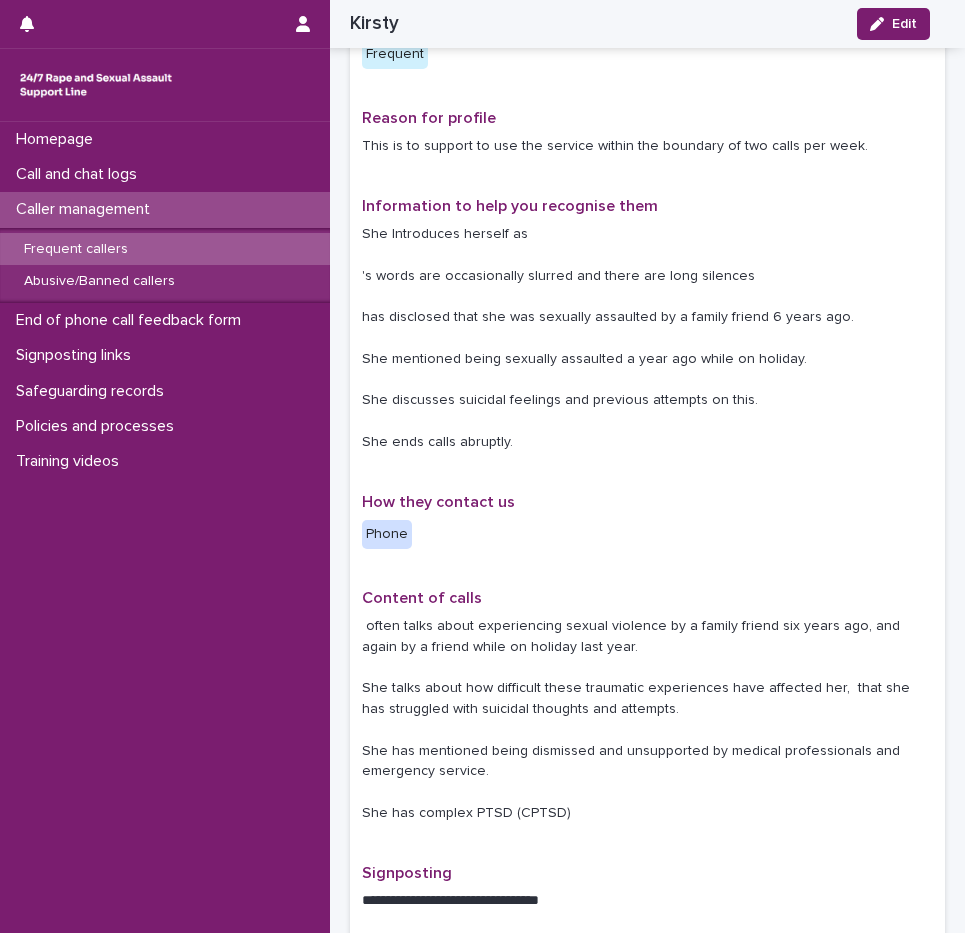 click on "This is to support [FIRST] to use the service within the boundary of two calls per week." at bounding box center [647, 146] 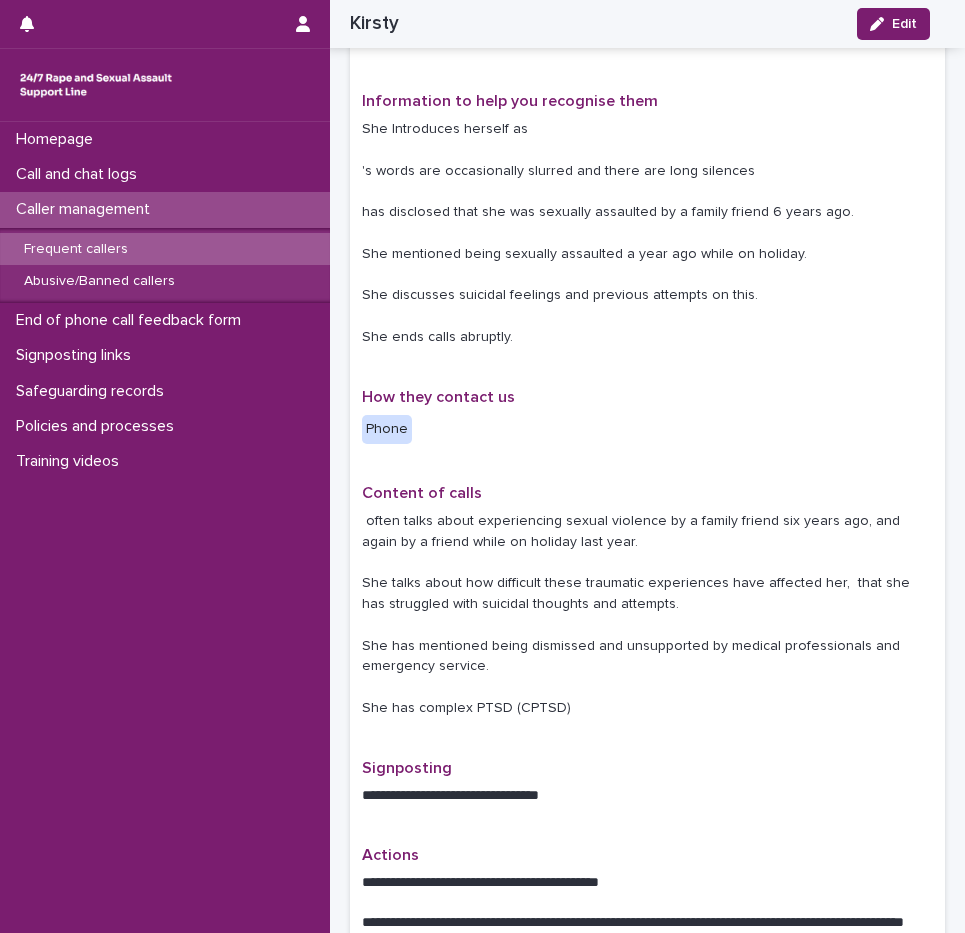 scroll, scrollTop: 200, scrollLeft: 0, axis: vertical 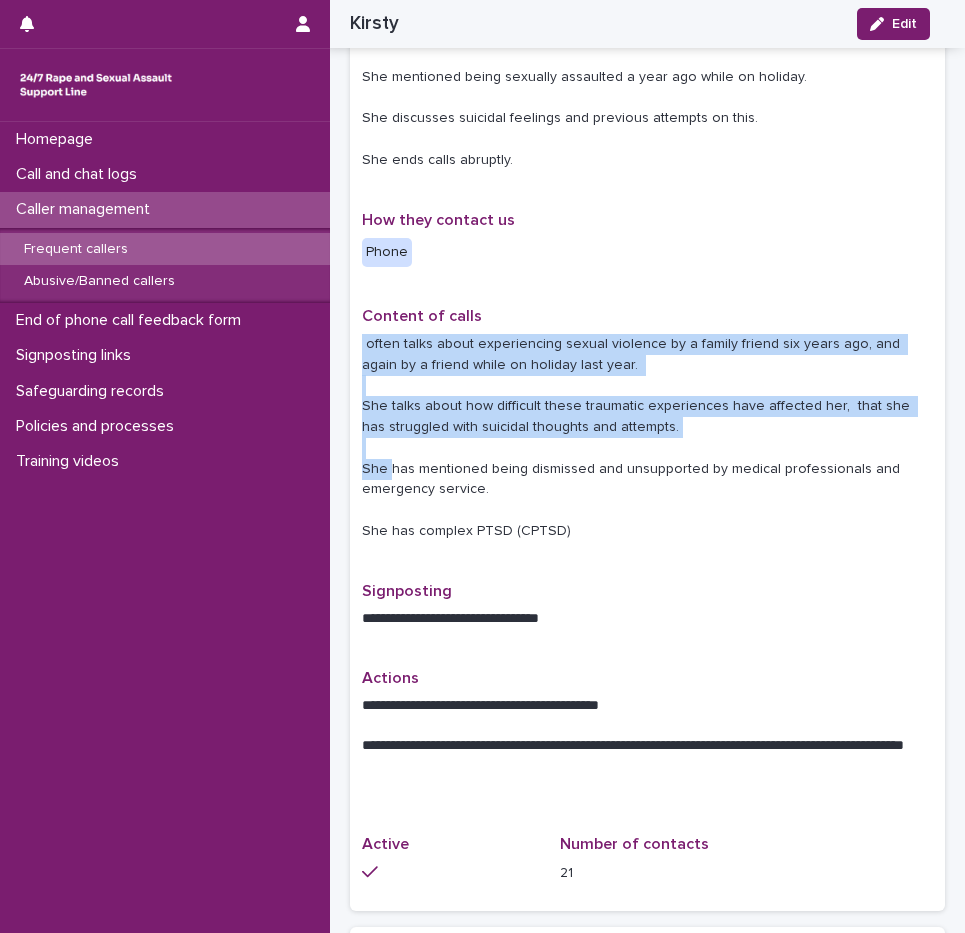 drag, startPoint x: 652, startPoint y: 299, endPoint x: 730, endPoint y: 425, distance: 148.18907 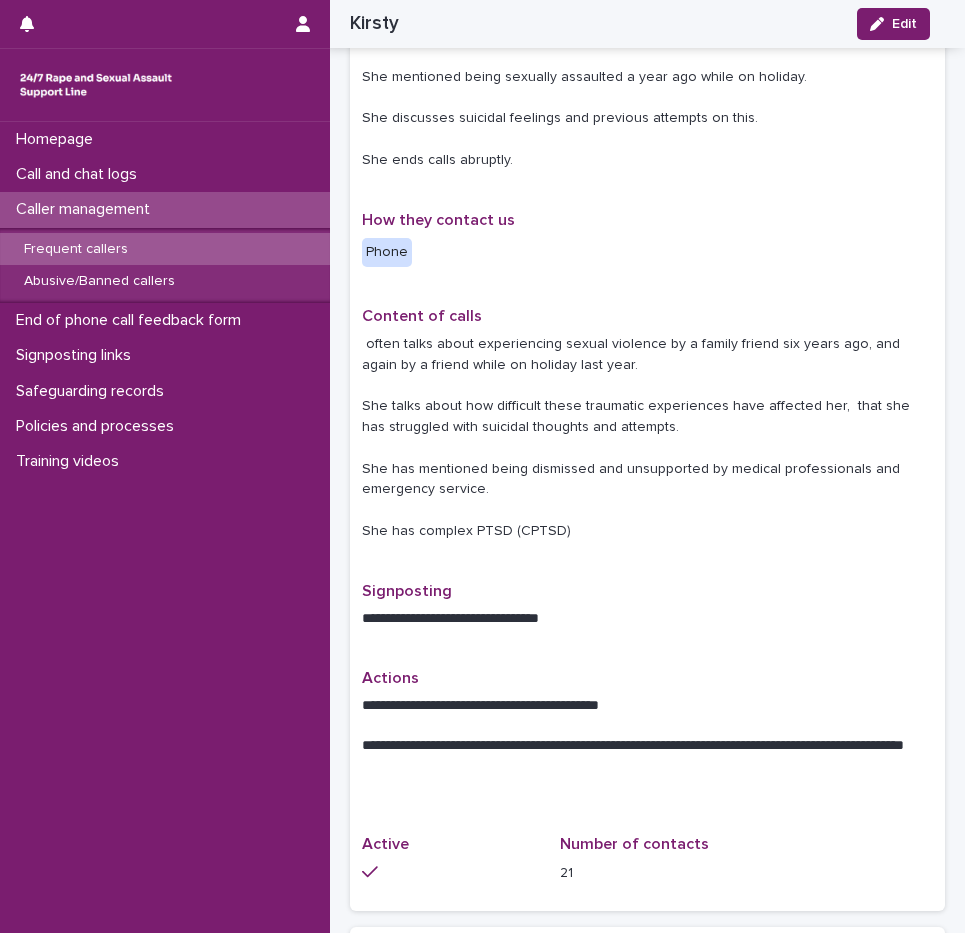 drag, startPoint x: 730, startPoint y: 425, endPoint x: 687, endPoint y: 469, distance: 61.522354 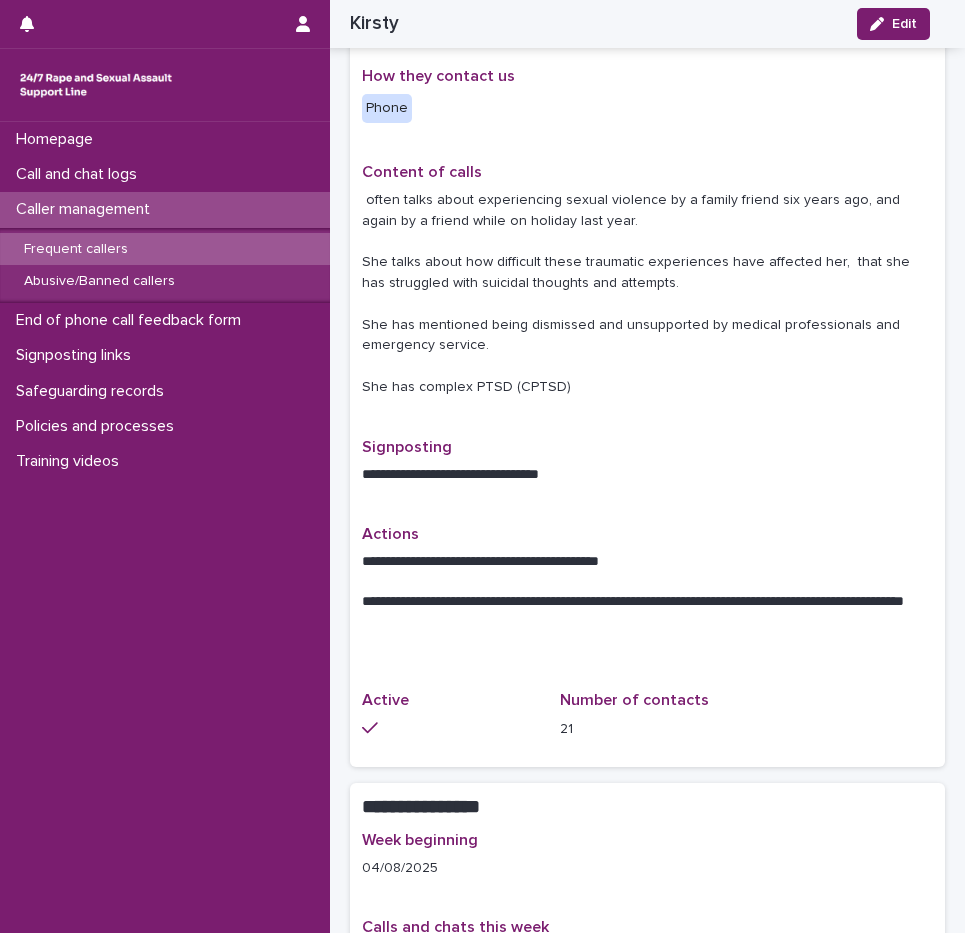 scroll, scrollTop: 566, scrollLeft: 0, axis: vertical 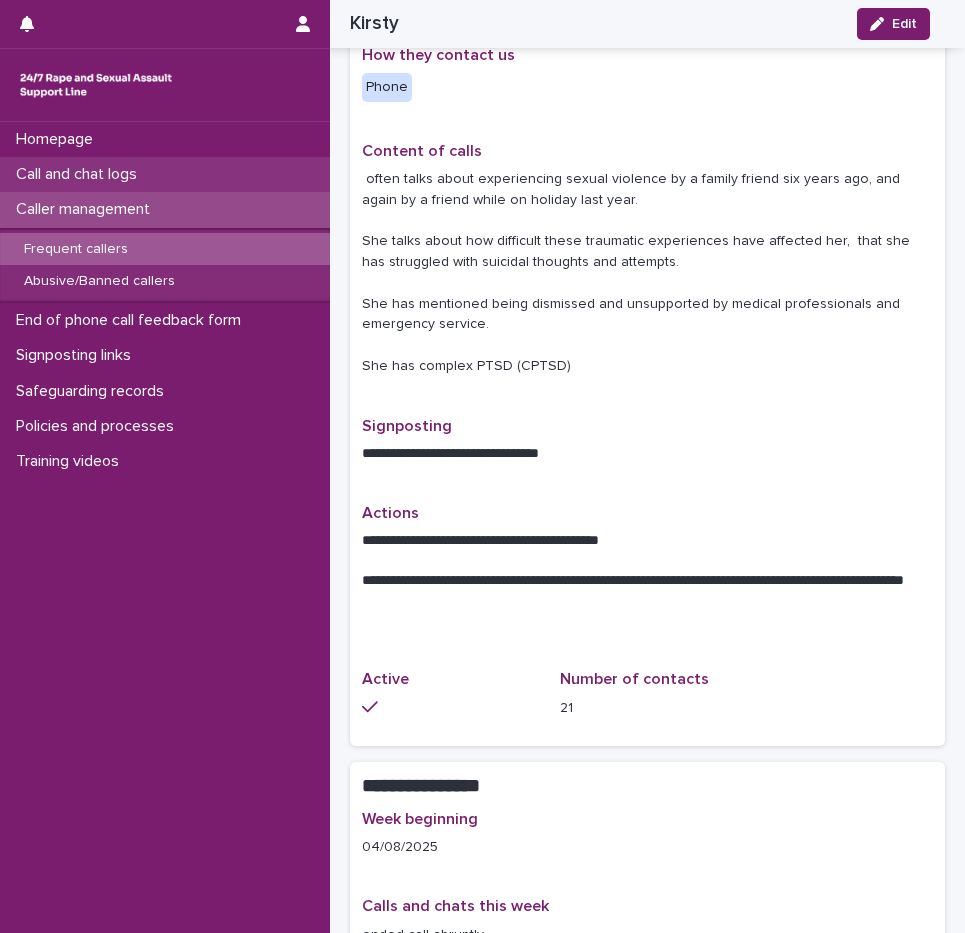 click on "Call and chat logs" at bounding box center [80, 174] 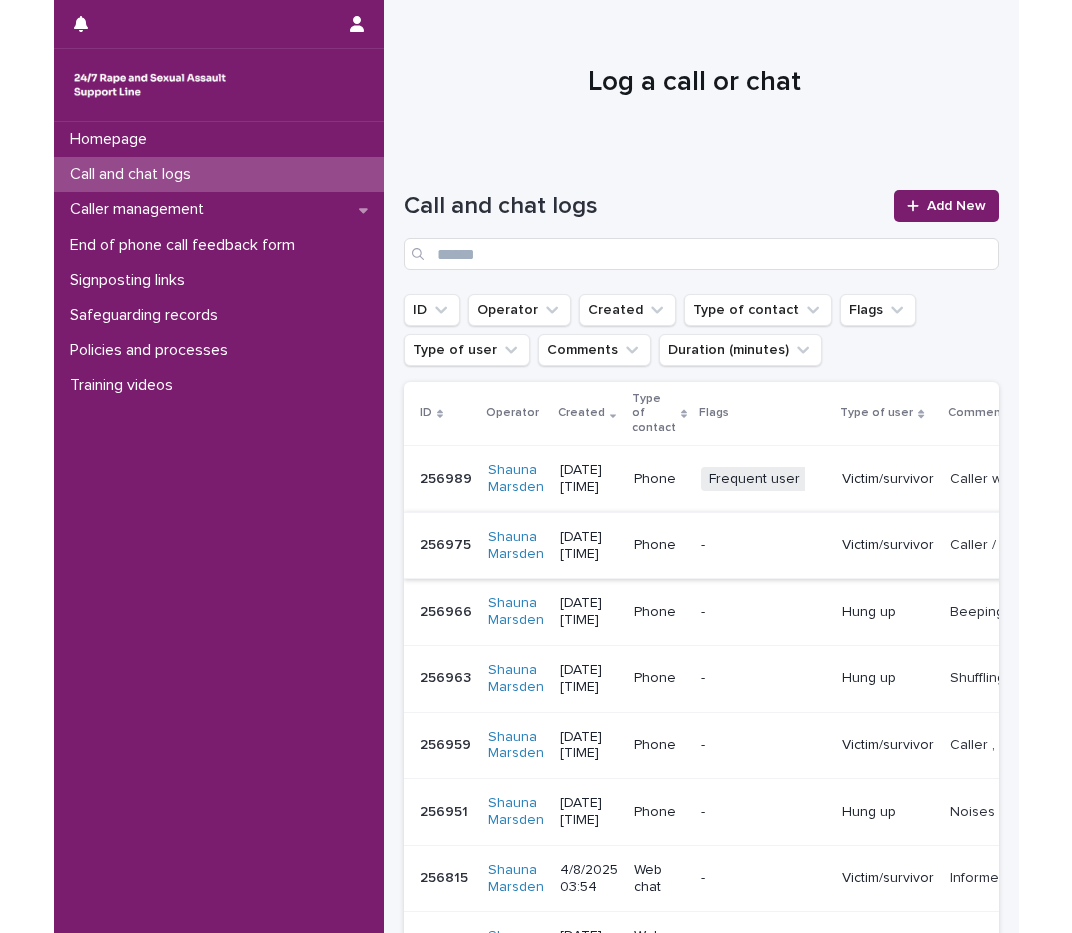 scroll, scrollTop: 100, scrollLeft: 0, axis: vertical 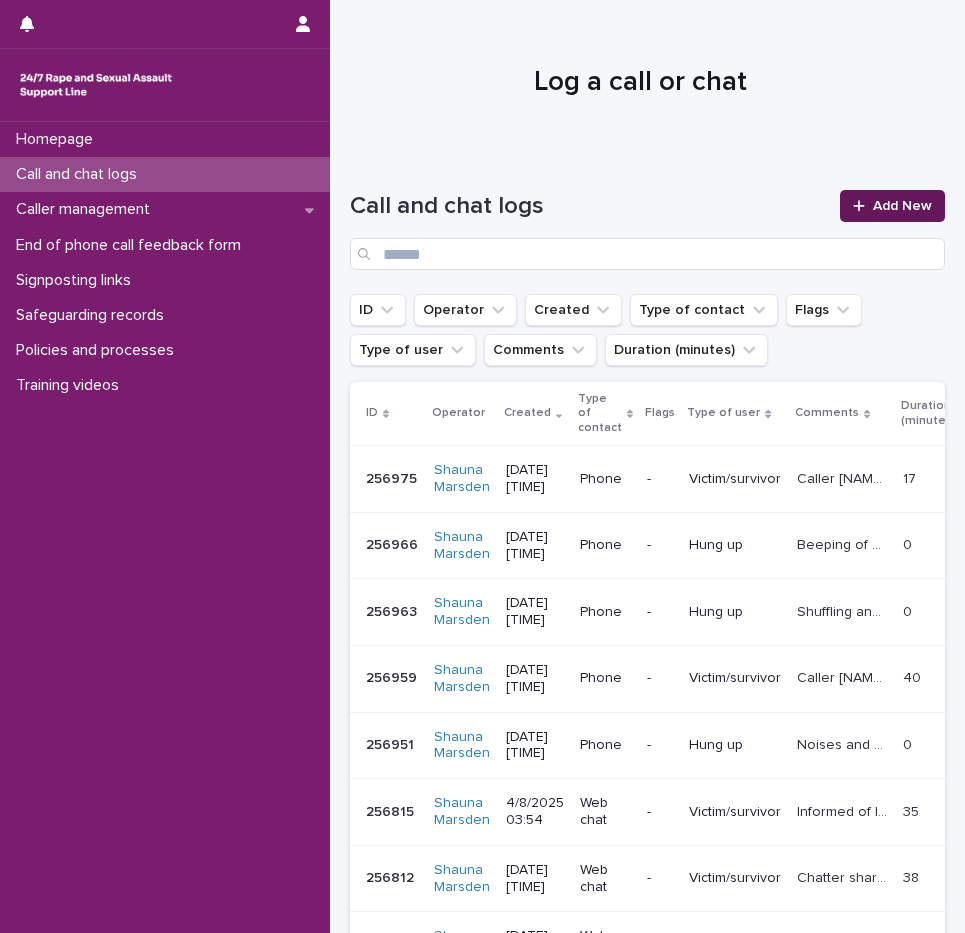 click on "Add New" at bounding box center (902, 206) 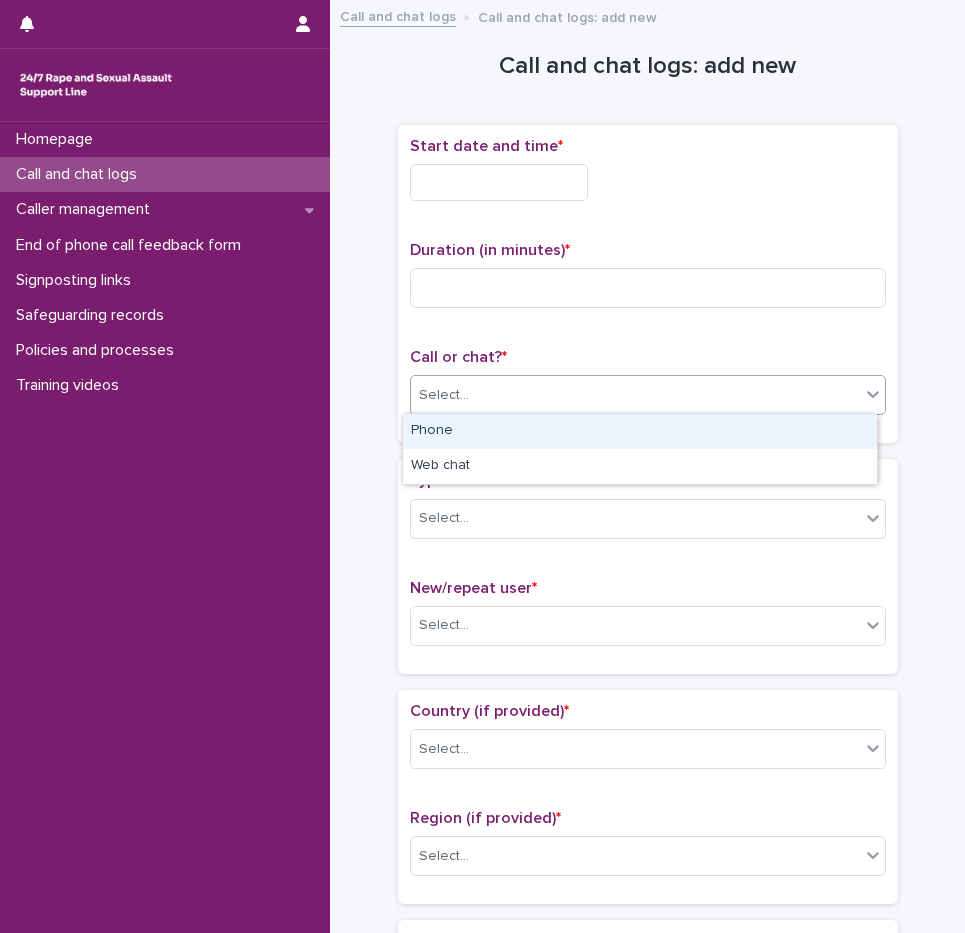 click on "Select..." at bounding box center [635, 395] 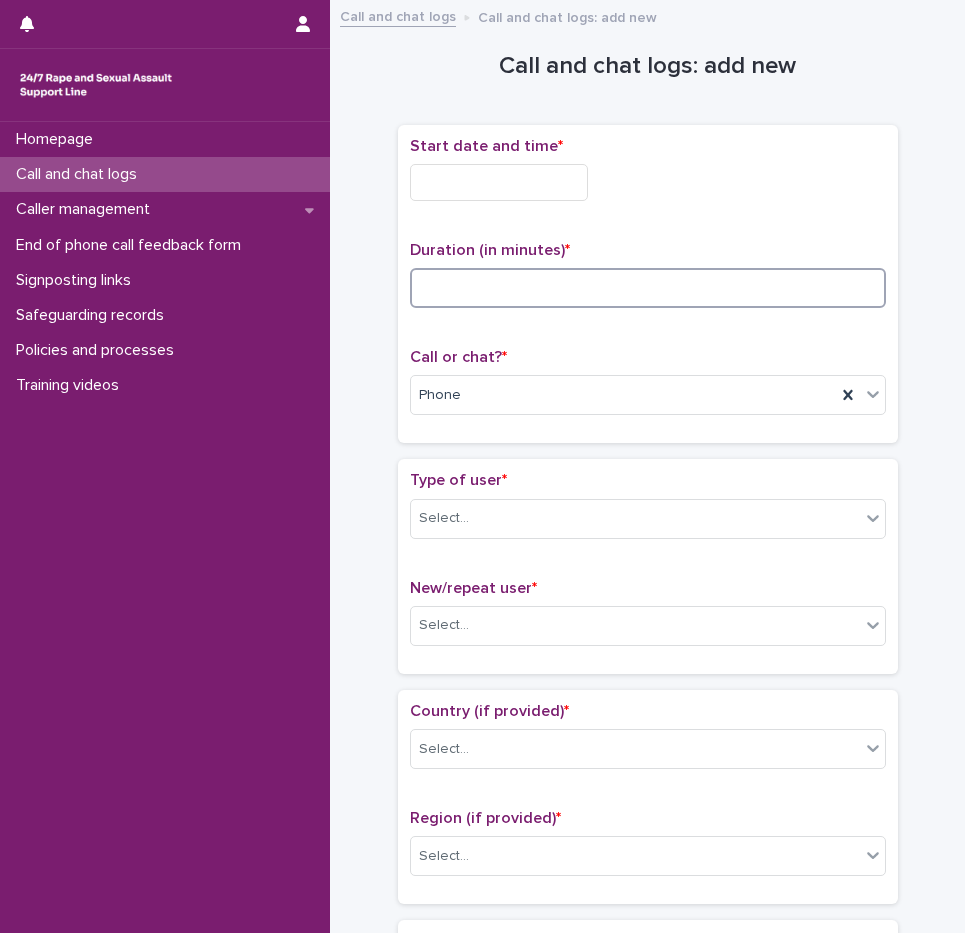 click at bounding box center (648, 288) 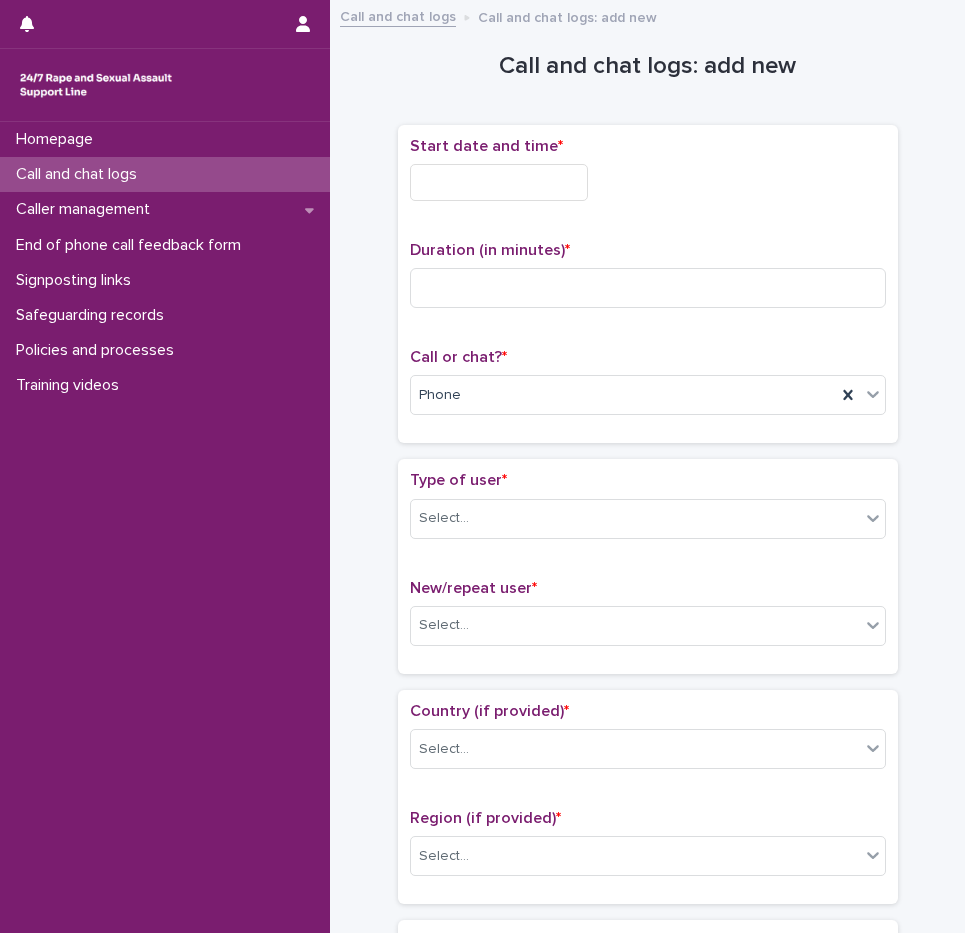 click at bounding box center (499, 182) 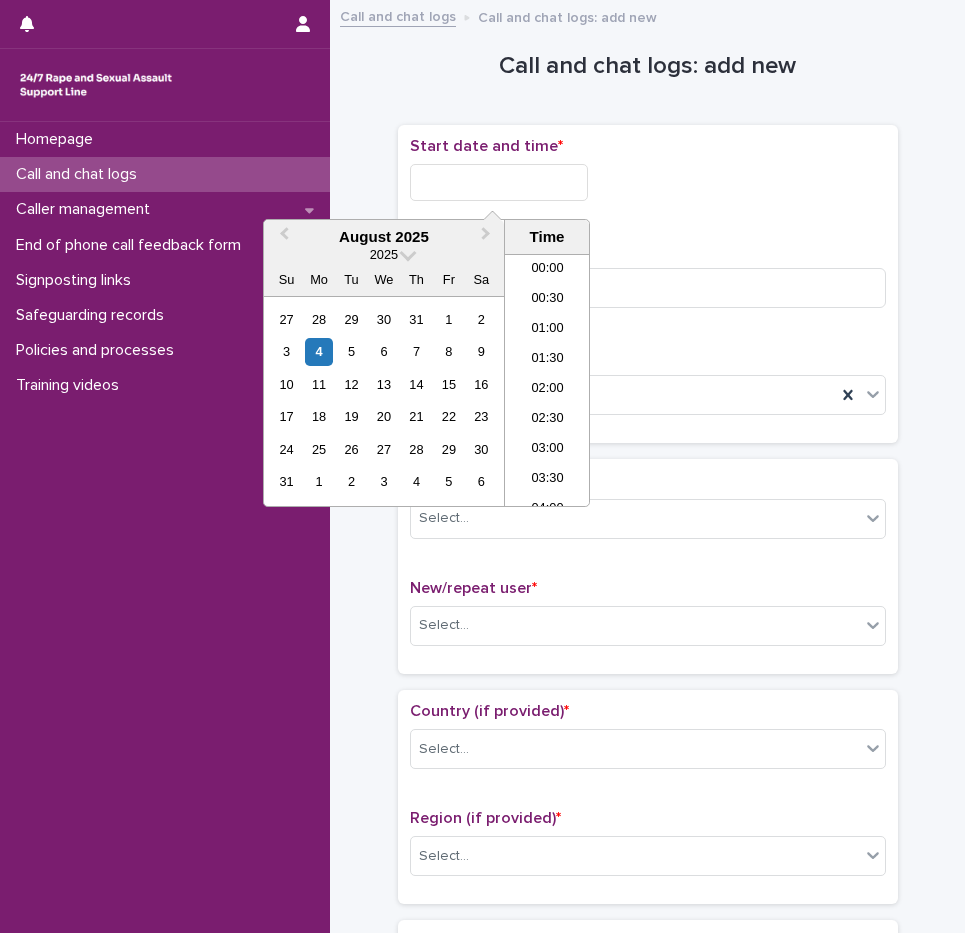 scroll, scrollTop: 1189, scrollLeft: 0, axis: vertical 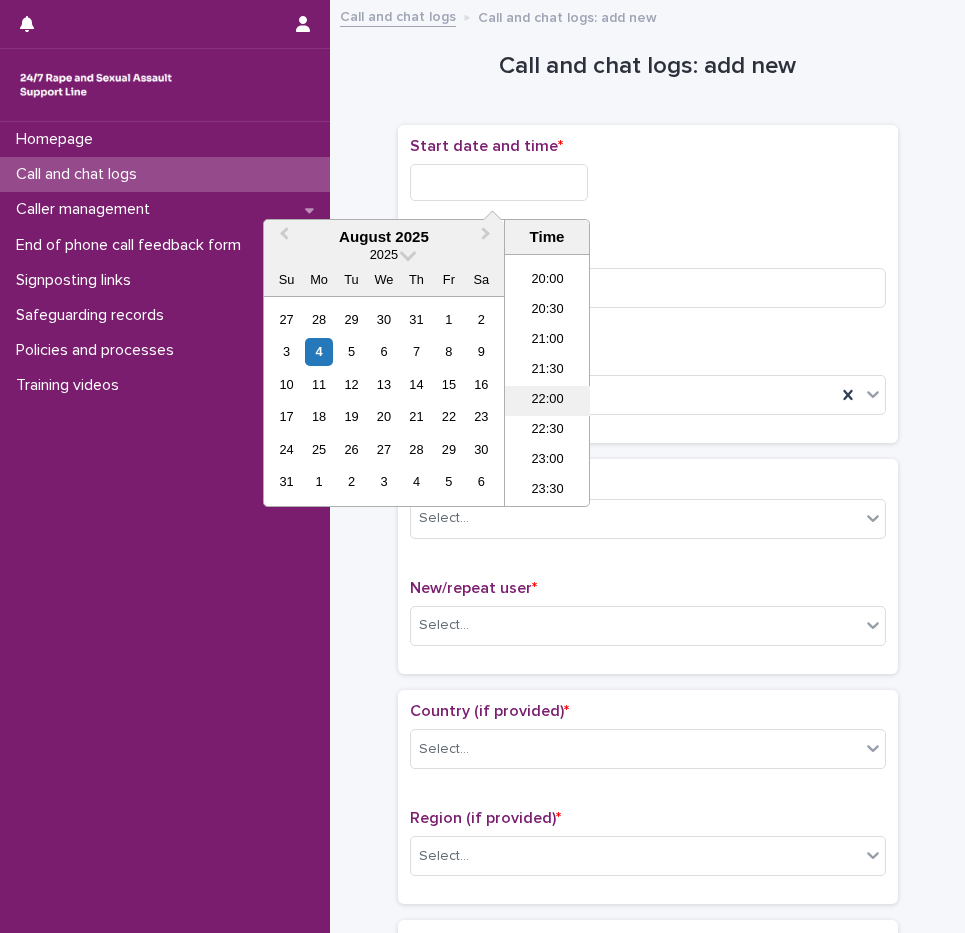click on "22:00" at bounding box center (547, 401) 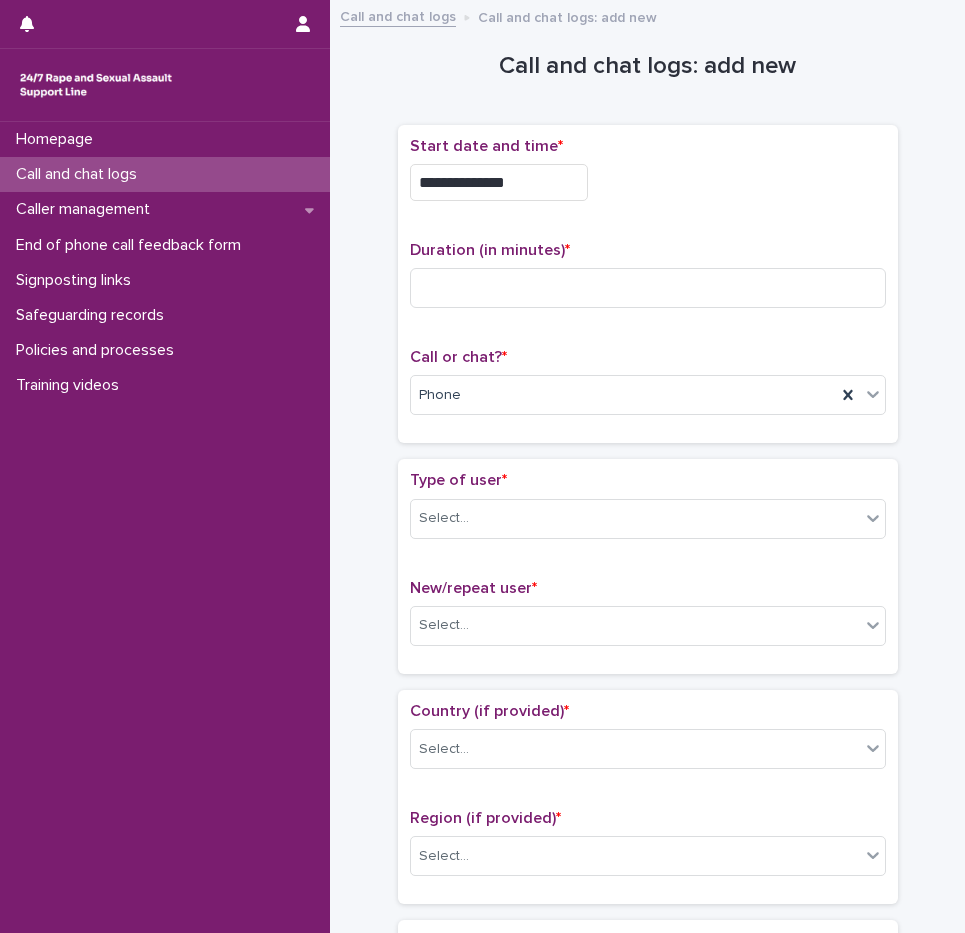 click on "**********" at bounding box center [499, 182] 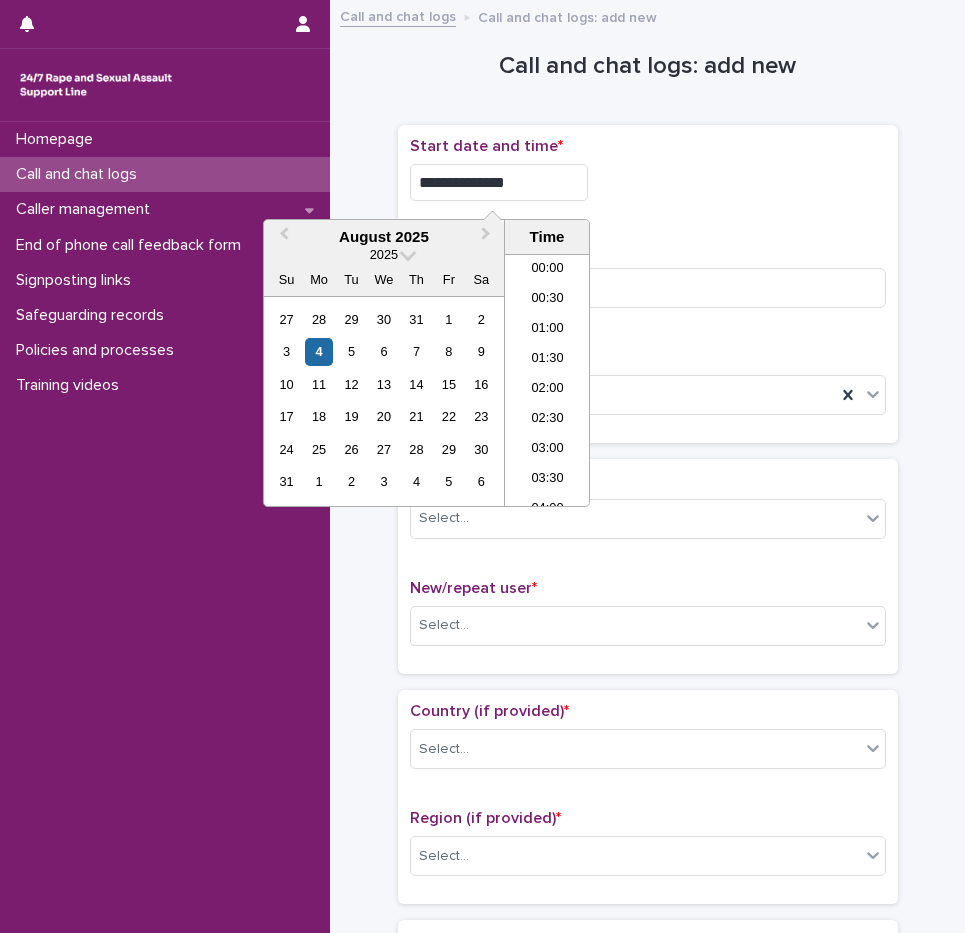 scroll, scrollTop: 1189, scrollLeft: 0, axis: vertical 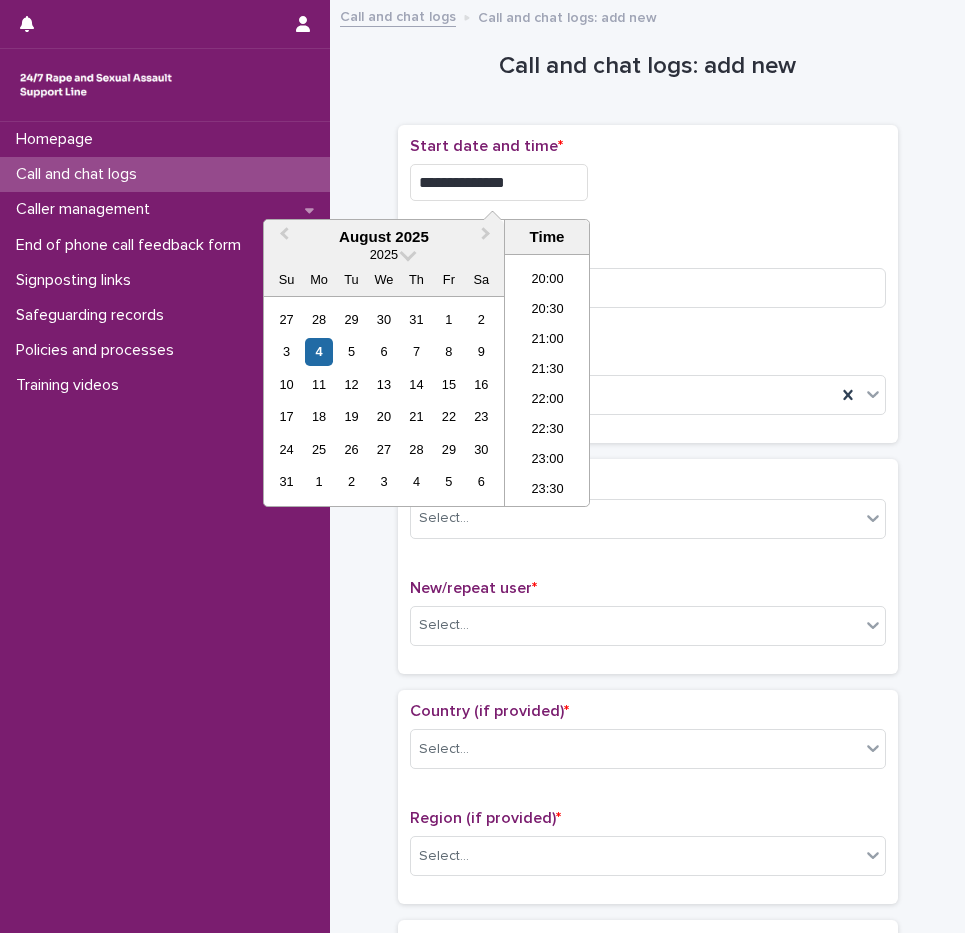 type on "**********" 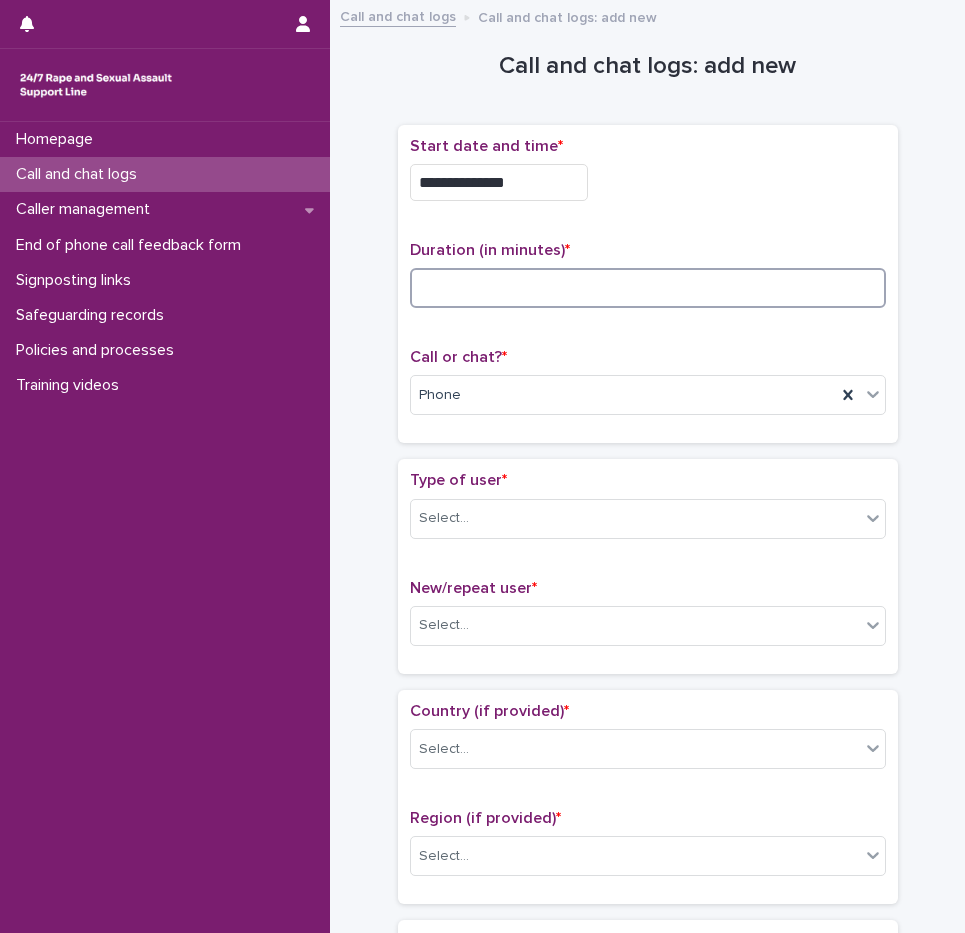 click at bounding box center (648, 288) 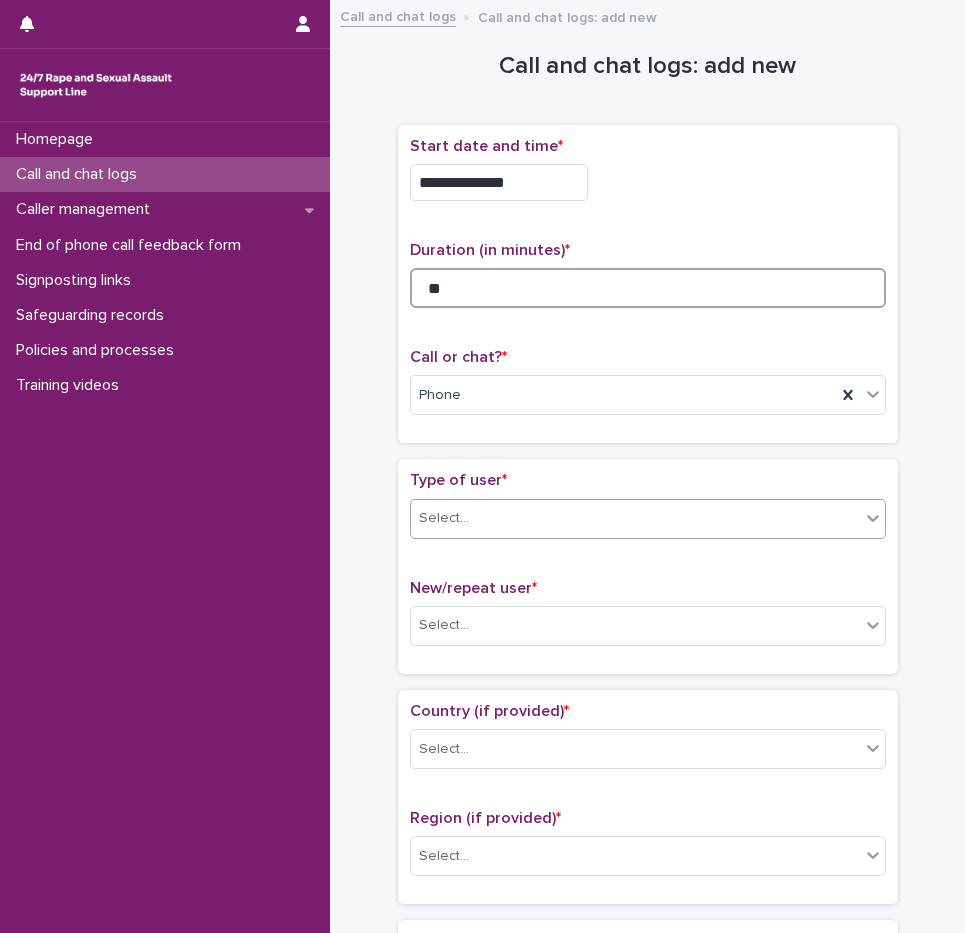 type on "**" 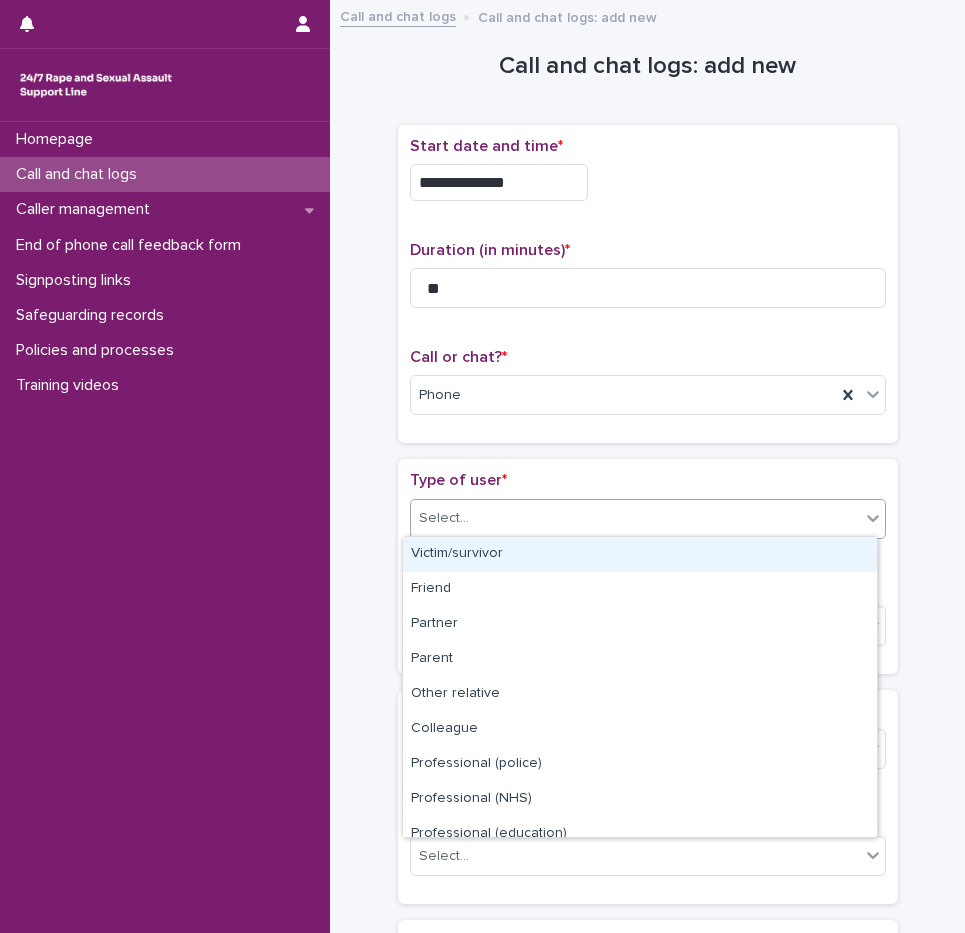 click on "Select..." at bounding box center (444, 518) 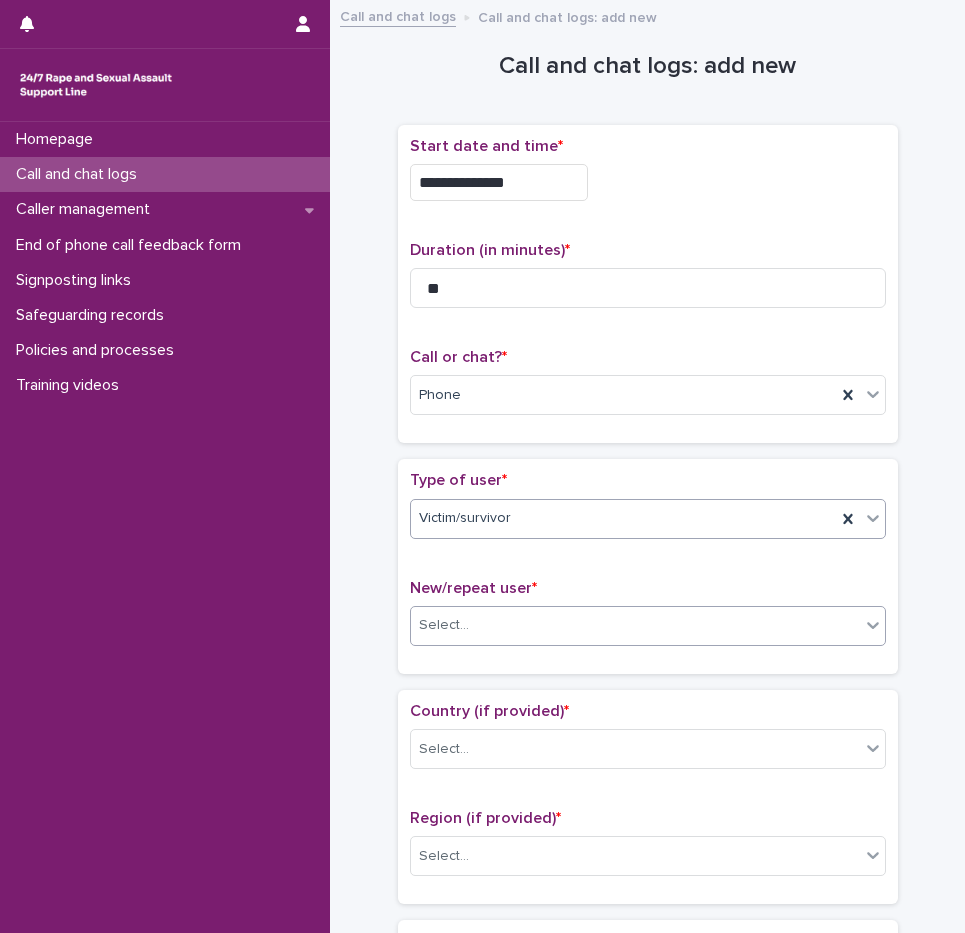 click on "Select..." at bounding box center [444, 625] 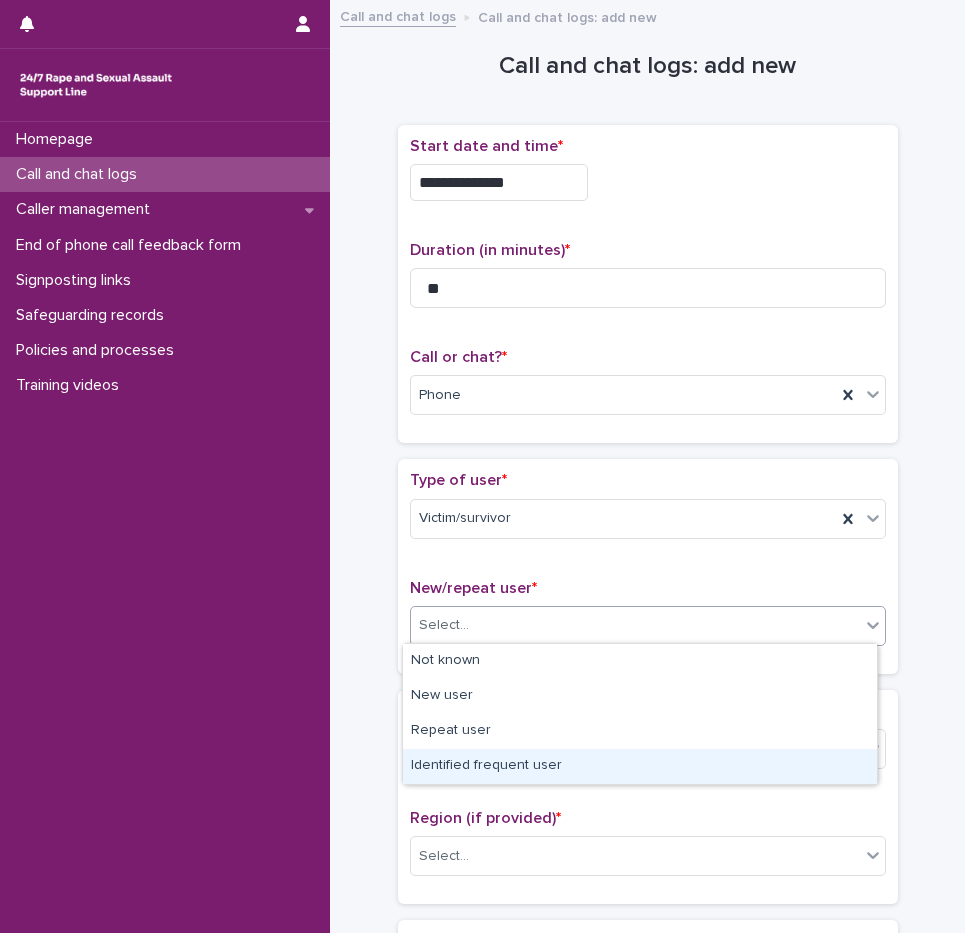 click on "Identified frequent user" at bounding box center (640, 766) 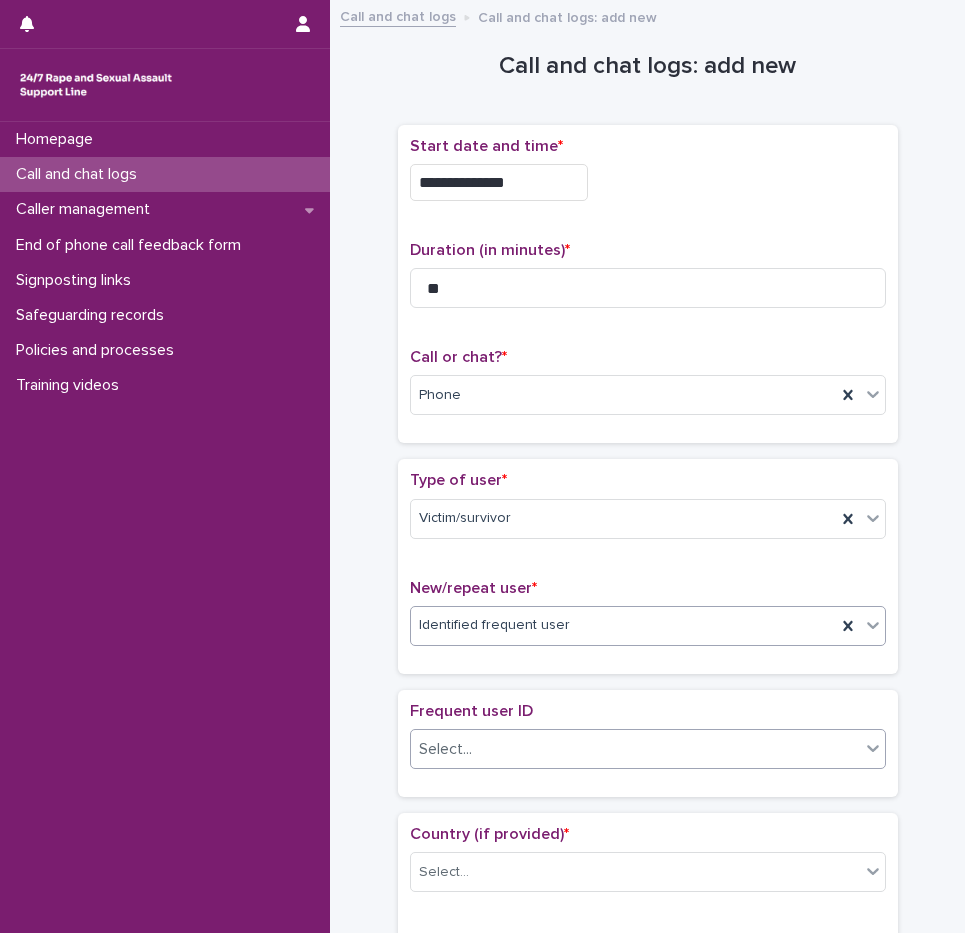 click on "Select..." at bounding box center [635, 749] 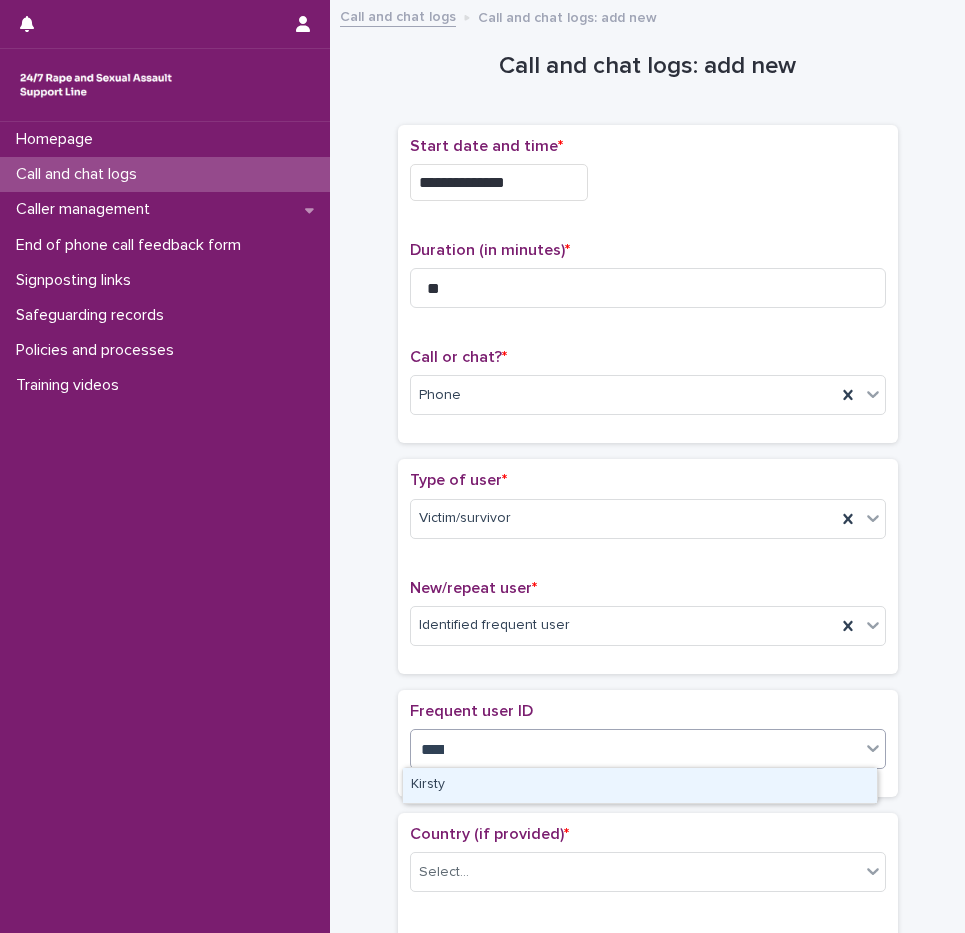 type on "*****" 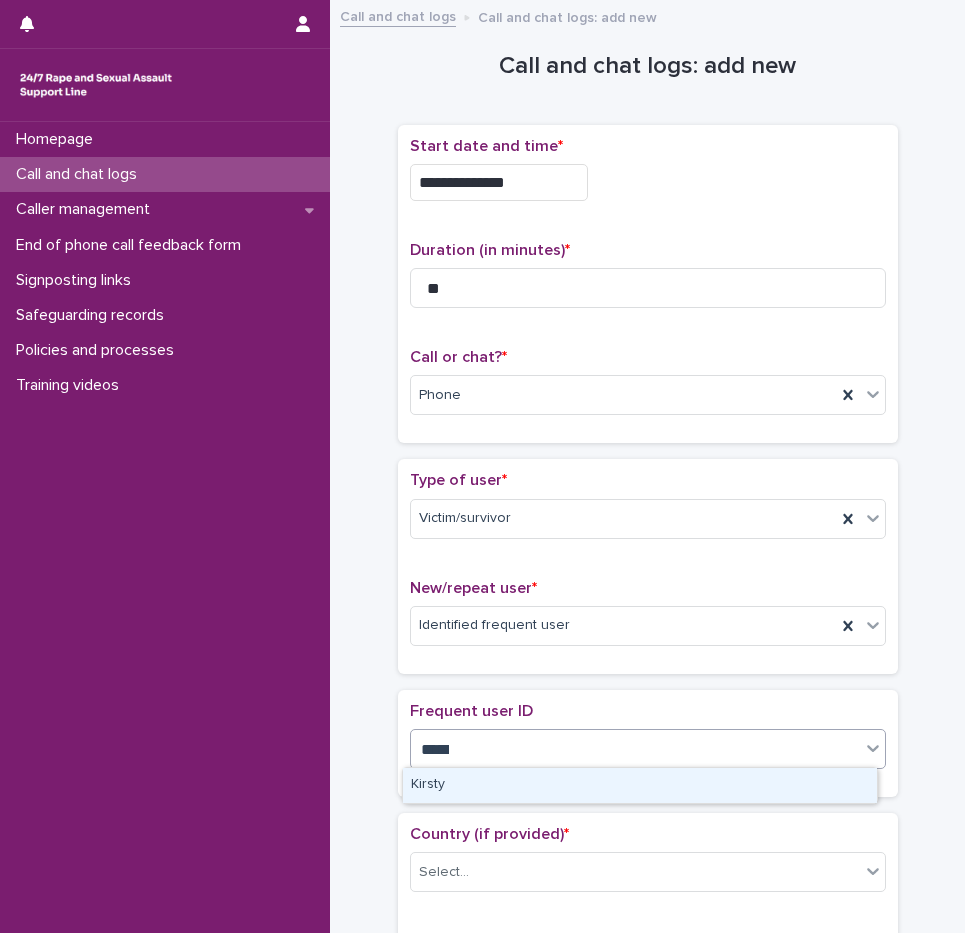 click on "Kirsty" at bounding box center [640, 785] 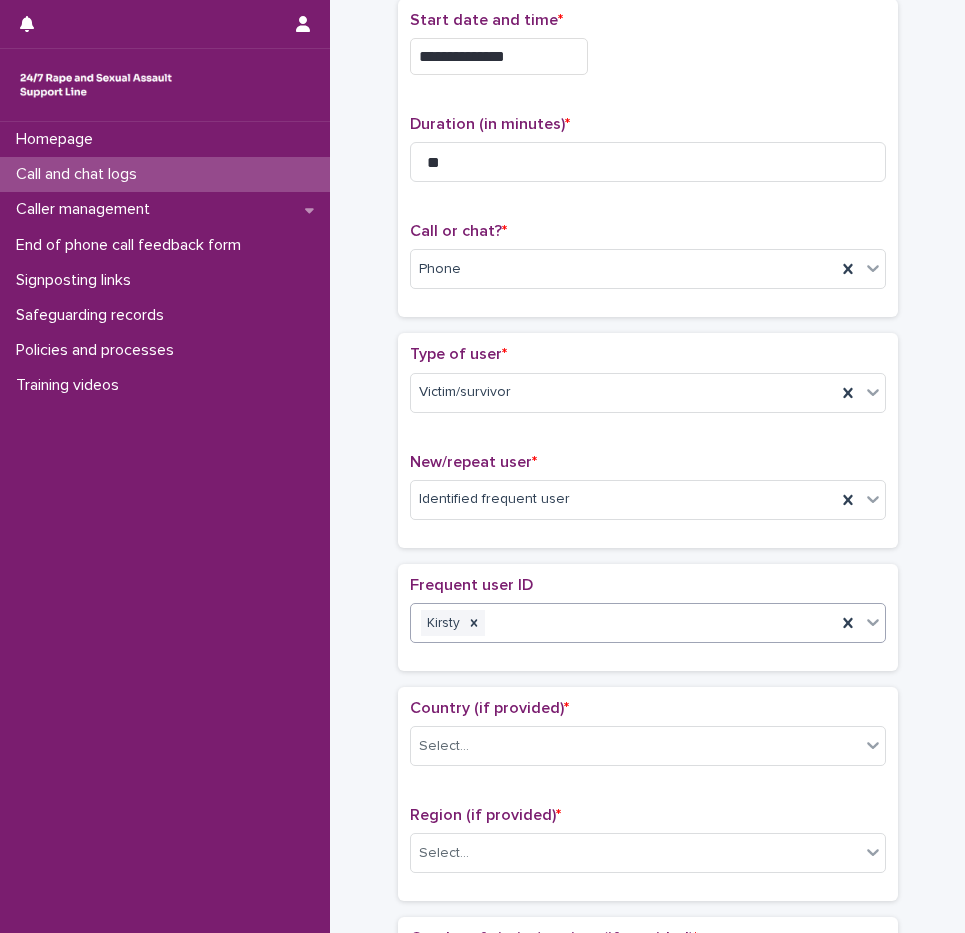 scroll, scrollTop: 200, scrollLeft: 0, axis: vertical 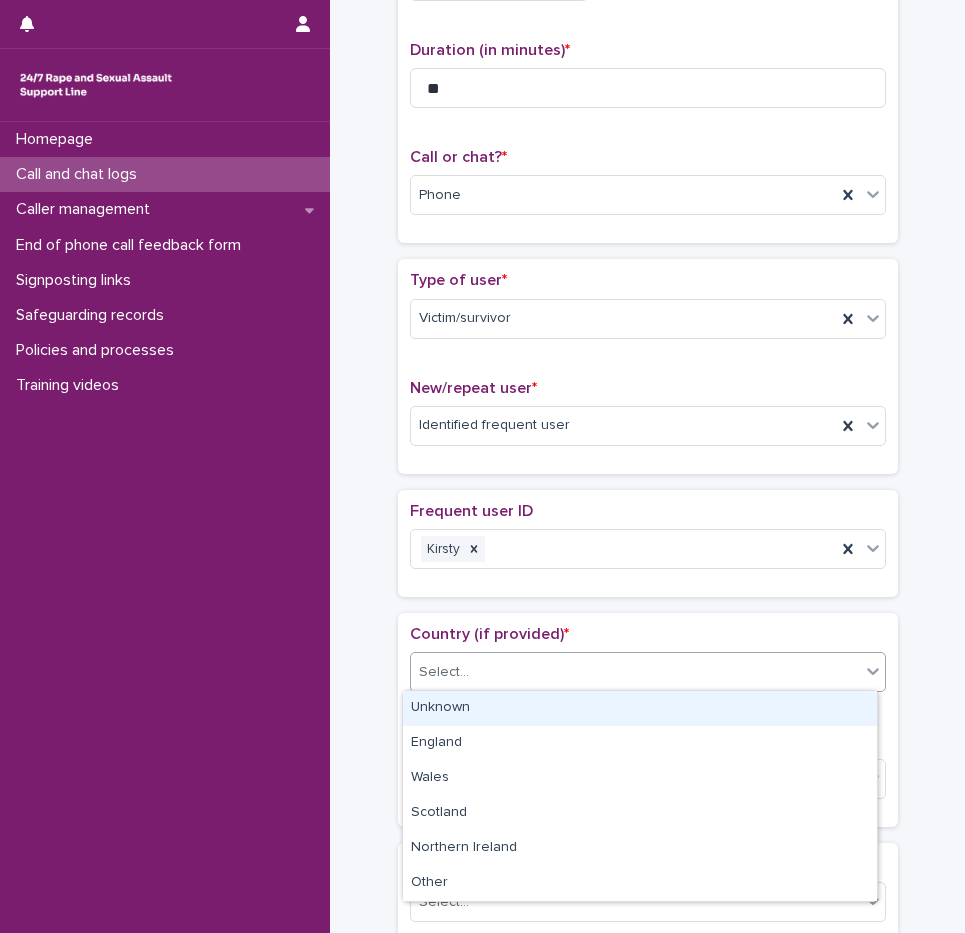 click on "Select..." at bounding box center [635, 672] 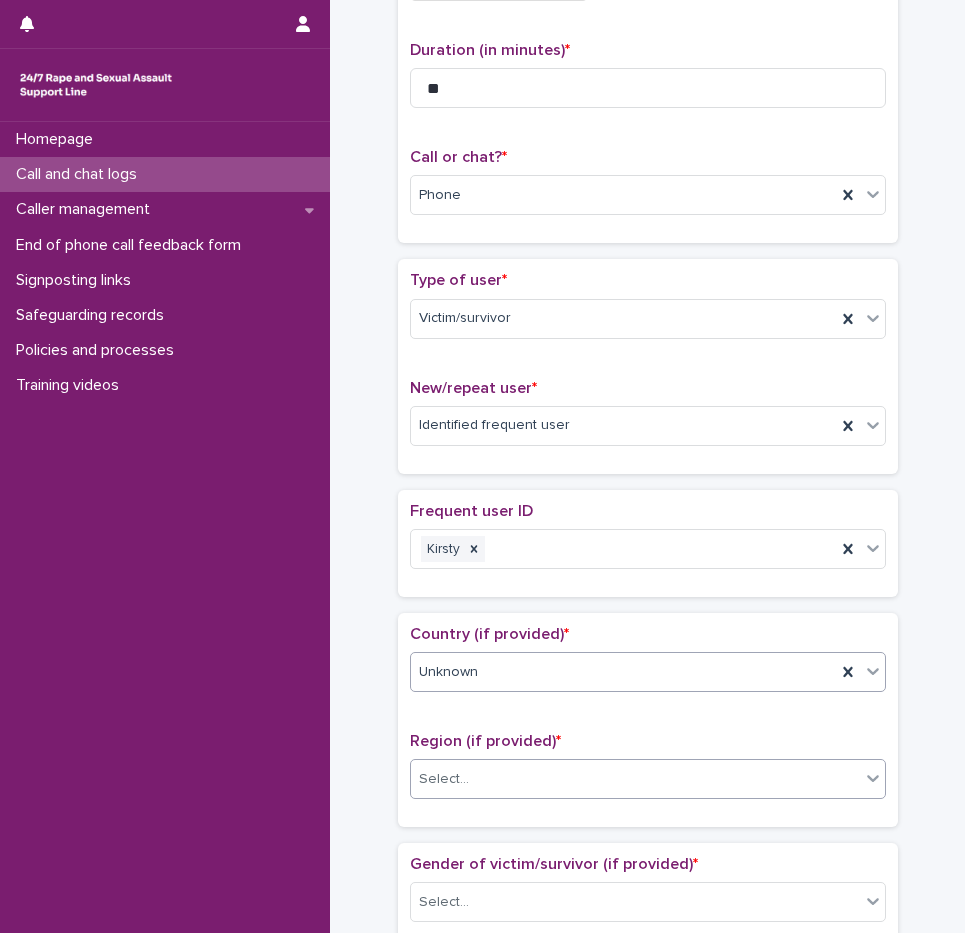 click on "Select..." at bounding box center [635, 779] 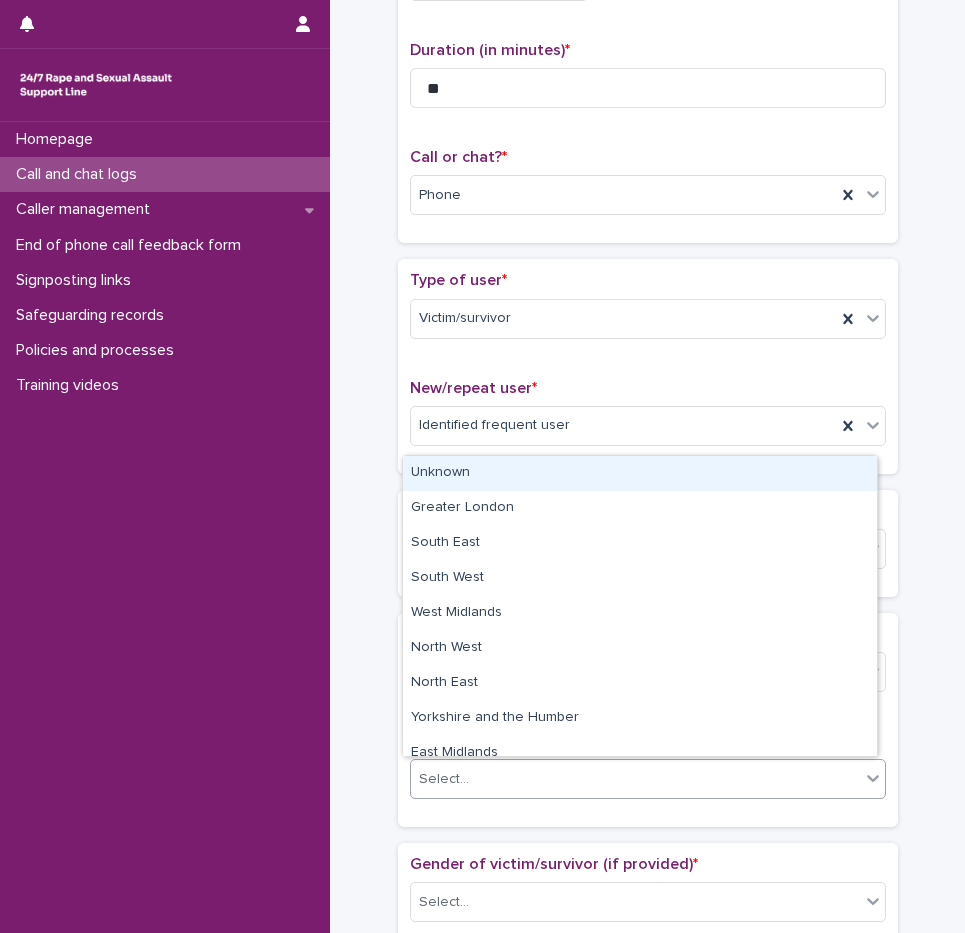 click on "Unknown" at bounding box center (640, 473) 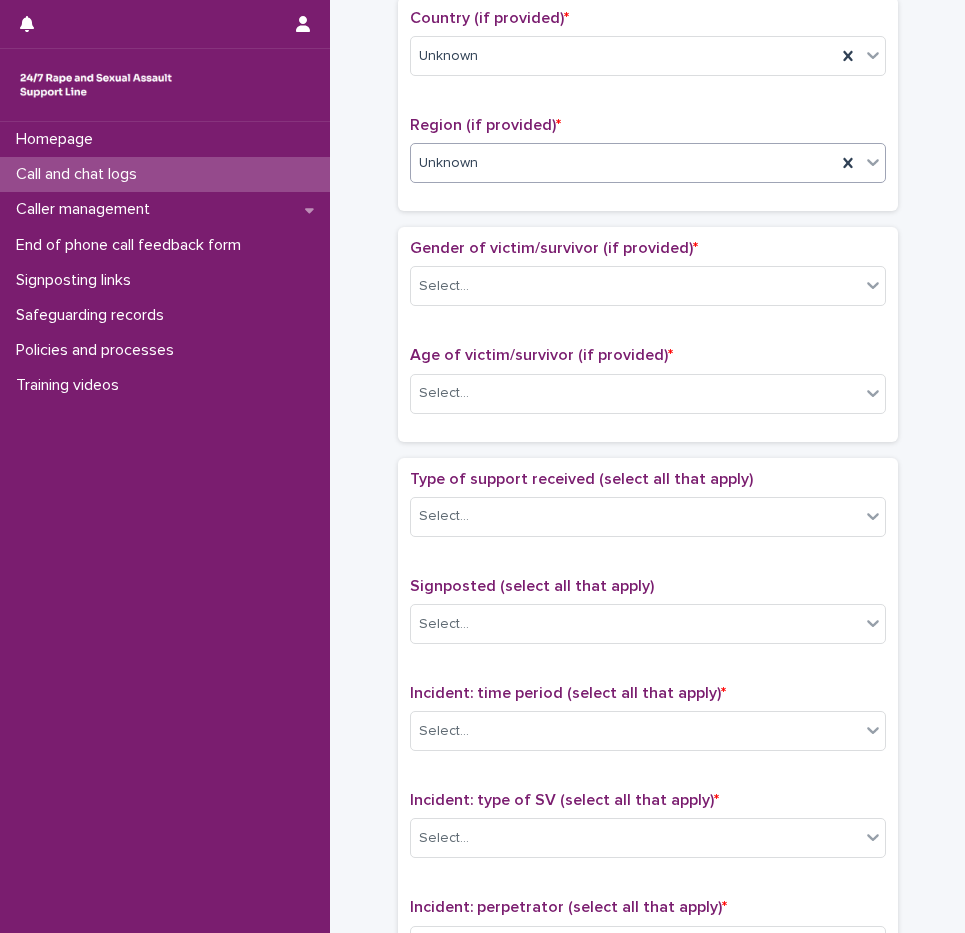 scroll, scrollTop: 1003, scrollLeft: 0, axis: vertical 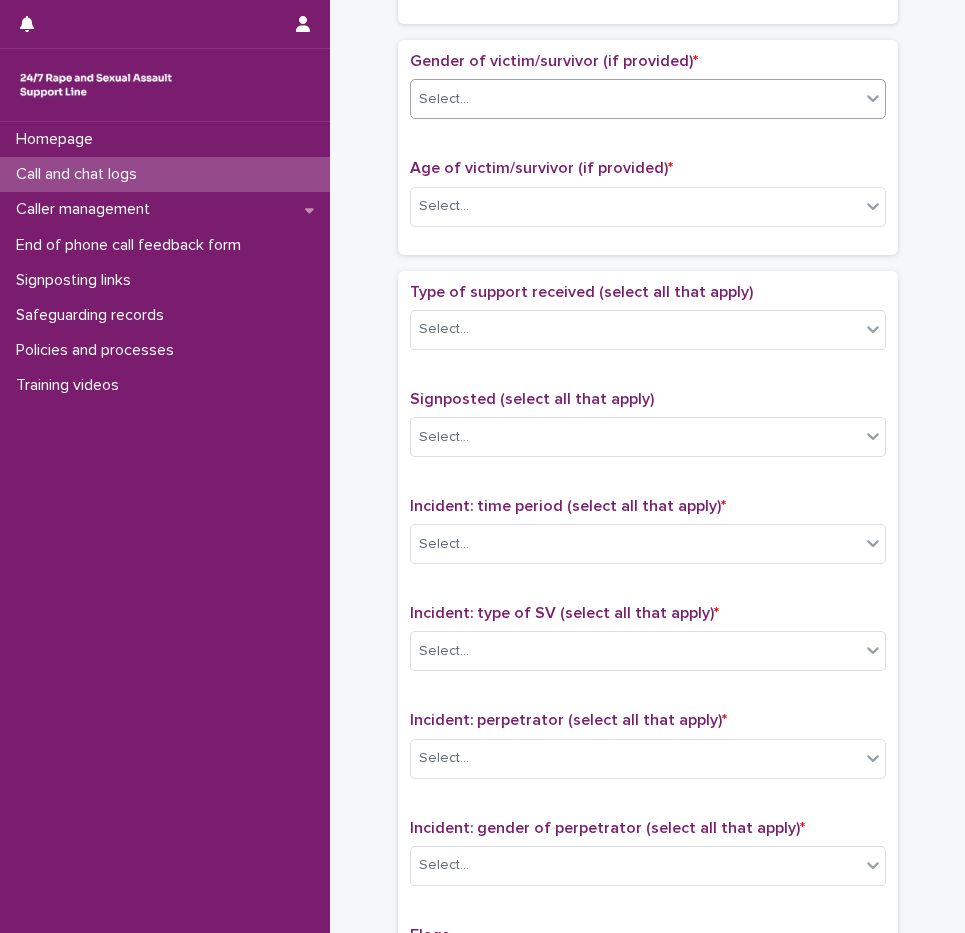 click on "Select..." at bounding box center (444, 99) 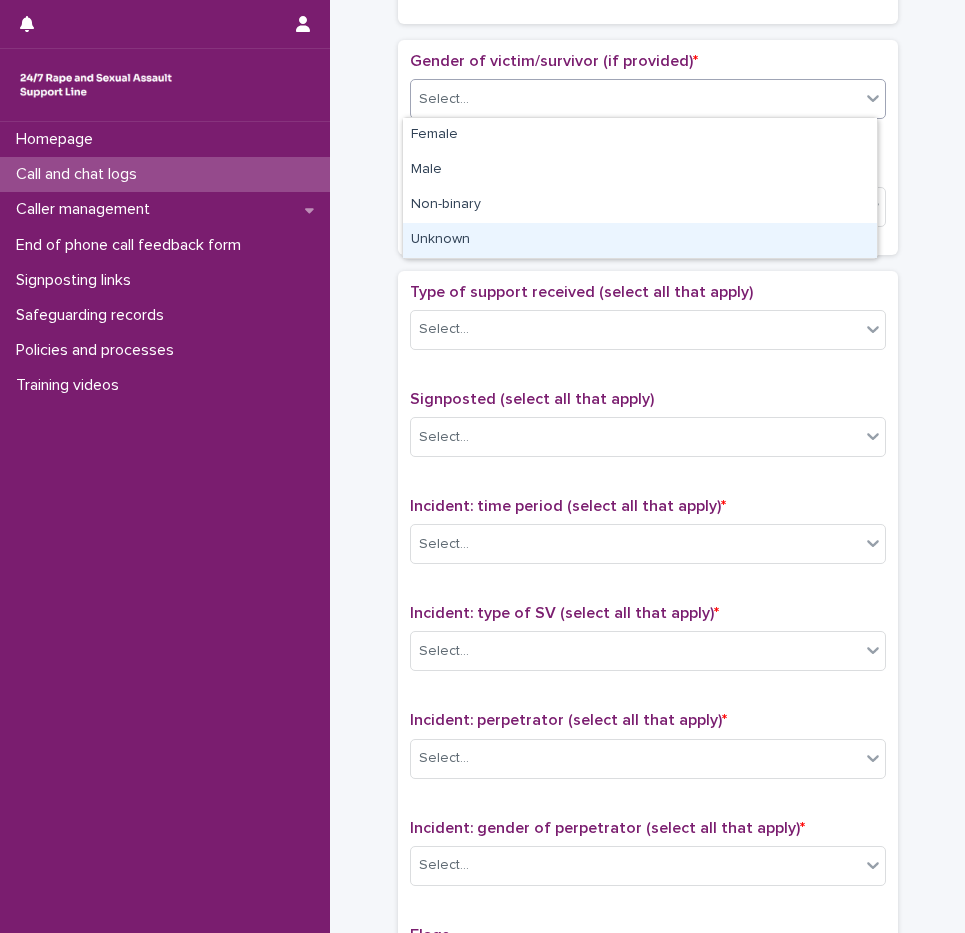 click on "Unknown" at bounding box center [640, 240] 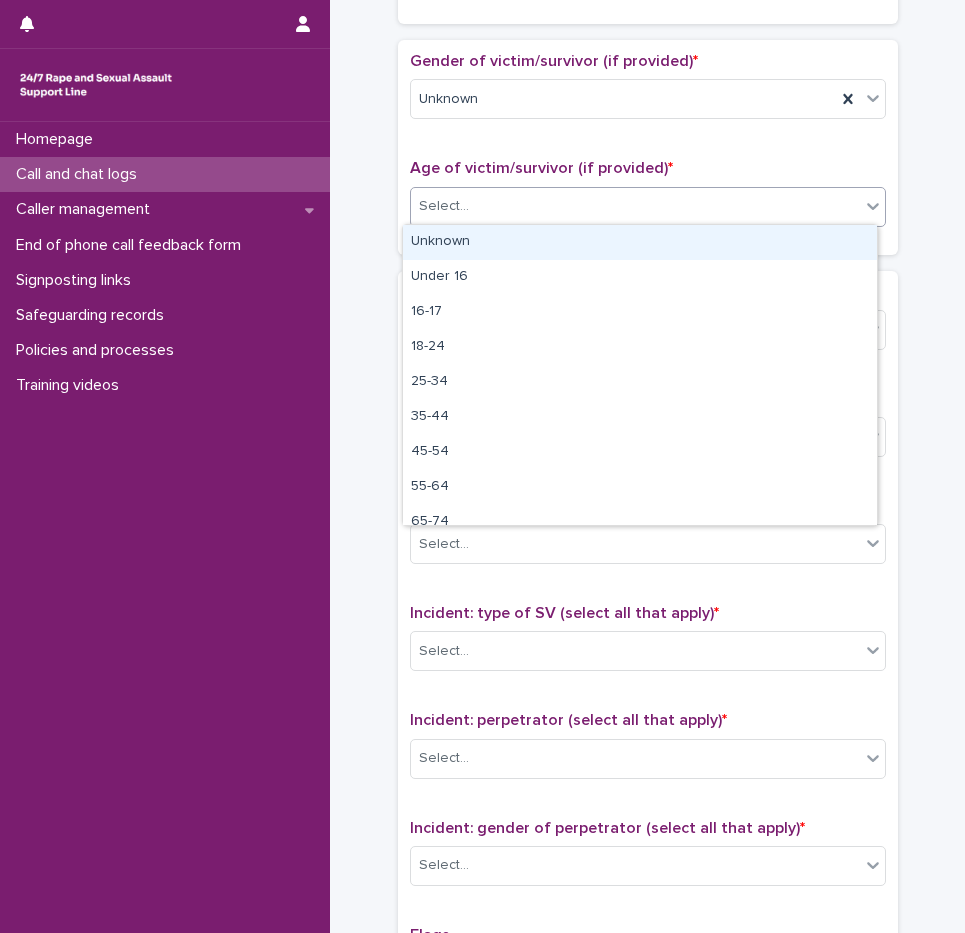 click on "Select..." at bounding box center (635, 206) 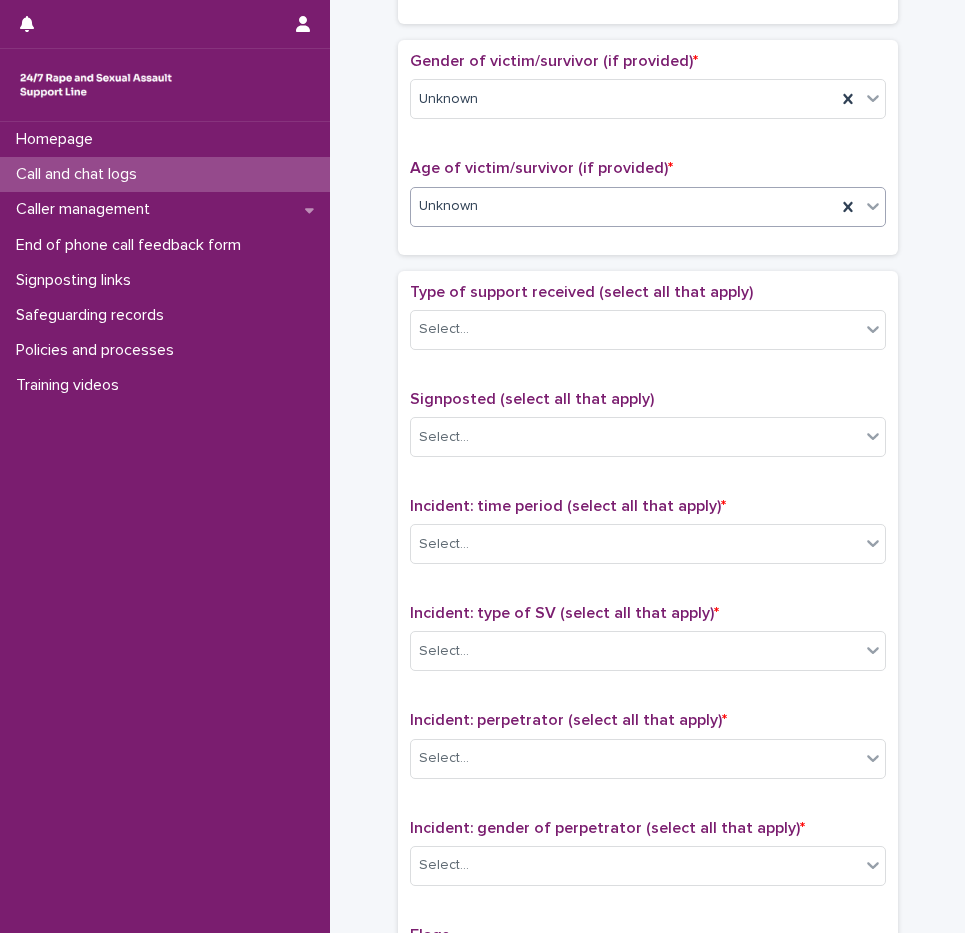 click on "Gender of victim/survivor (if provided) * Unknown Age of victim/survivor (if provided) *   option Unknown, selected.     0 results available. Select is focused ,type to refine list, press Down to open the menu,  Unknown" at bounding box center (648, 147) 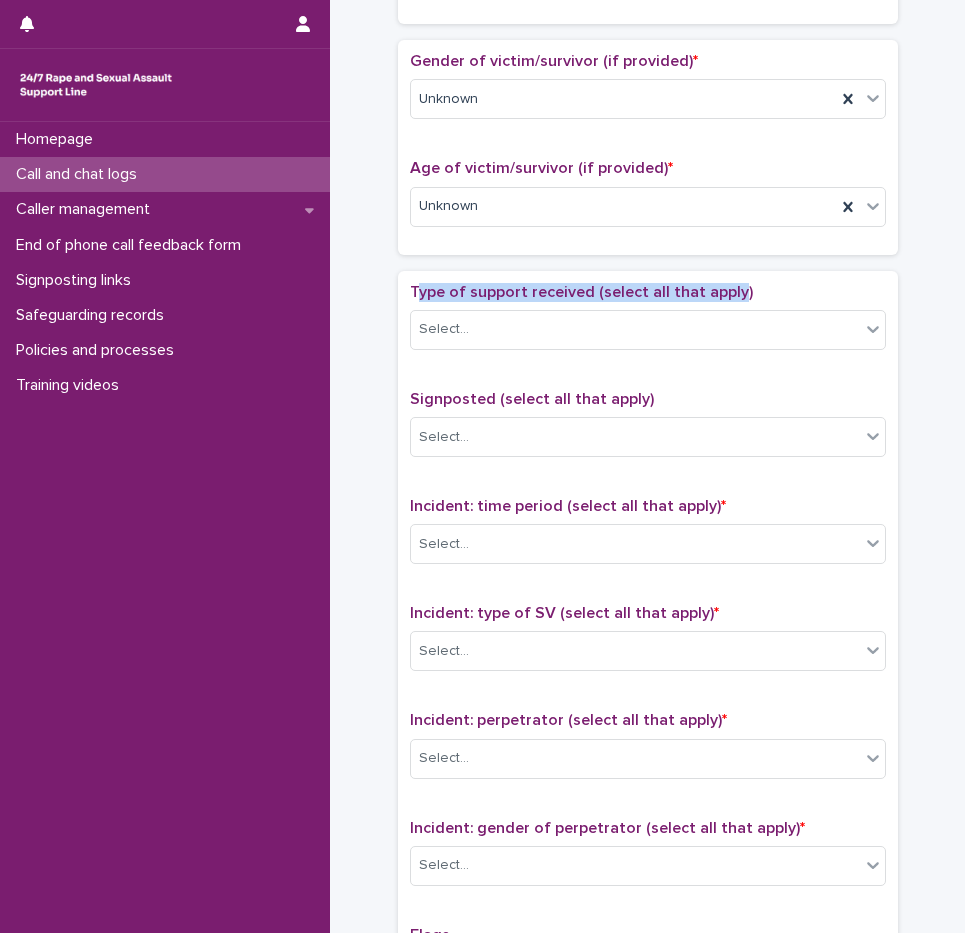 drag, startPoint x: 728, startPoint y: 289, endPoint x: 412, endPoint y: 301, distance: 316.22775 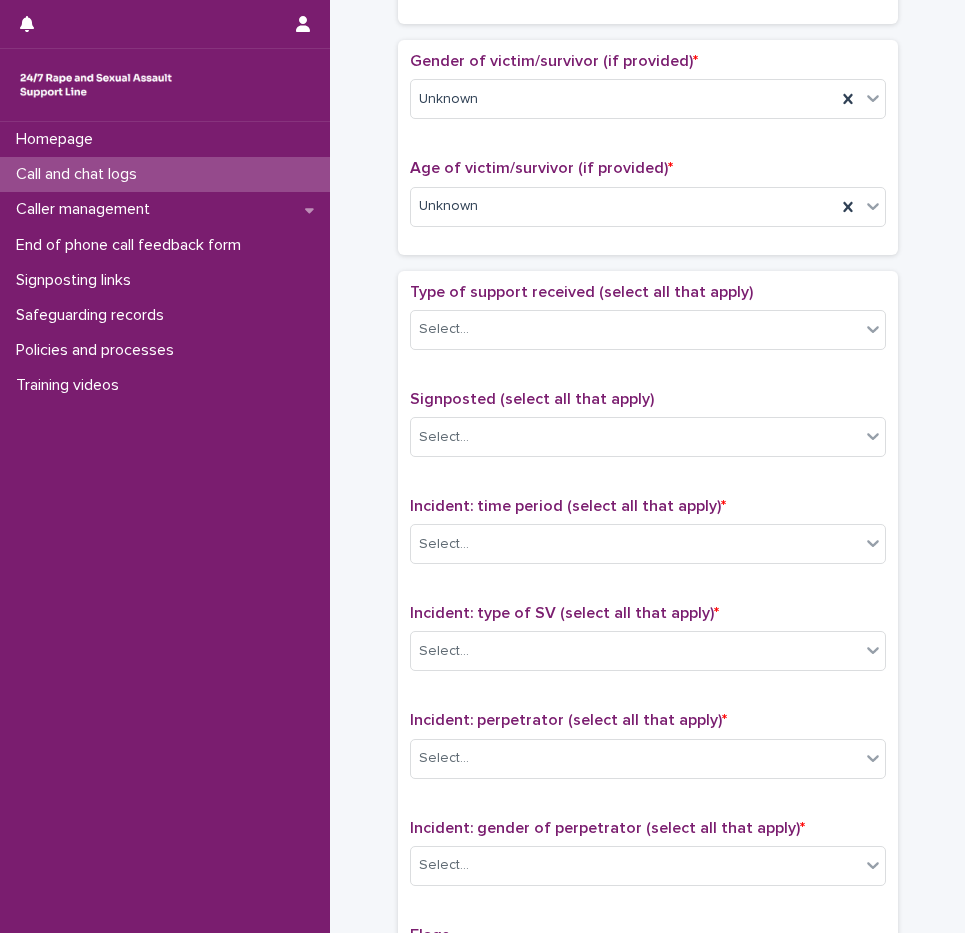 drag, startPoint x: 412, startPoint y: 301, endPoint x: 369, endPoint y: 306, distance: 43.289722 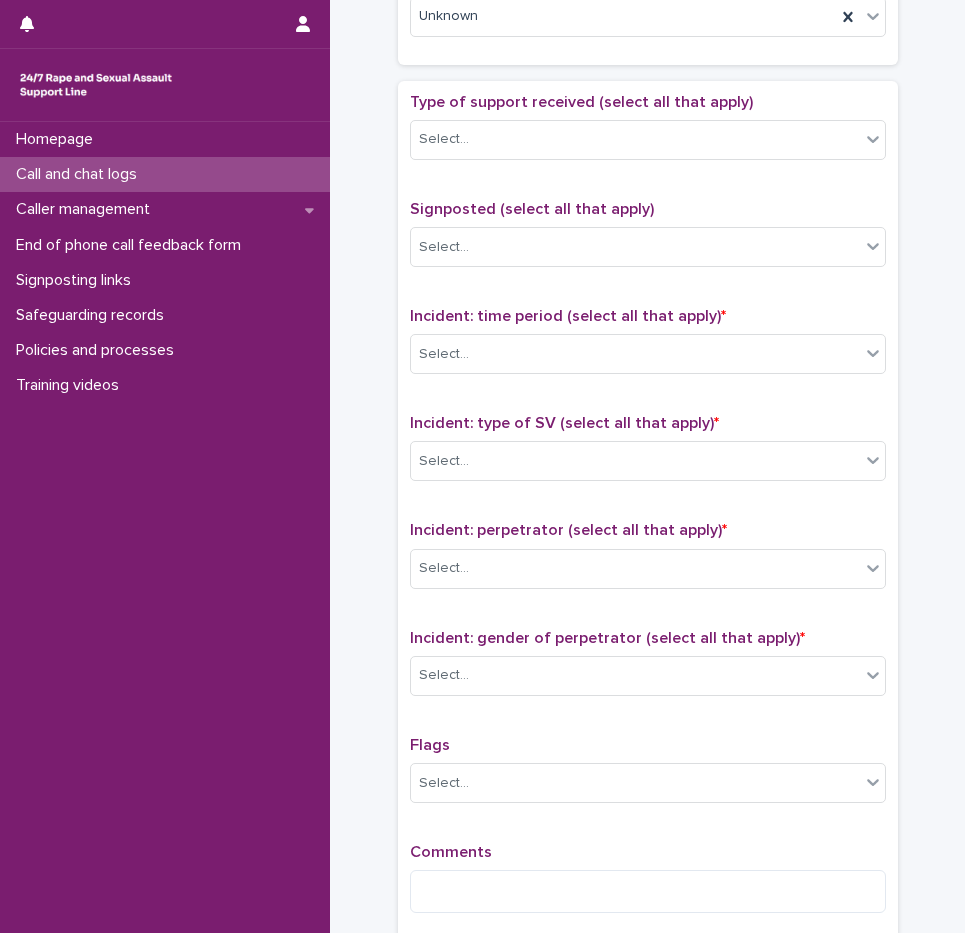 scroll, scrollTop: 1214, scrollLeft: 0, axis: vertical 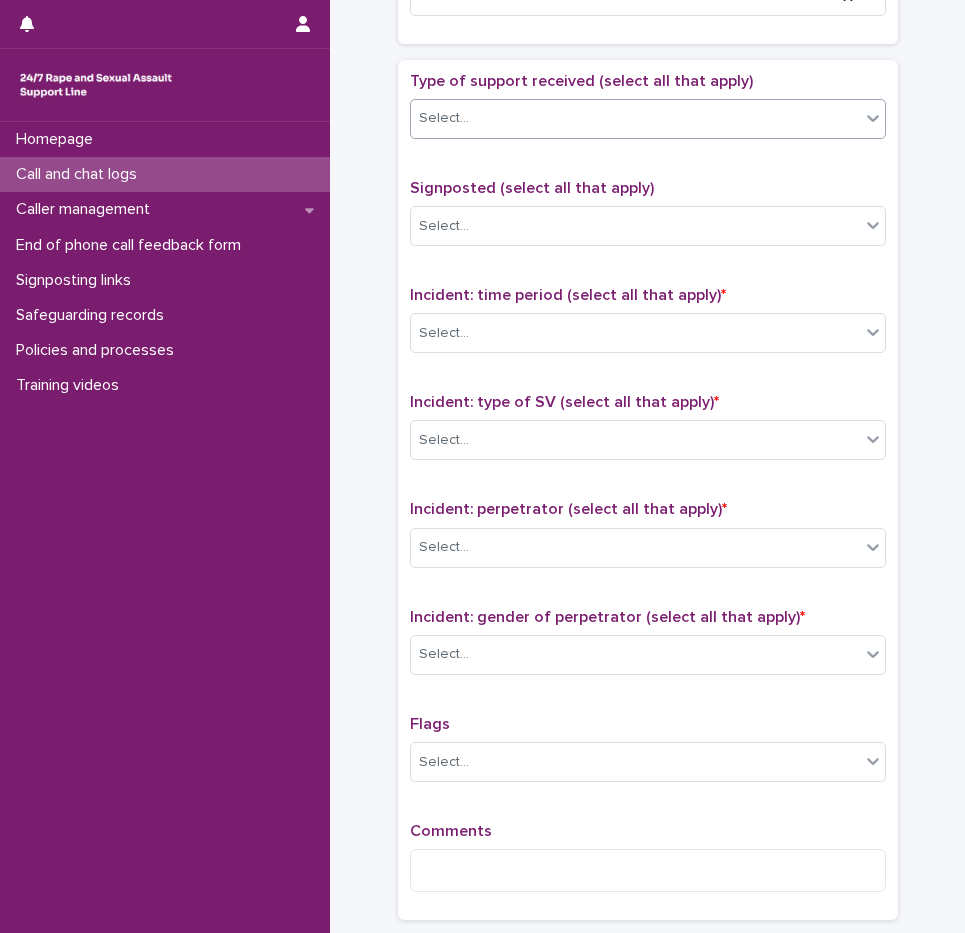 click on "Select..." at bounding box center (444, 118) 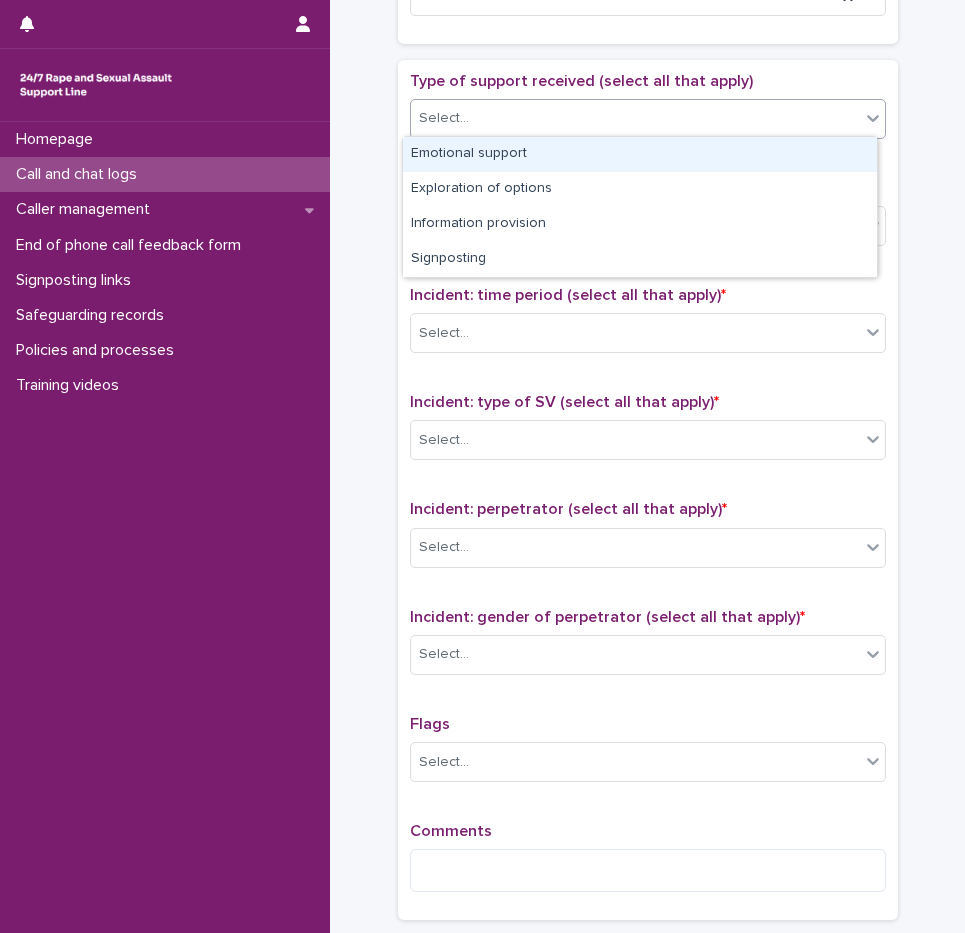click on "Emotional support" at bounding box center (640, 154) 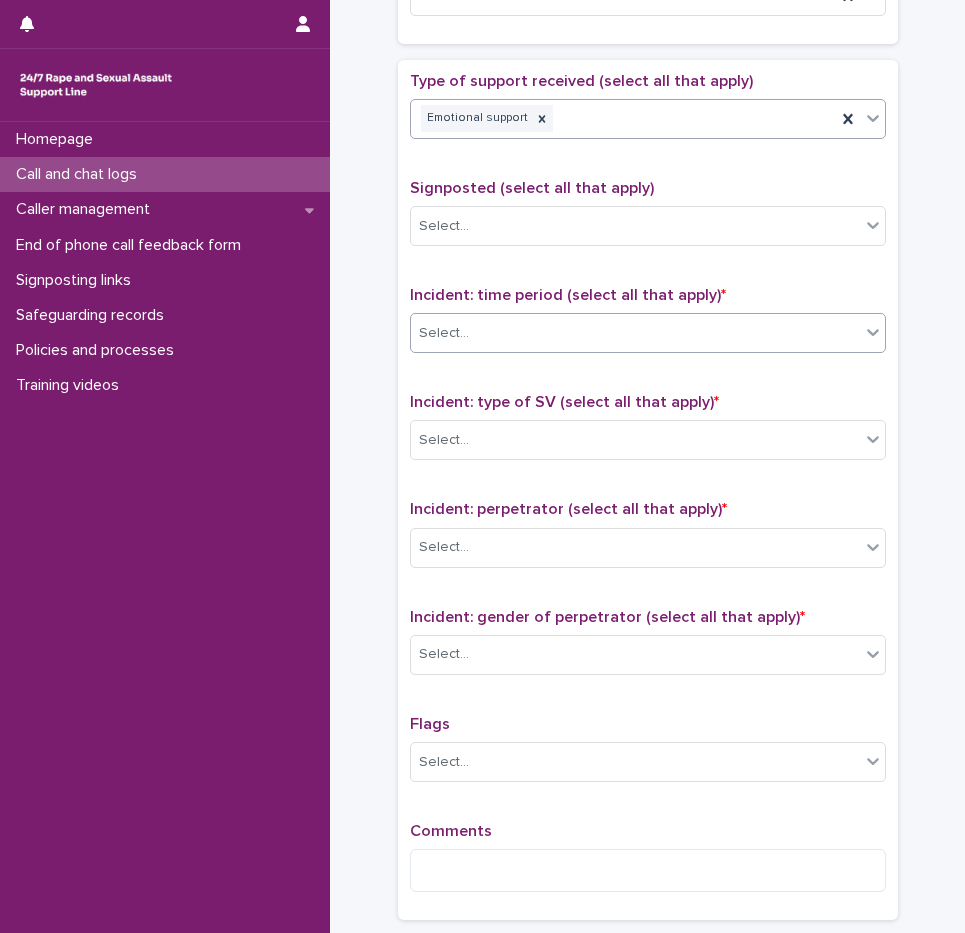 click on "Select..." at bounding box center (635, 333) 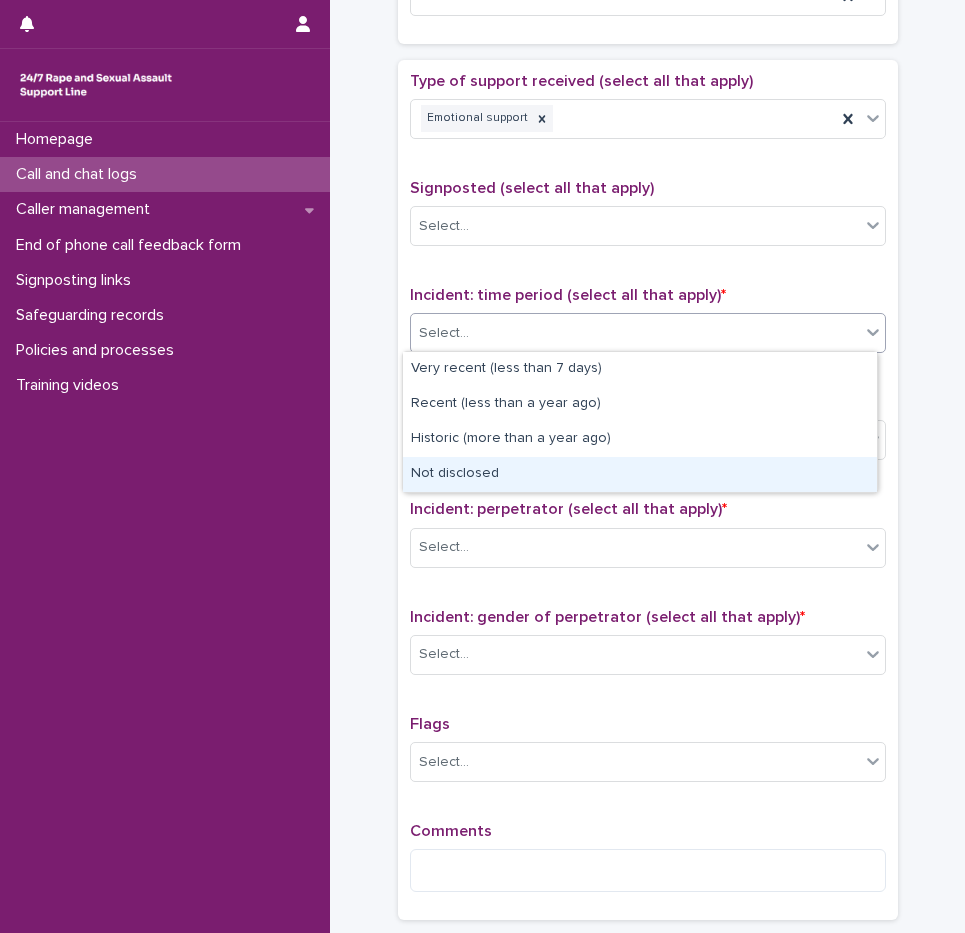 click on "Not disclosed" at bounding box center [640, 474] 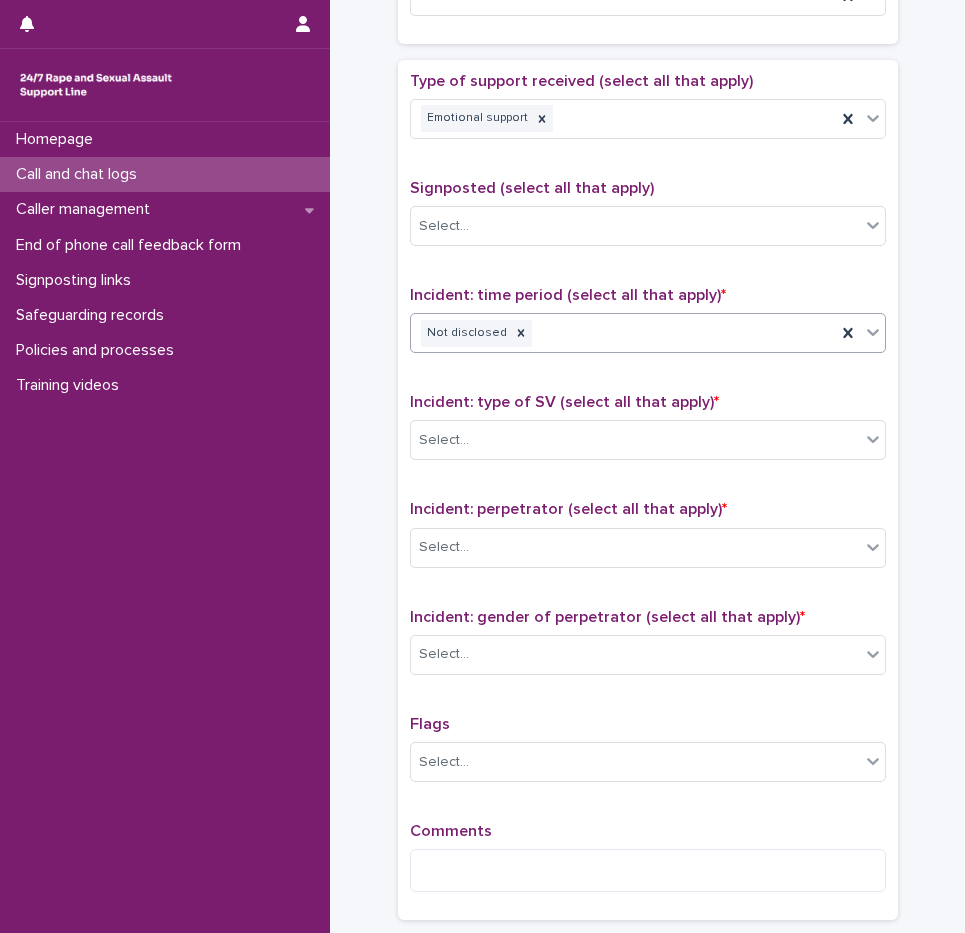 click on "Incident: type of SV (select all that apply) * Select..." at bounding box center (648, 434) 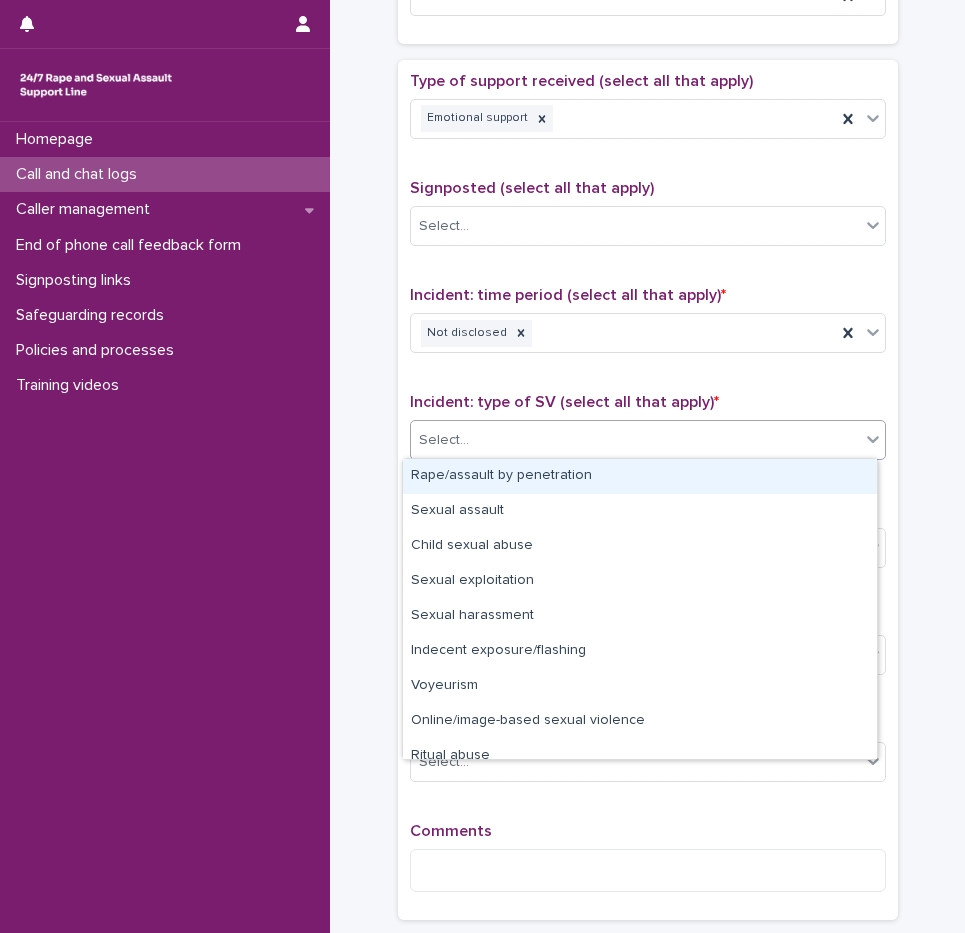click on "Select..." at bounding box center [635, 440] 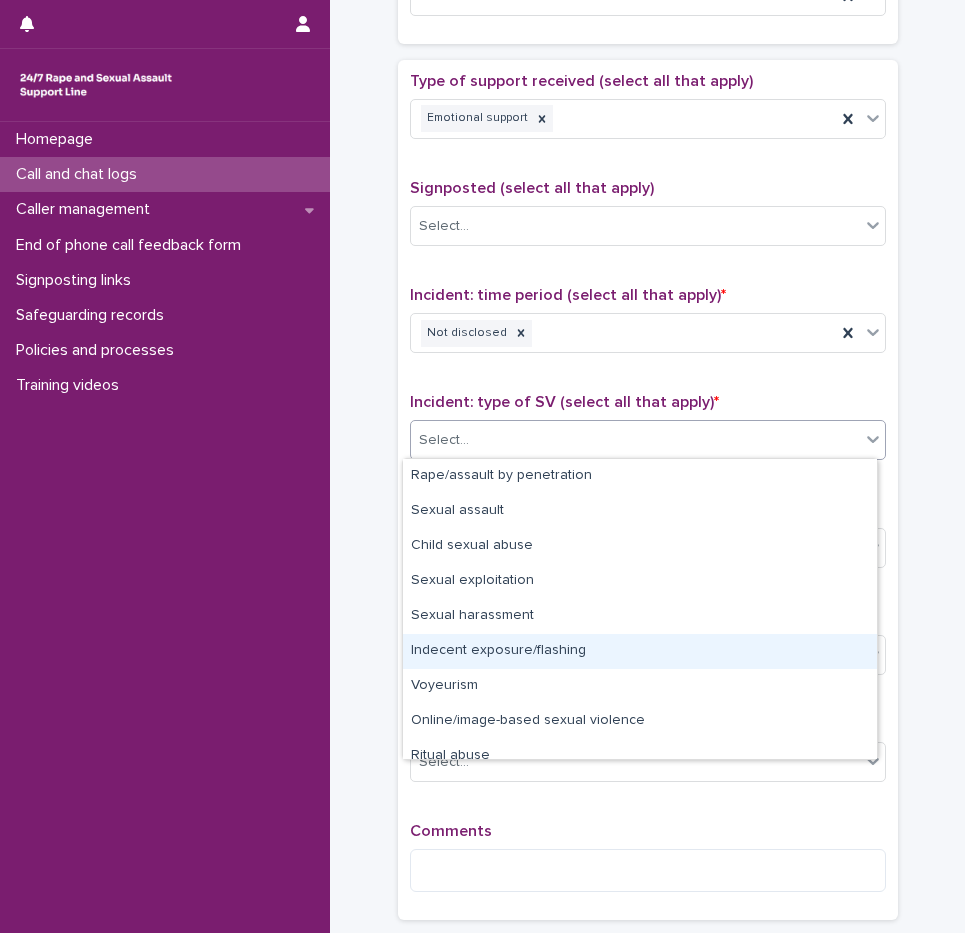 scroll, scrollTop: 50, scrollLeft: 0, axis: vertical 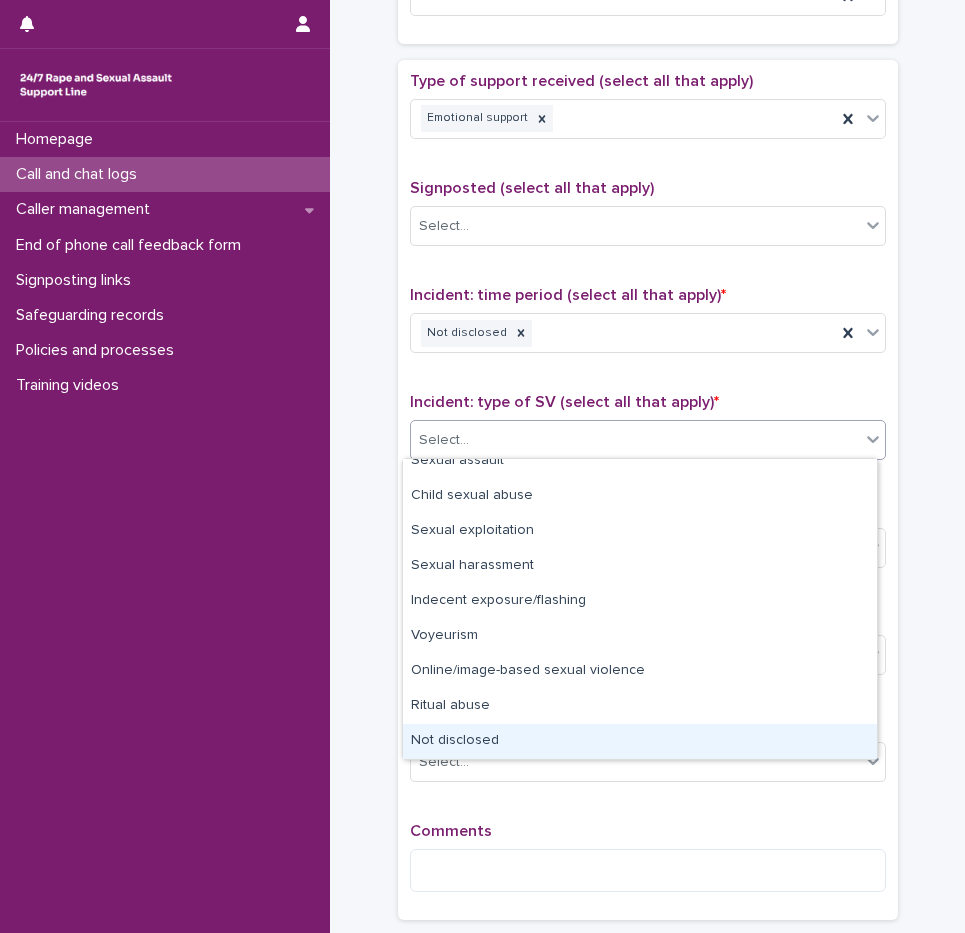 click on "Not disclosed" at bounding box center (640, 741) 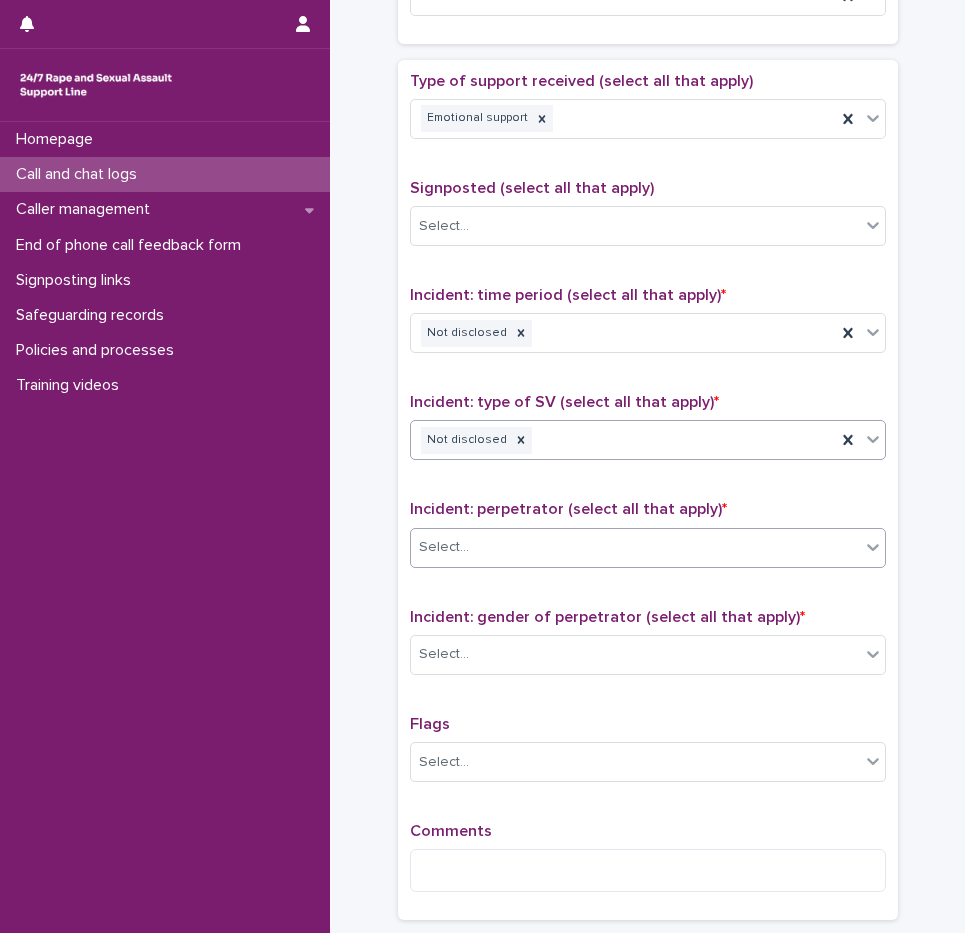 click on "Select..." at bounding box center (635, 547) 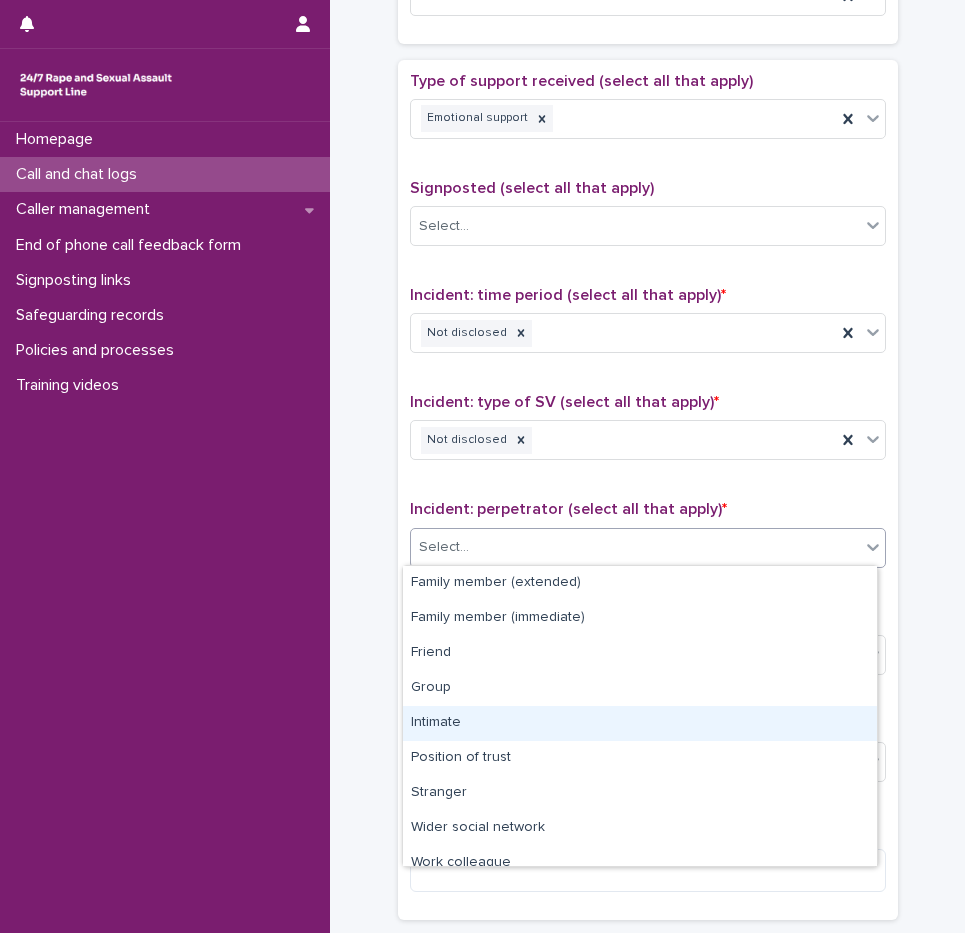 scroll, scrollTop: 85, scrollLeft: 0, axis: vertical 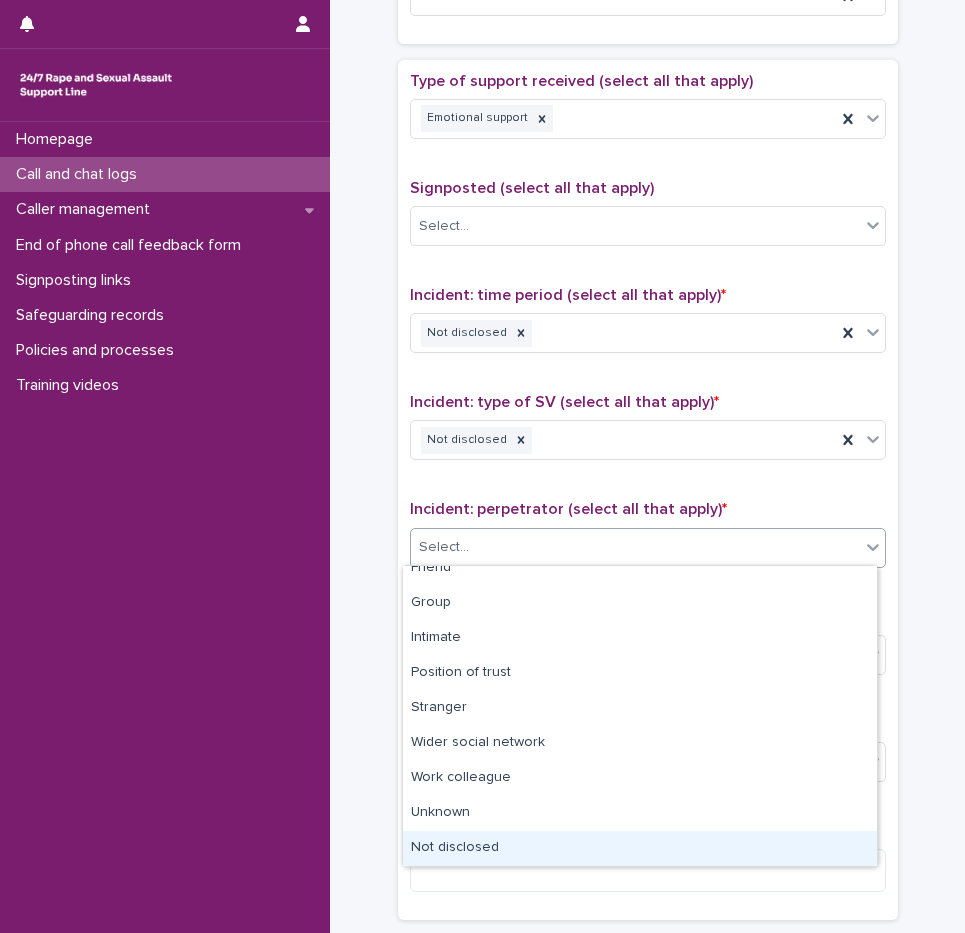 click on "Not disclosed" at bounding box center [640, 848] 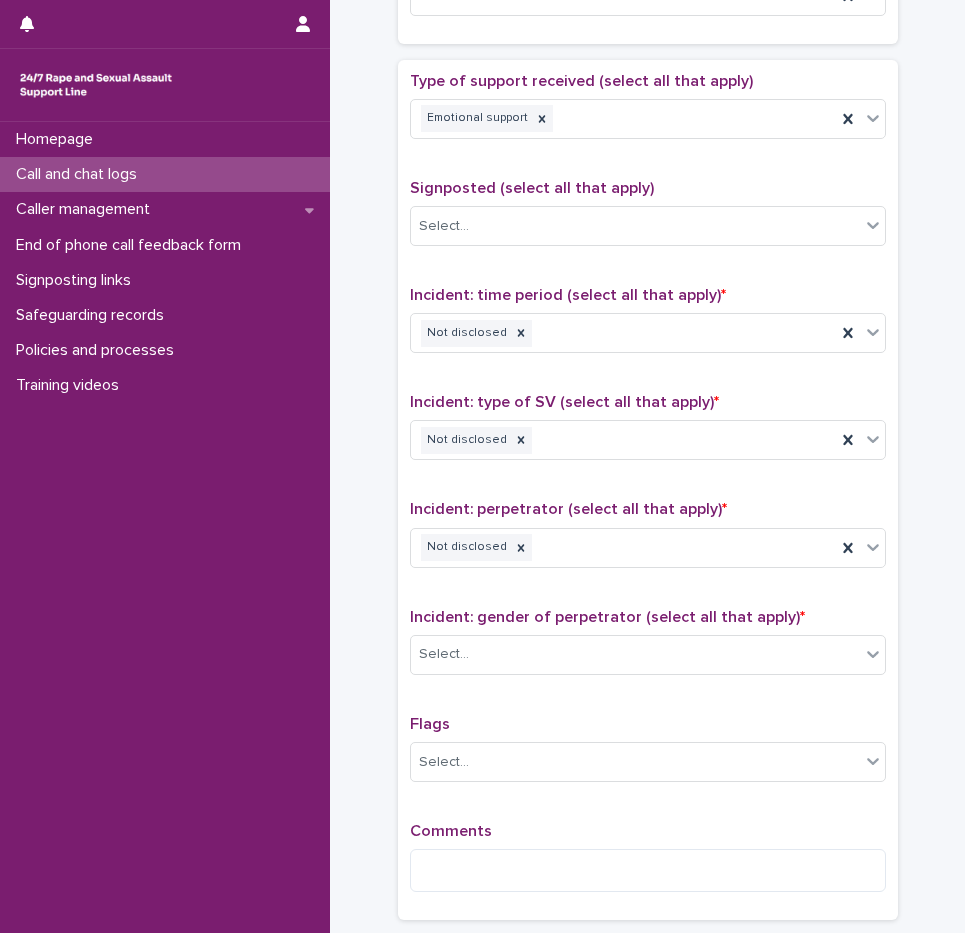 click on "Incident: gender of perpetrator (select all that apply) * Select..." at bounding box center [648, 649] 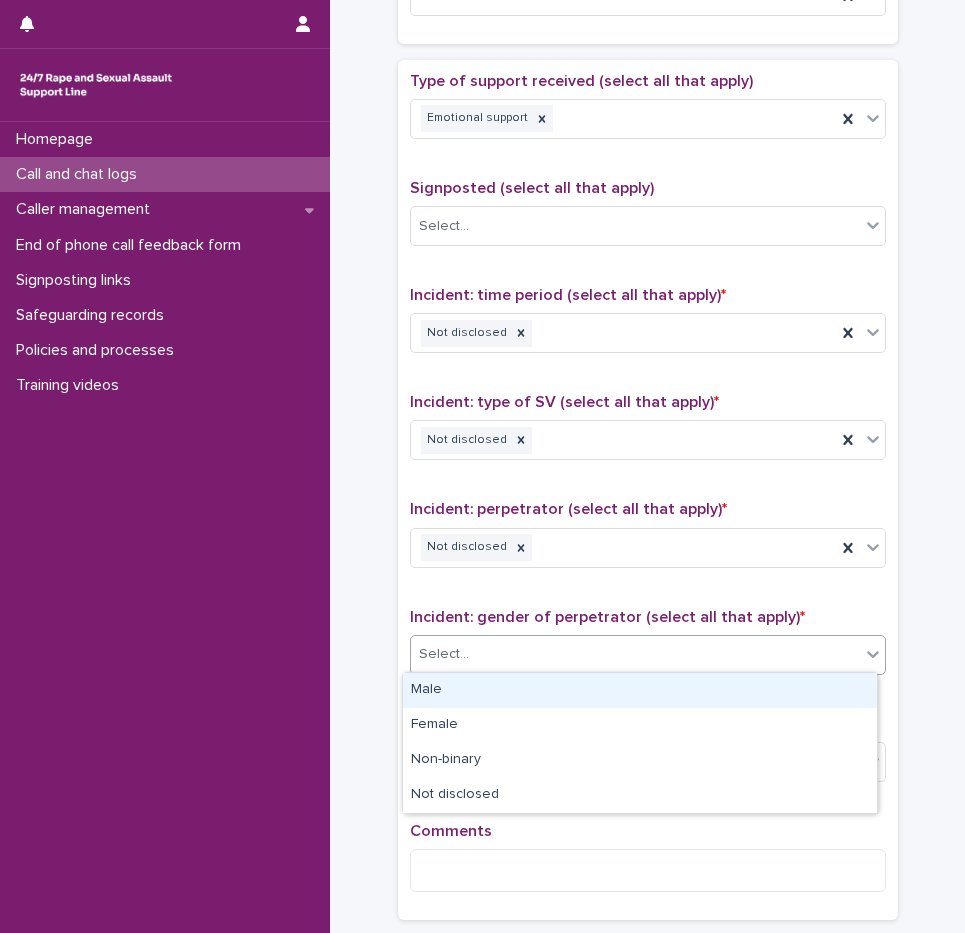click on "Select..." at bounding box center [635, 654] 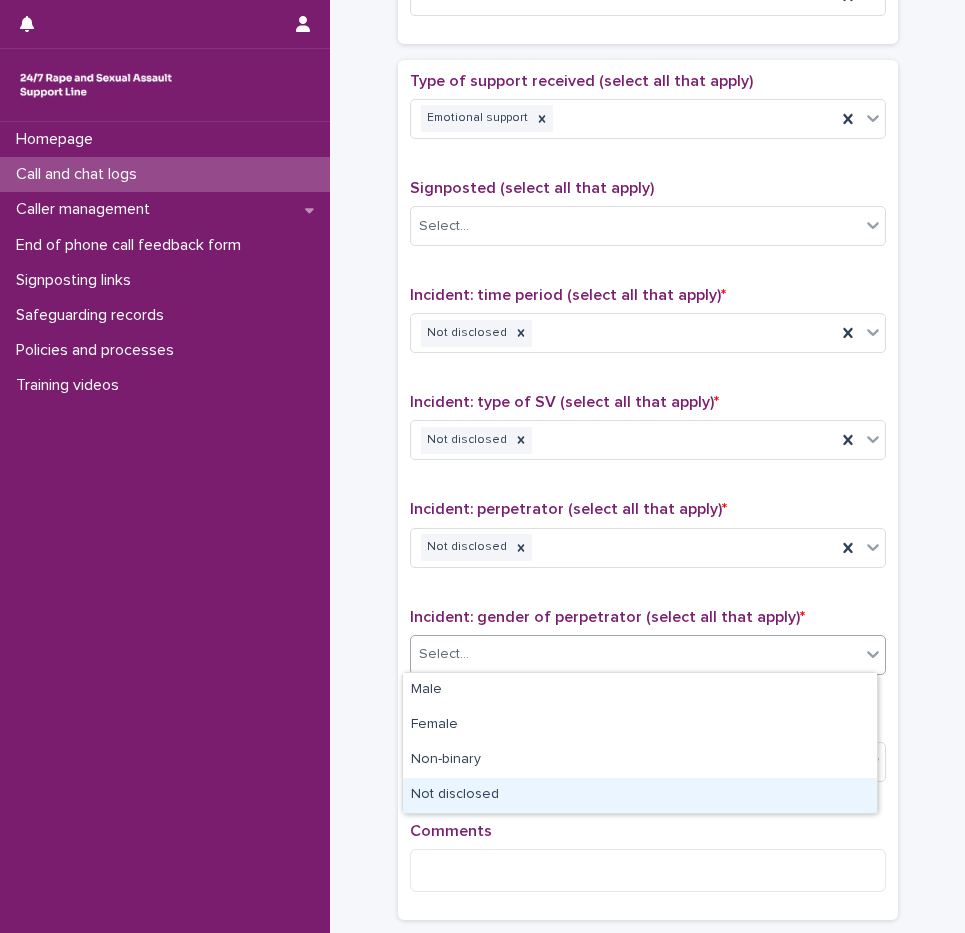 click on "Not disclosed" at bounding box center [640, 795] 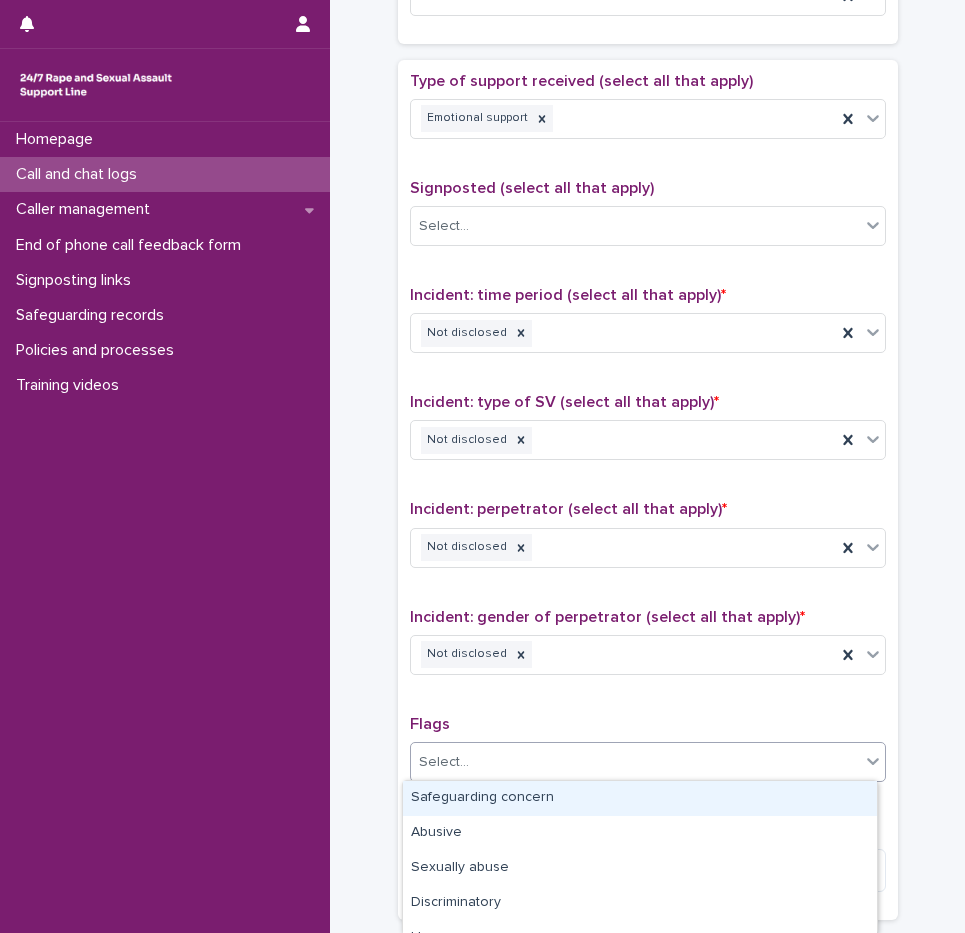 click on "Select..." at bounding box center [635, 762] 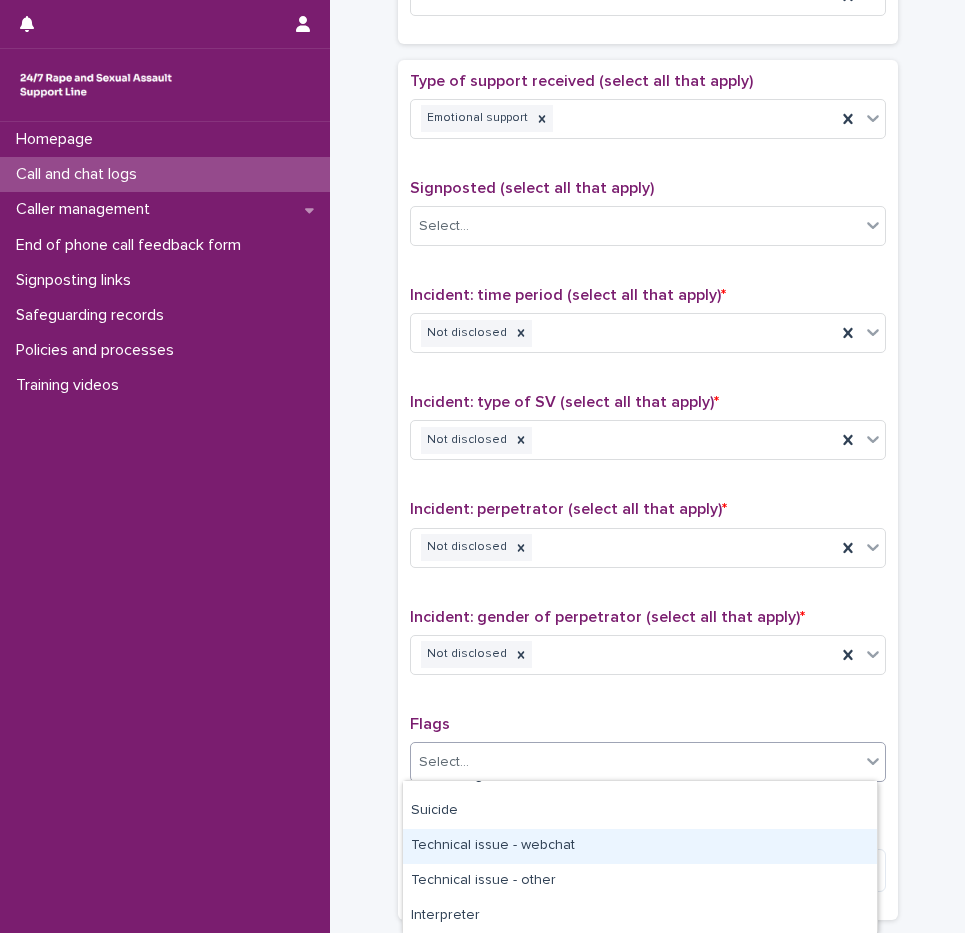 scroll, scrollTop: 167, scrollLeft: 0, axis: vertical 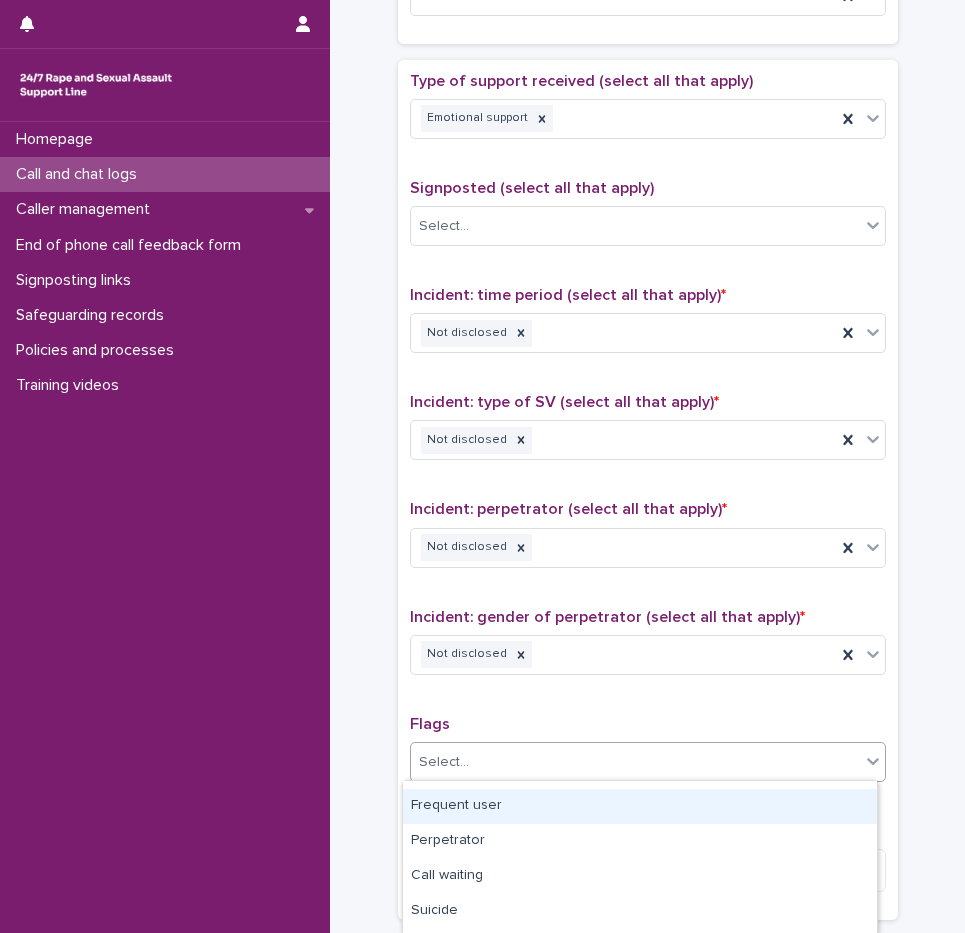 click on "Frequent user" at bounding box center [640, 806] 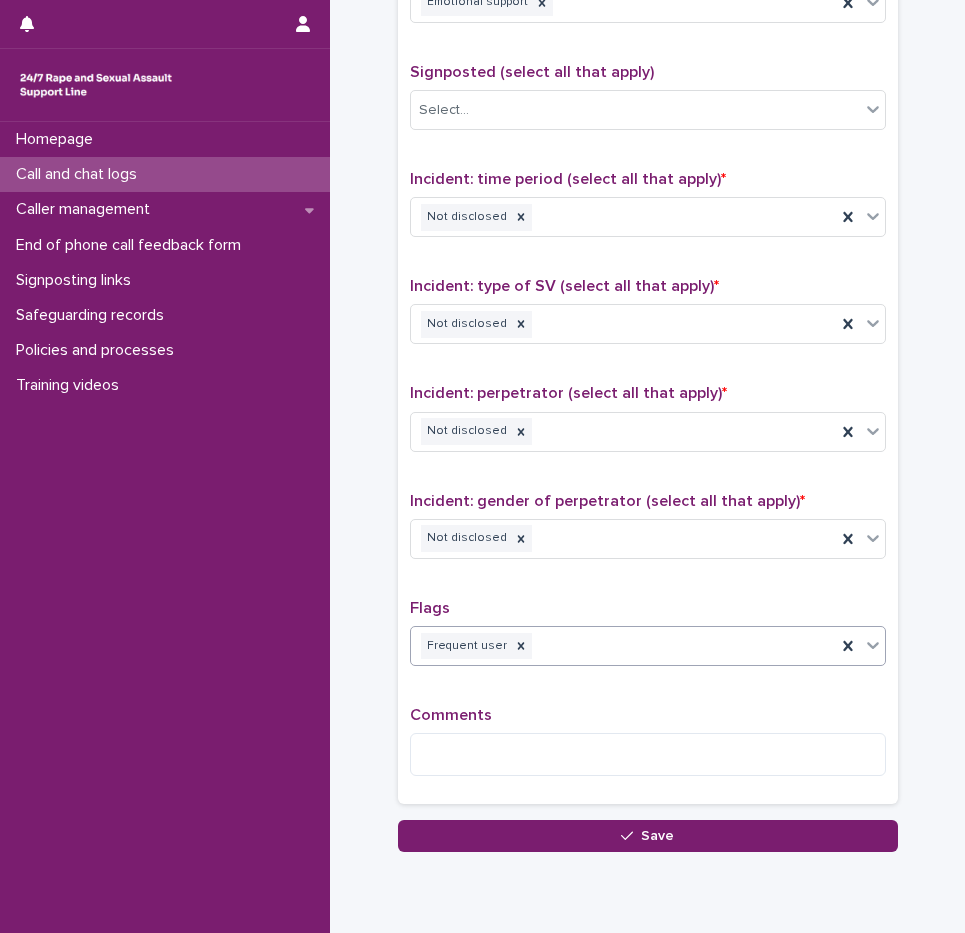 scroll, scrollTop: 1404, scrollLeft: 0, axis: vertical 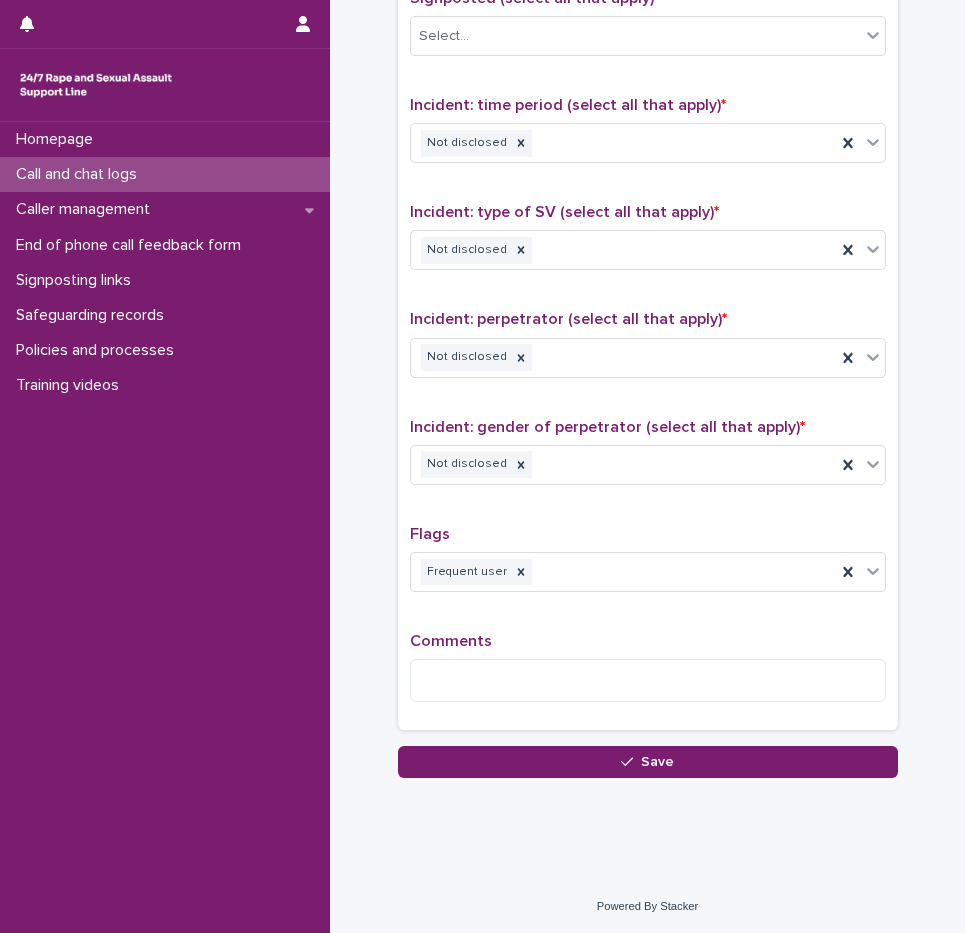 click on "Type of support received (select all that apply) Emotional support Signposted (select all that apply) Select... Incident: time period (select all that apply) * Not disclosed Incident: type of SV (select all that apply) * Not disclosed Incident: perpetrator (select all that apply) * Not disclosed Incident: gender of perpetrator (select all that apply) * Not disclosed Flags Frequent user Comments" at bounding box center [648, 300] 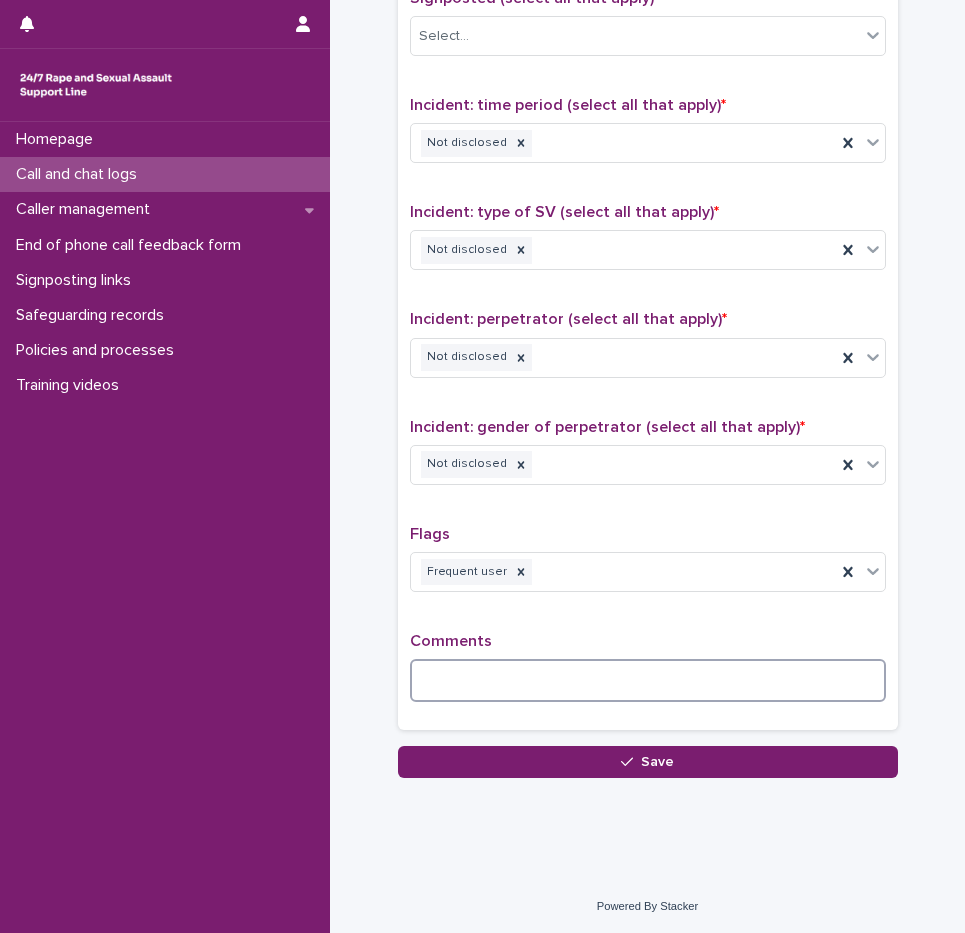 click at bounding box center (648, 680) 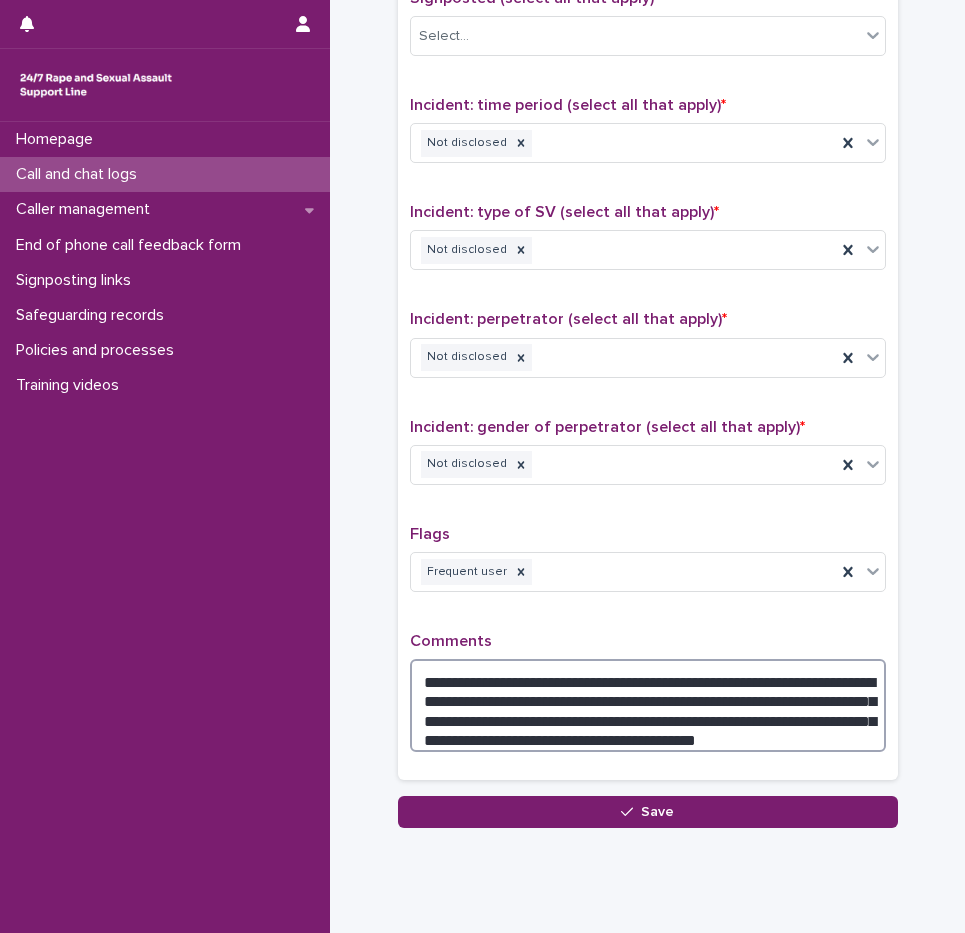drag, startPoint x: 733, startPoint y: 710, endPoint x: 769, endPoint y: 710, distance: 36 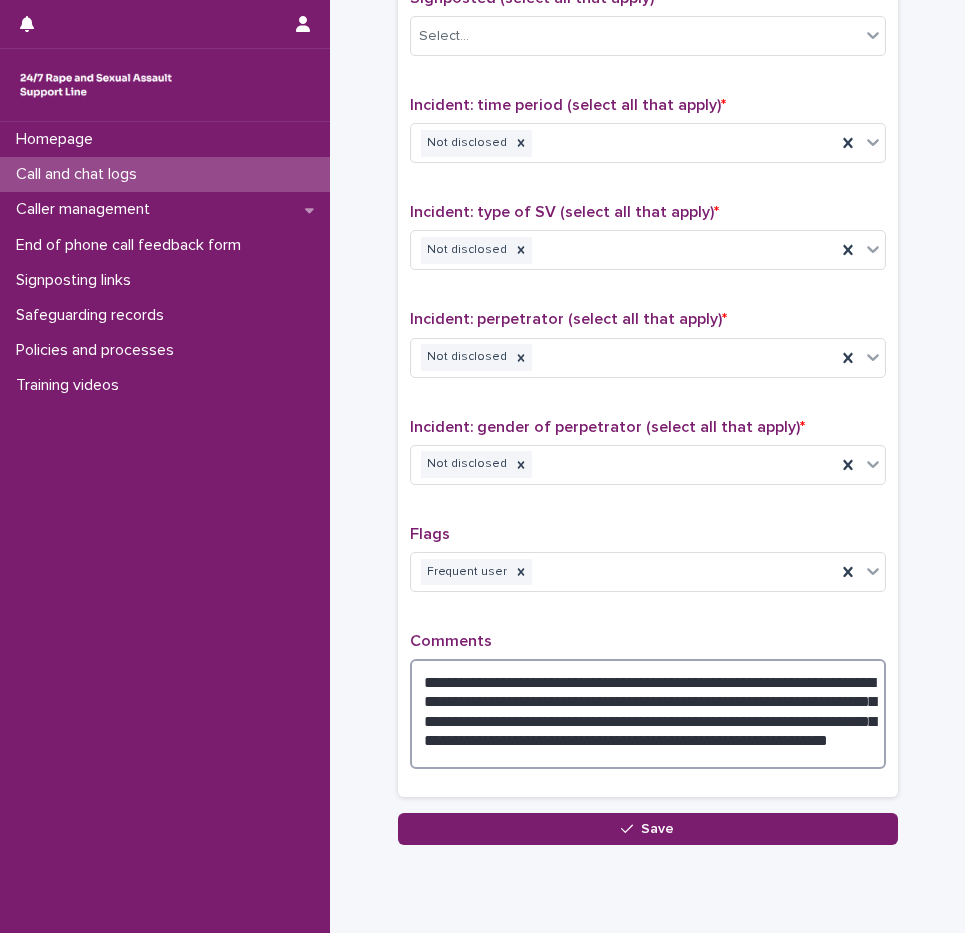 click on "**********" at bounding box center [648, 714] 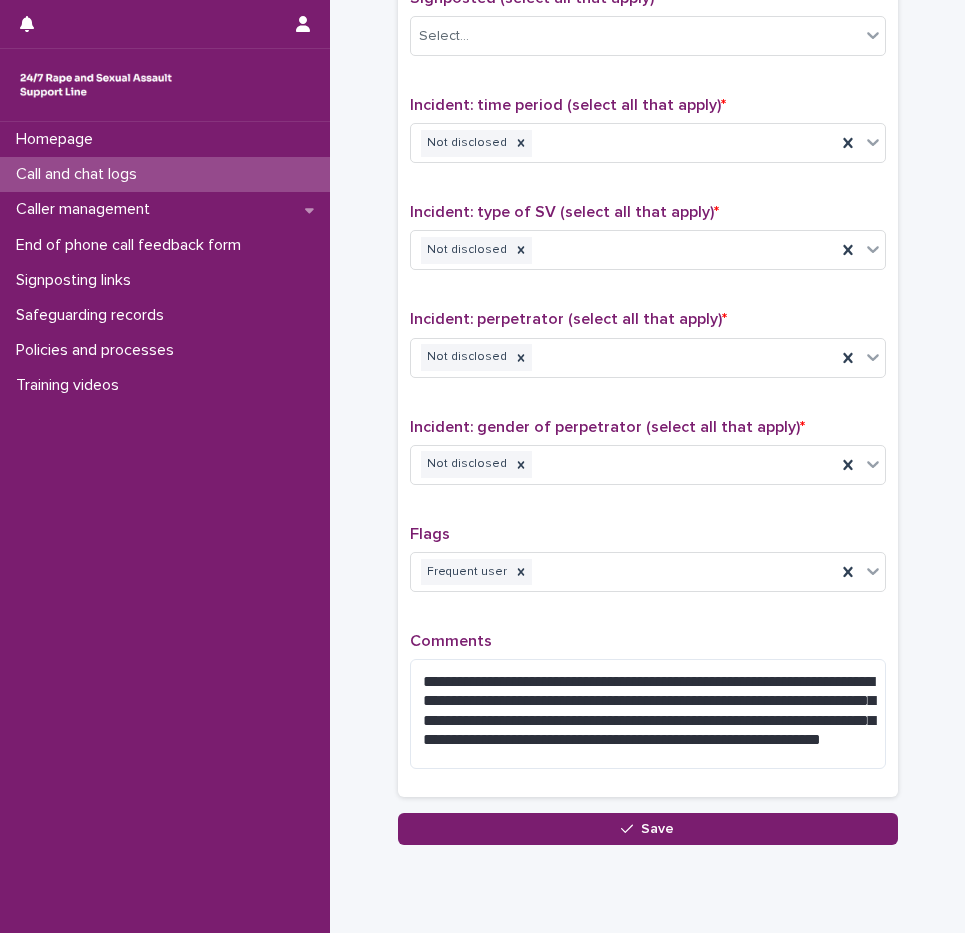 click on "Comments" at bounding box center [648, 641] 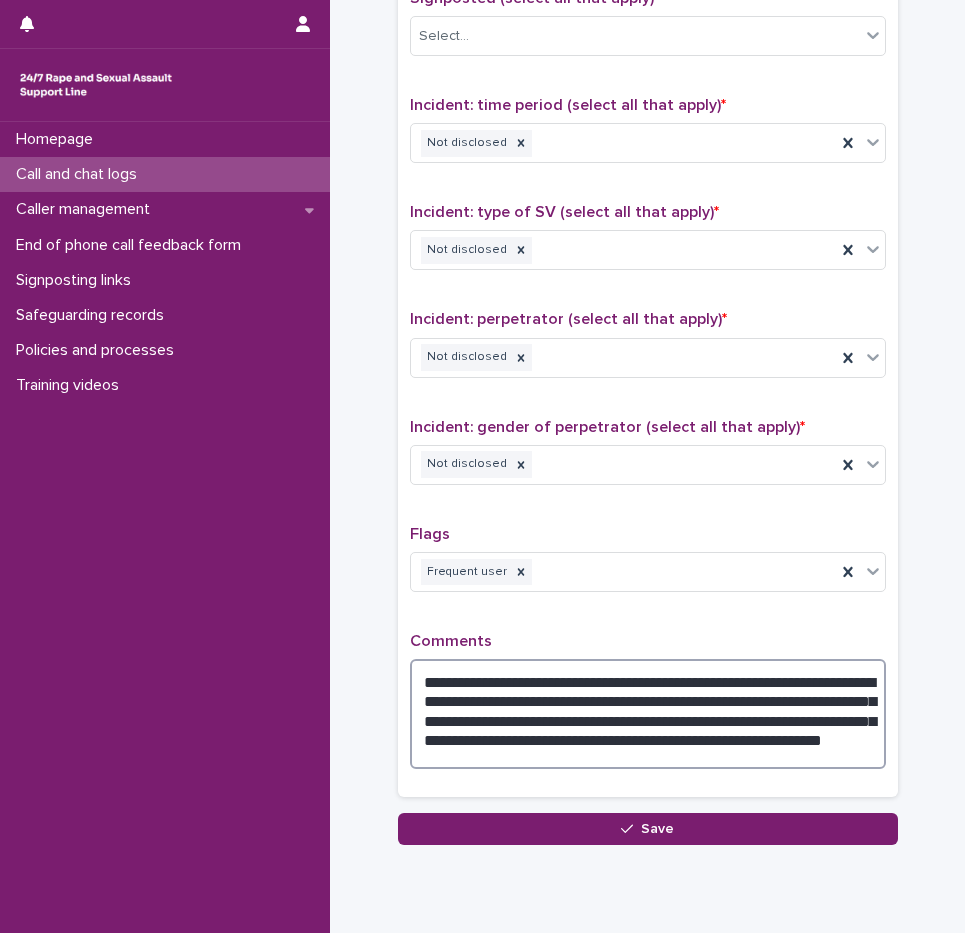 drag, startPoint x: 498, startPoint y: 710, endPoint x: 630, endPoint y: 712, distance: 132.01515 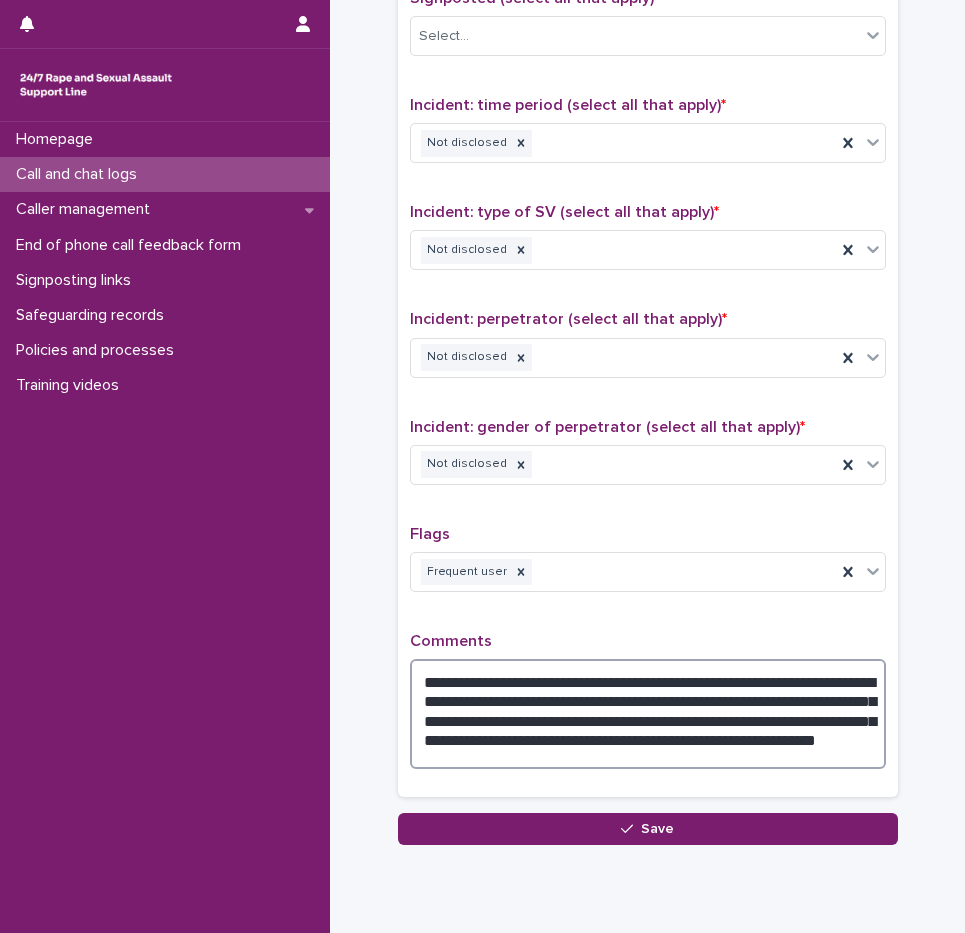type on "**********" 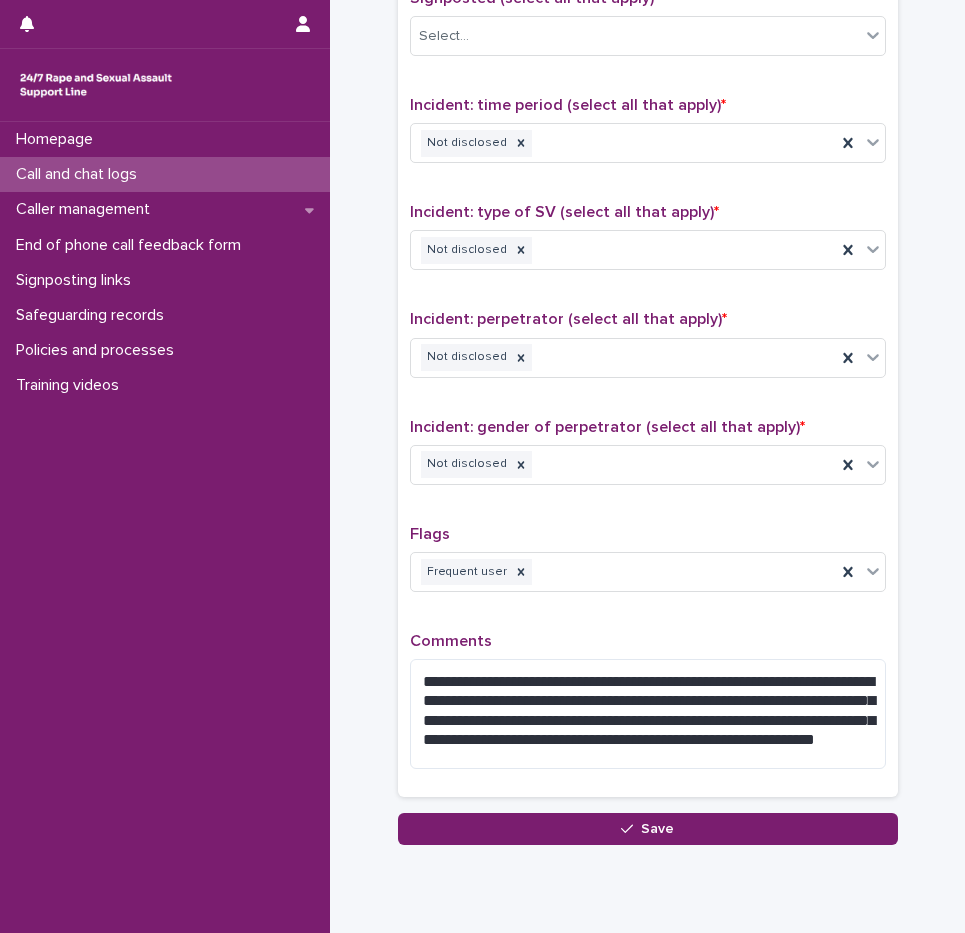 click on "**********" at bounding box center (648, 334) 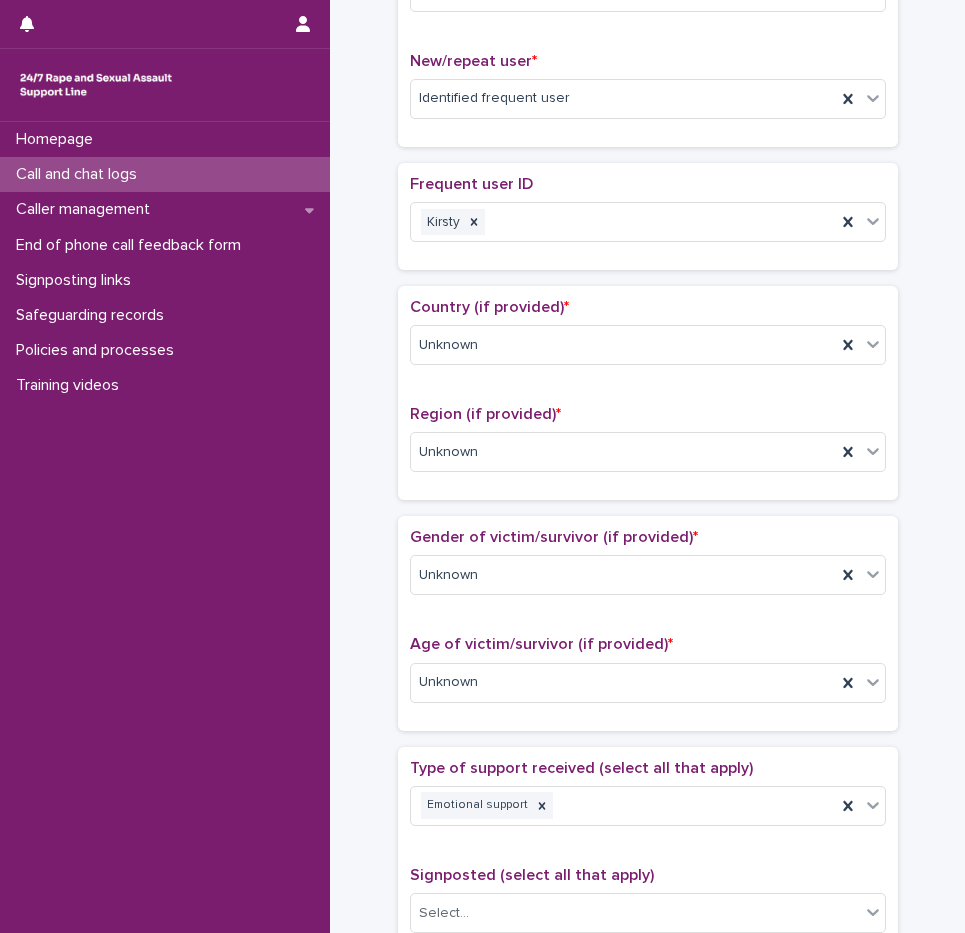 scroll, scrollTop: 504, scrollLeft: 0, axis: vertical 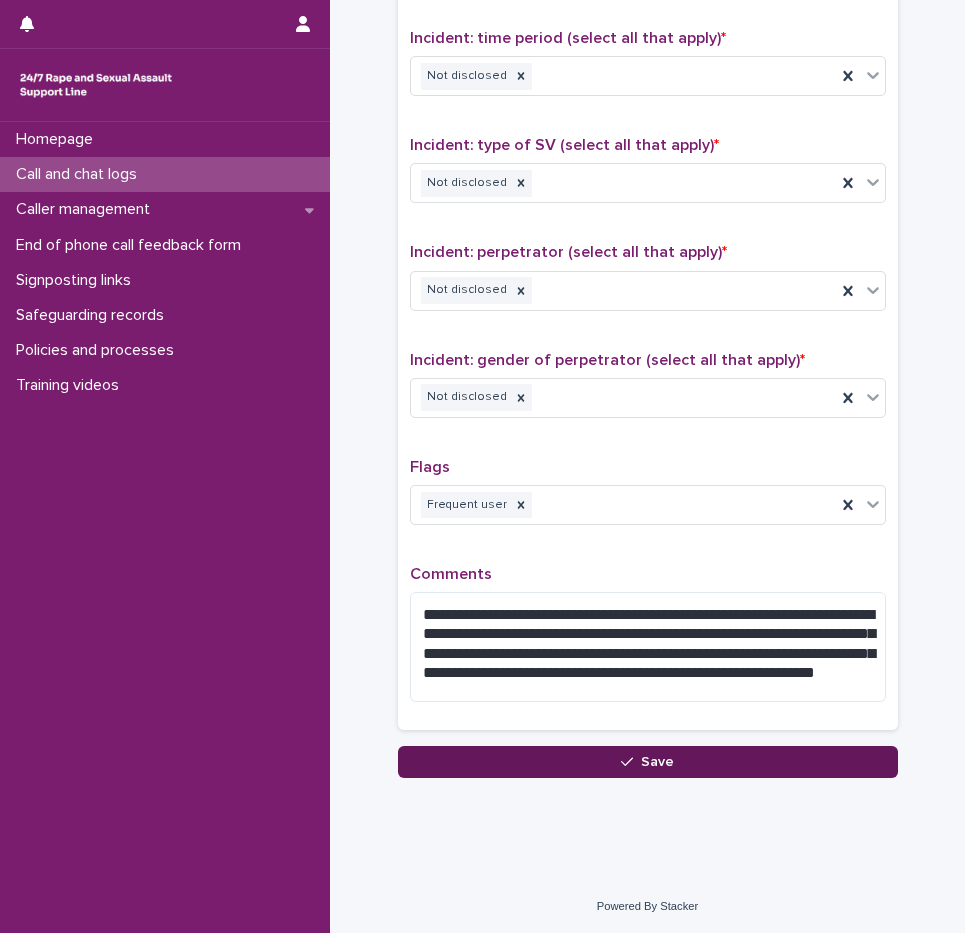 click on "Save" at bounding box center (648, 762) 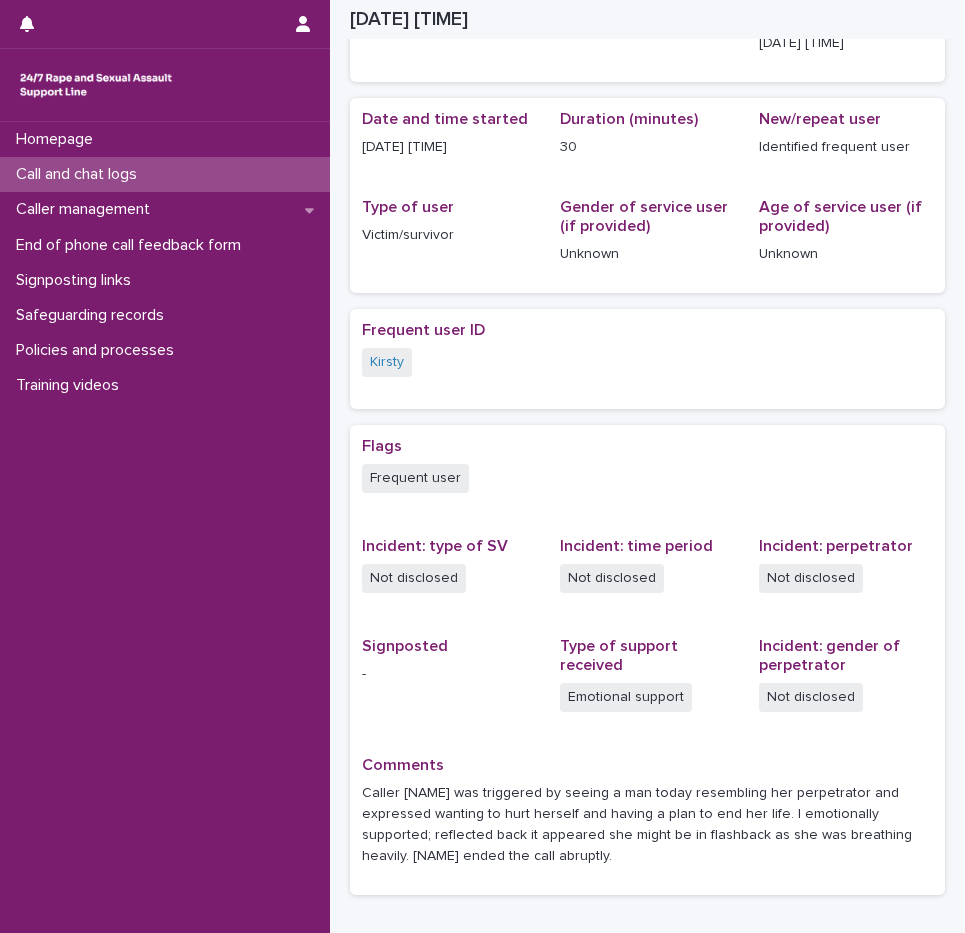 scroll, scrollTop: 0, scrollLeft: 0, axis: both 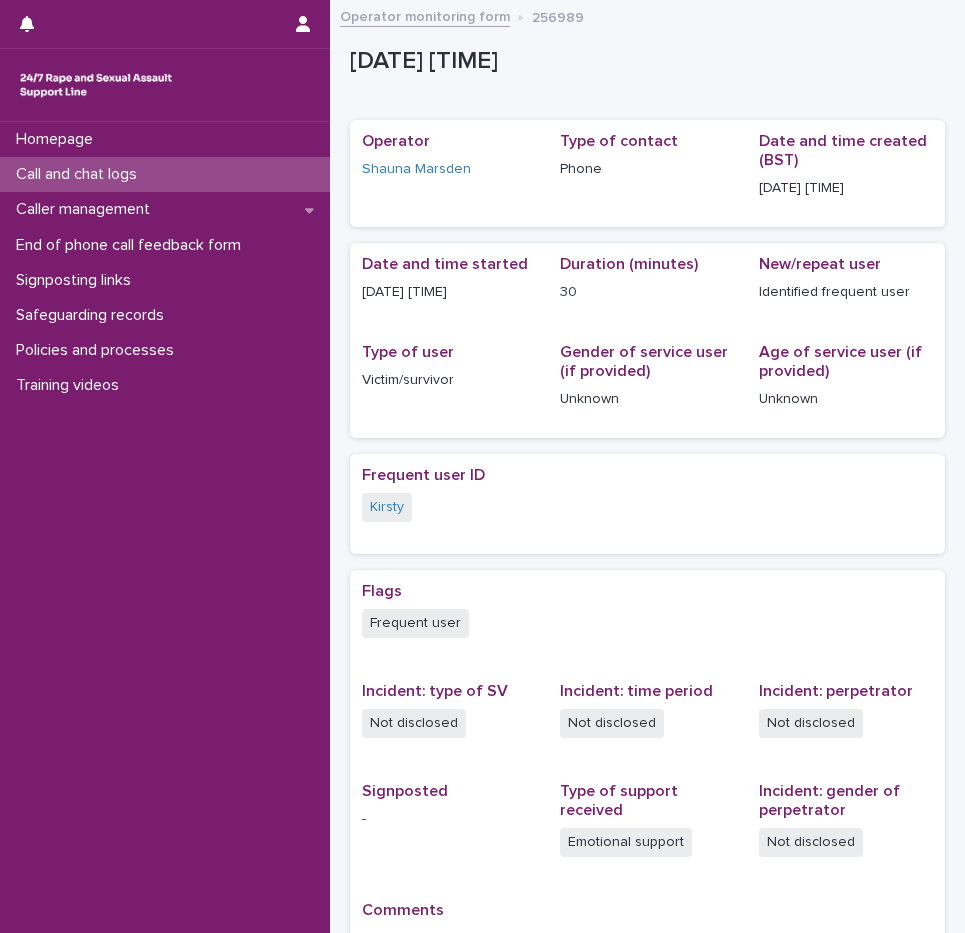 click on "Call and chat logs" at bounding box center [165, 174] 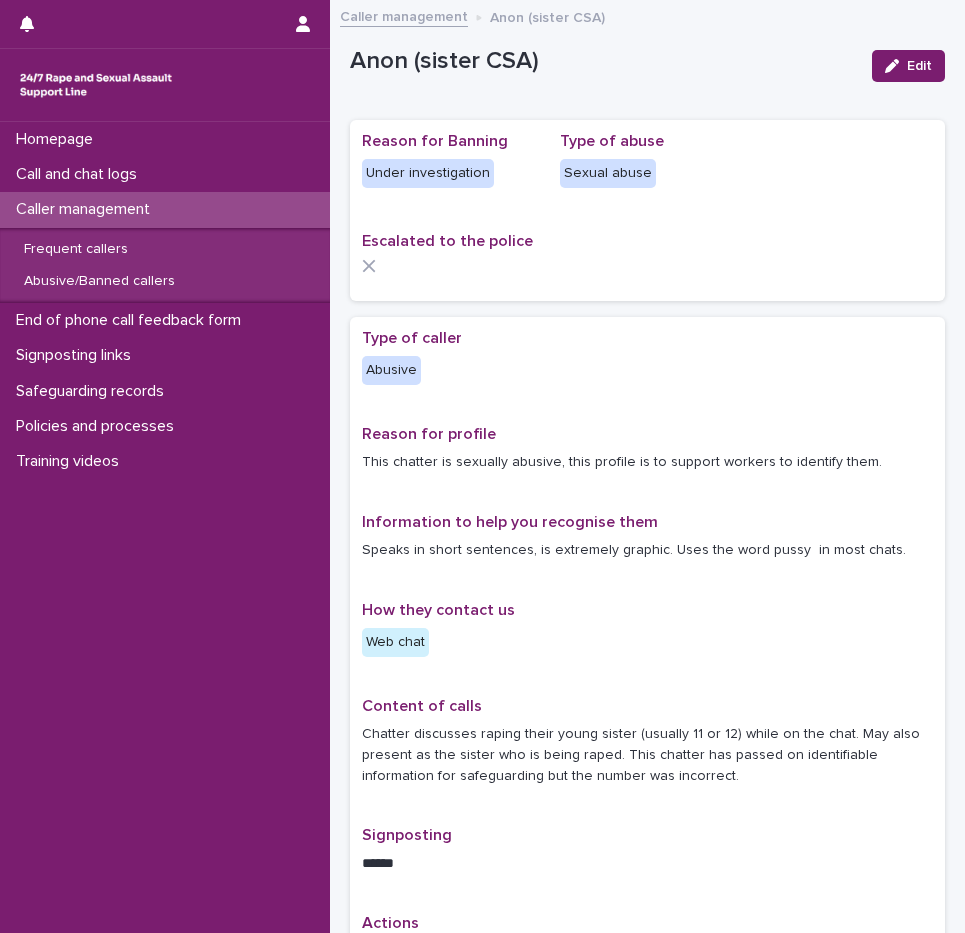 scroll, scrollTop: 0, scrollLeft: 0, axis: both 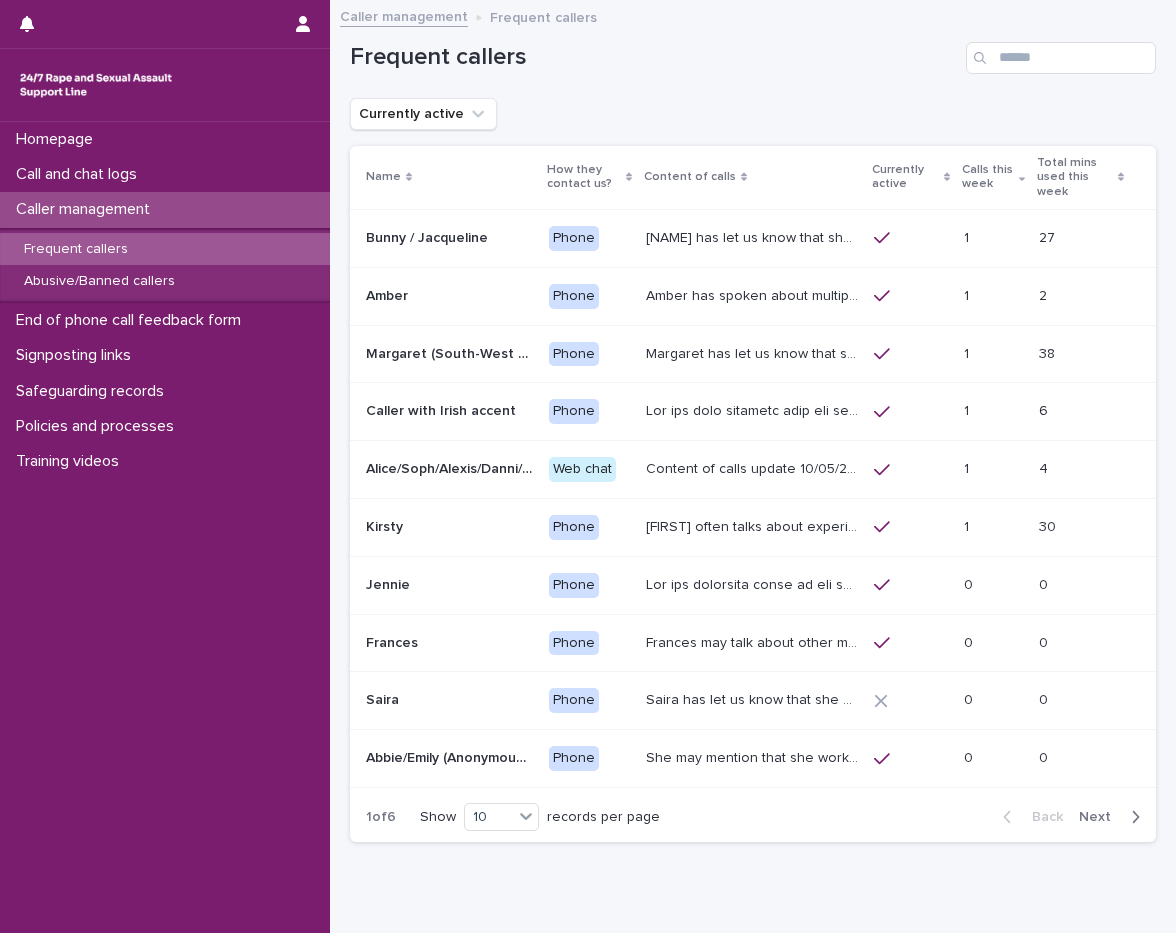 click on "Phone" at bounding box center [589, 527] 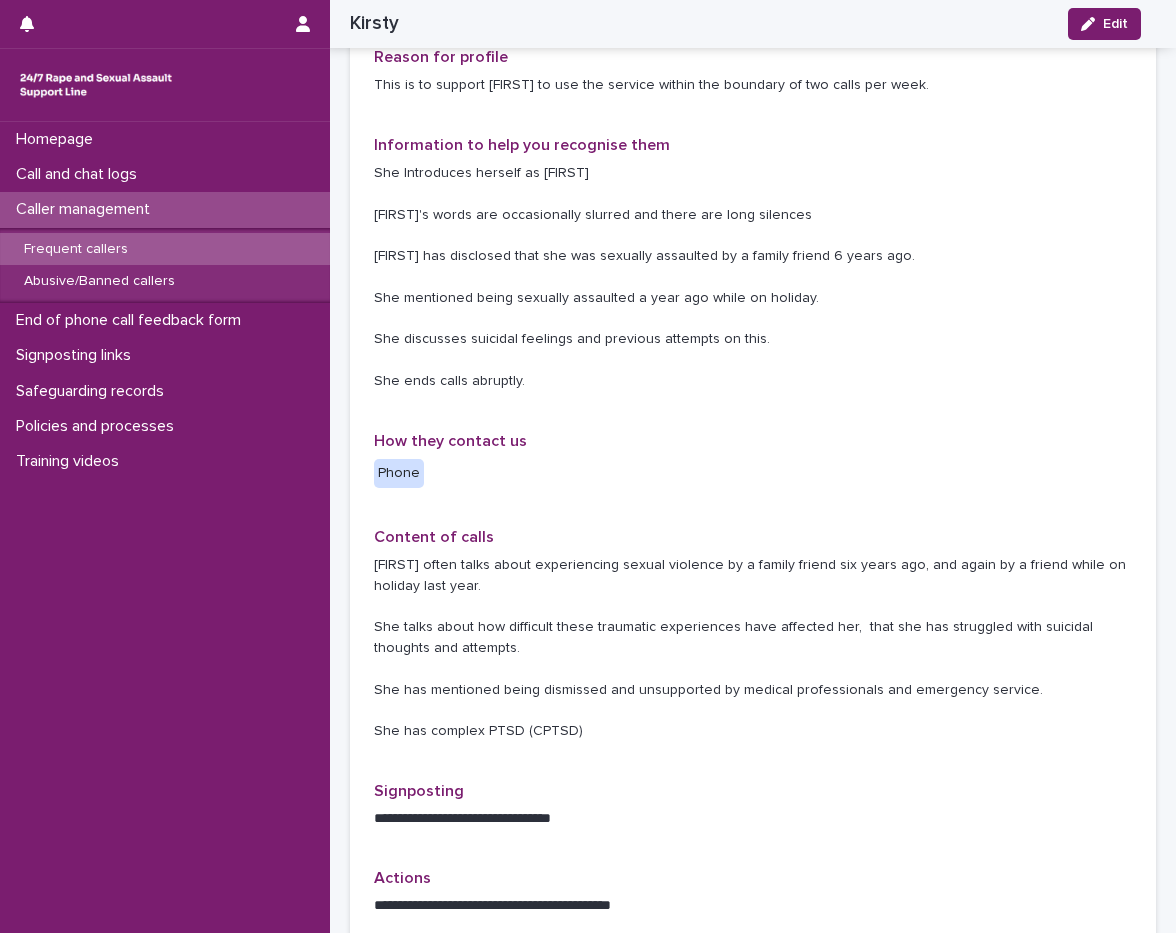 scroll, scrollTop: 200, scrollLeft: 0, axis: vertical 